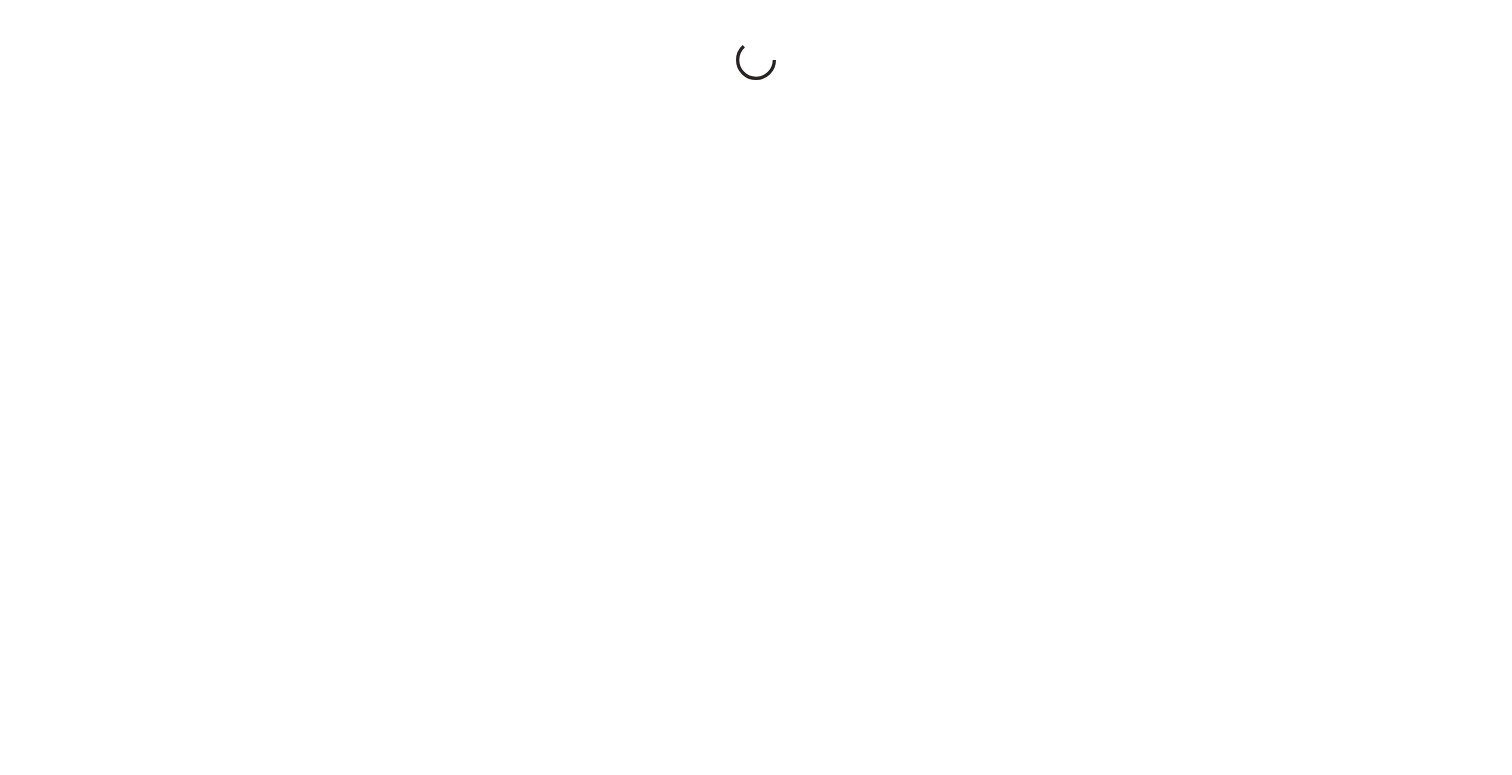 scroll, scrollTop: 0, scrollLeft: 0, axis: both 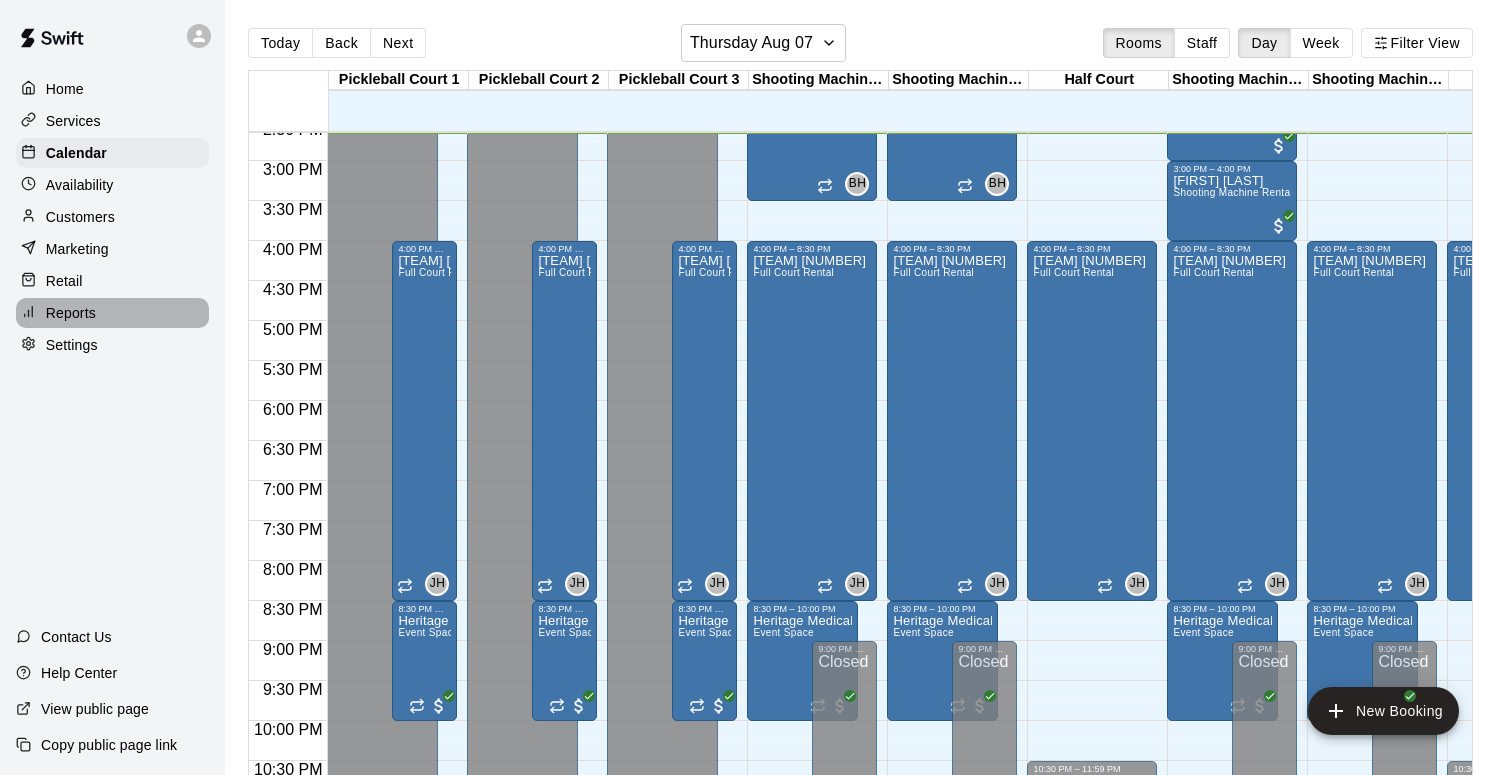 click on "Reports" at bounding box center (112, 313) 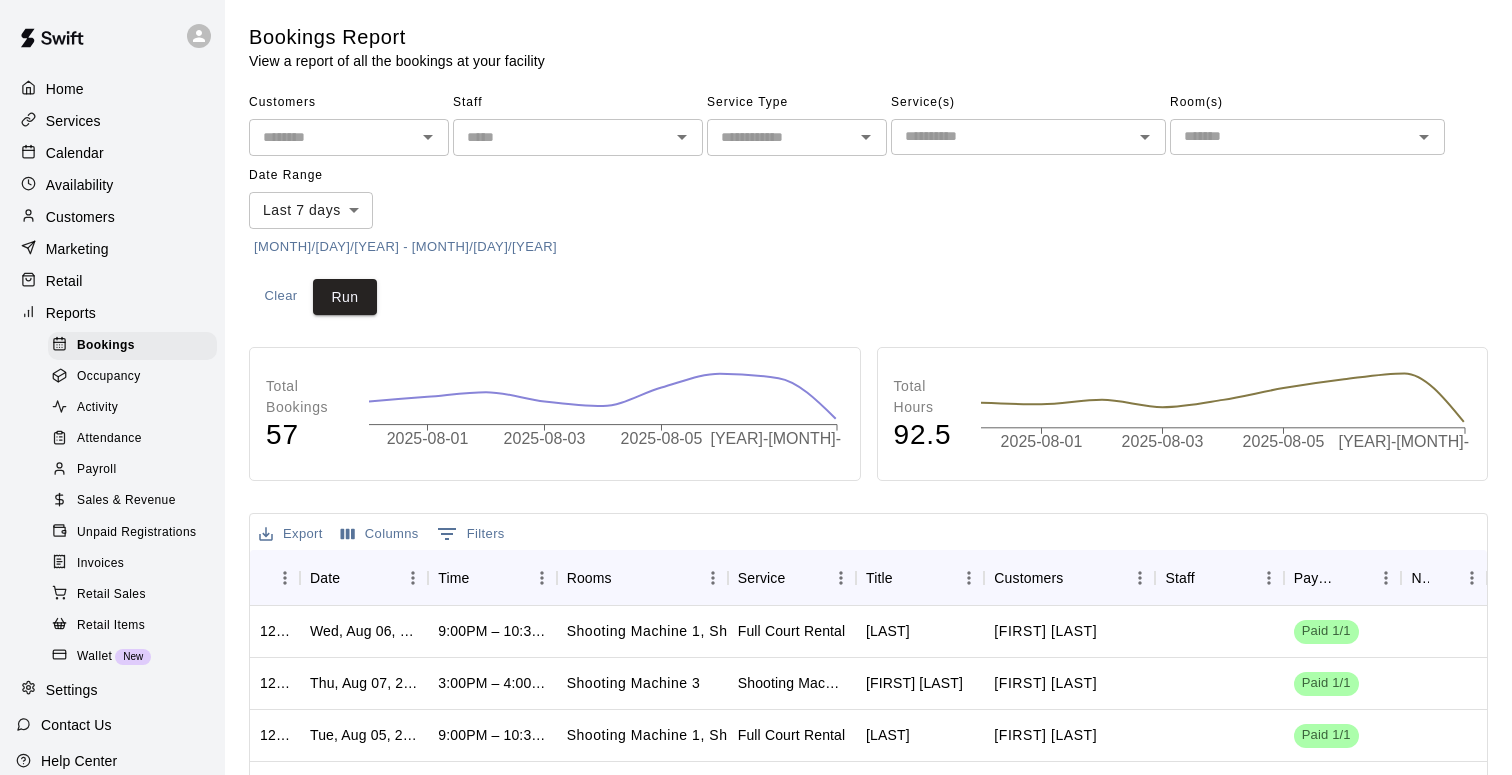 click on "7/31/2025 - 8/7/2025" at bounding box center (405, 247) 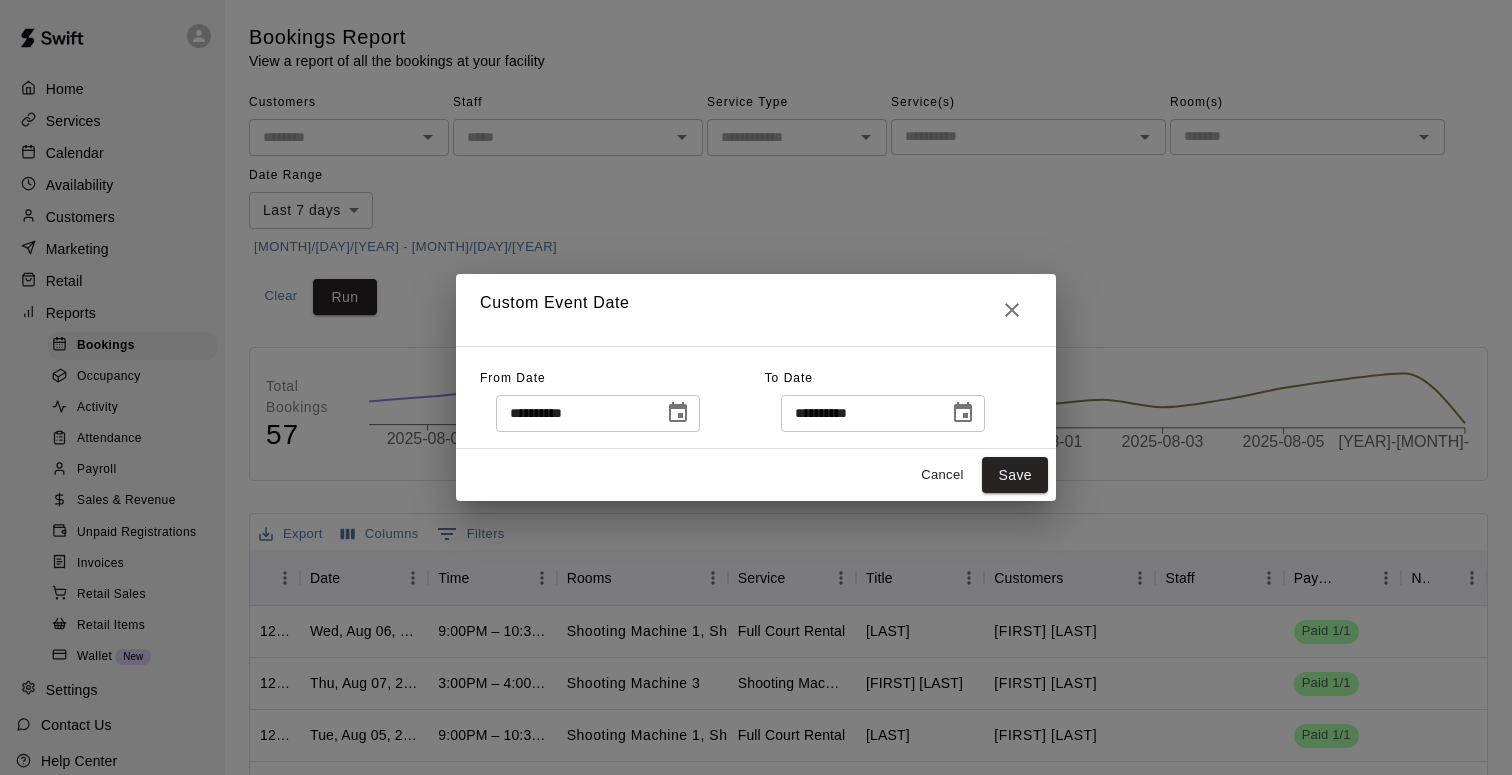 click 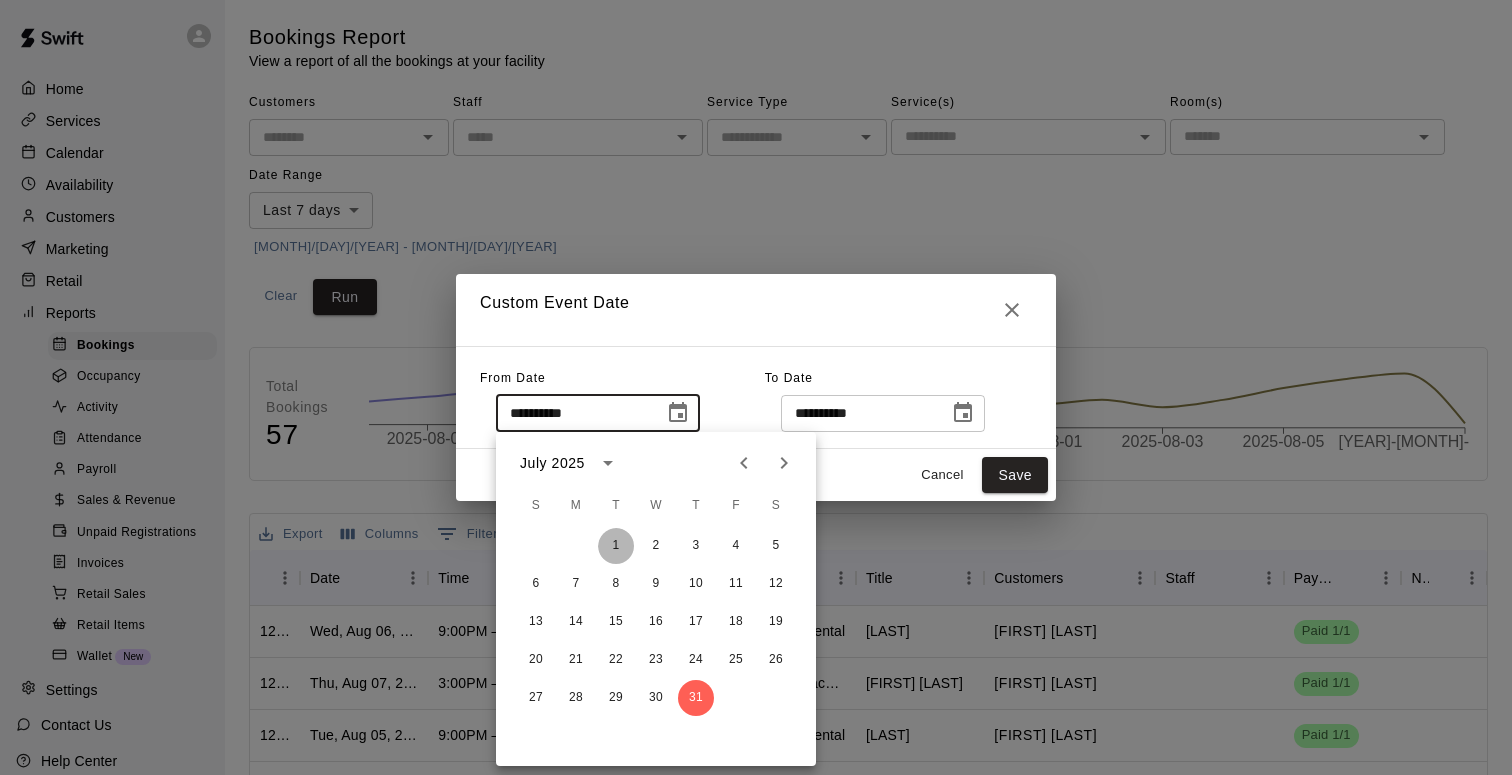 click on "1" at bounding box center [616, 546] 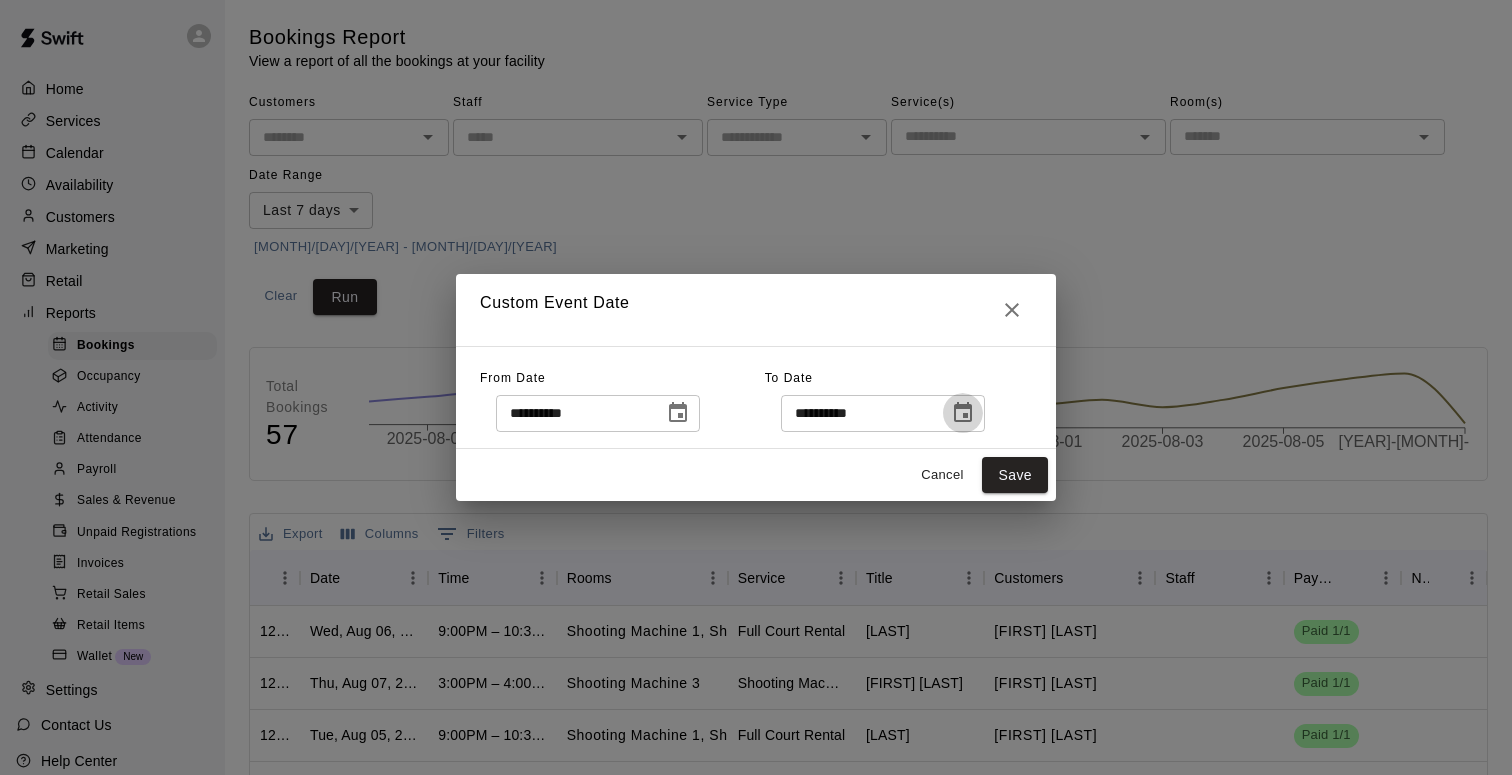 click 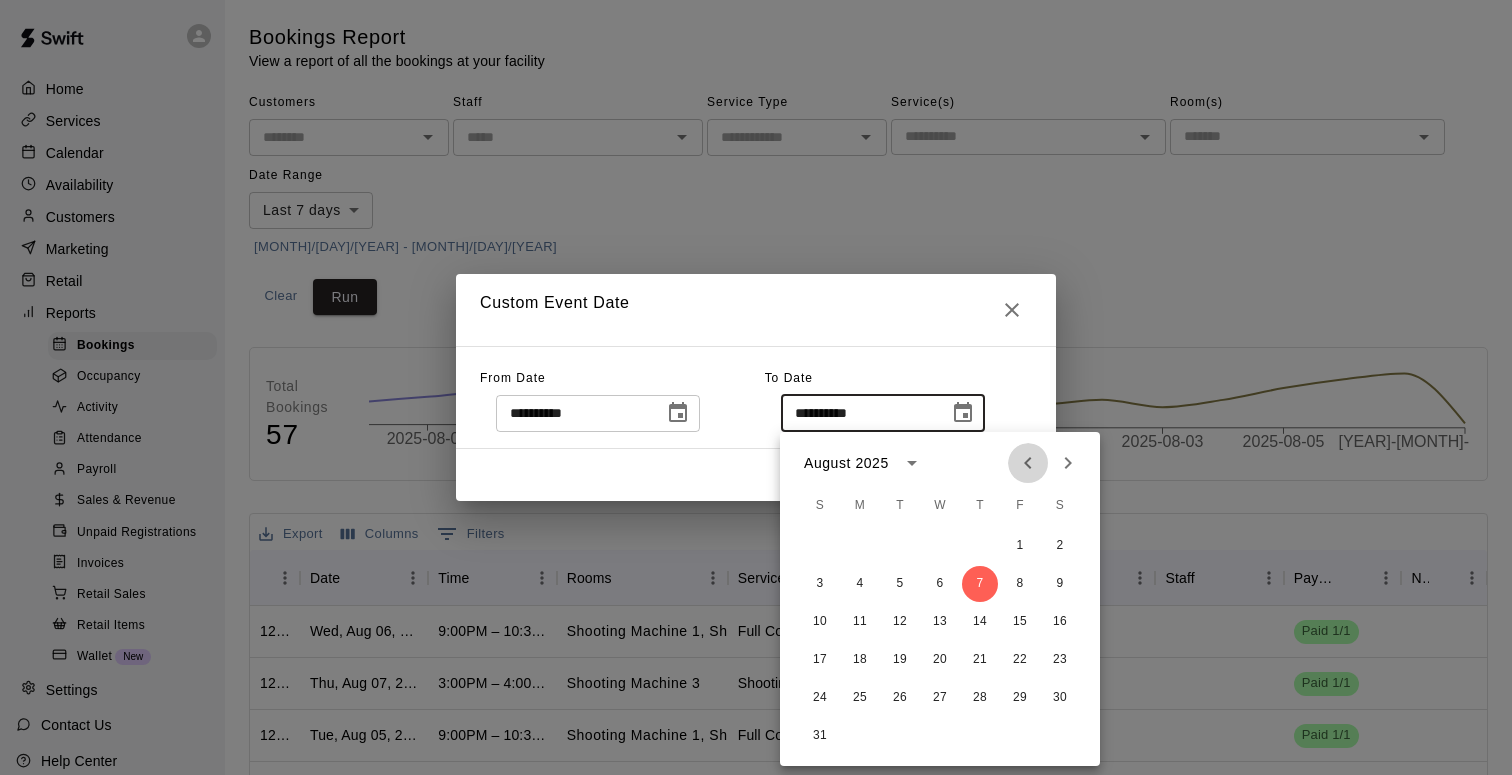 click 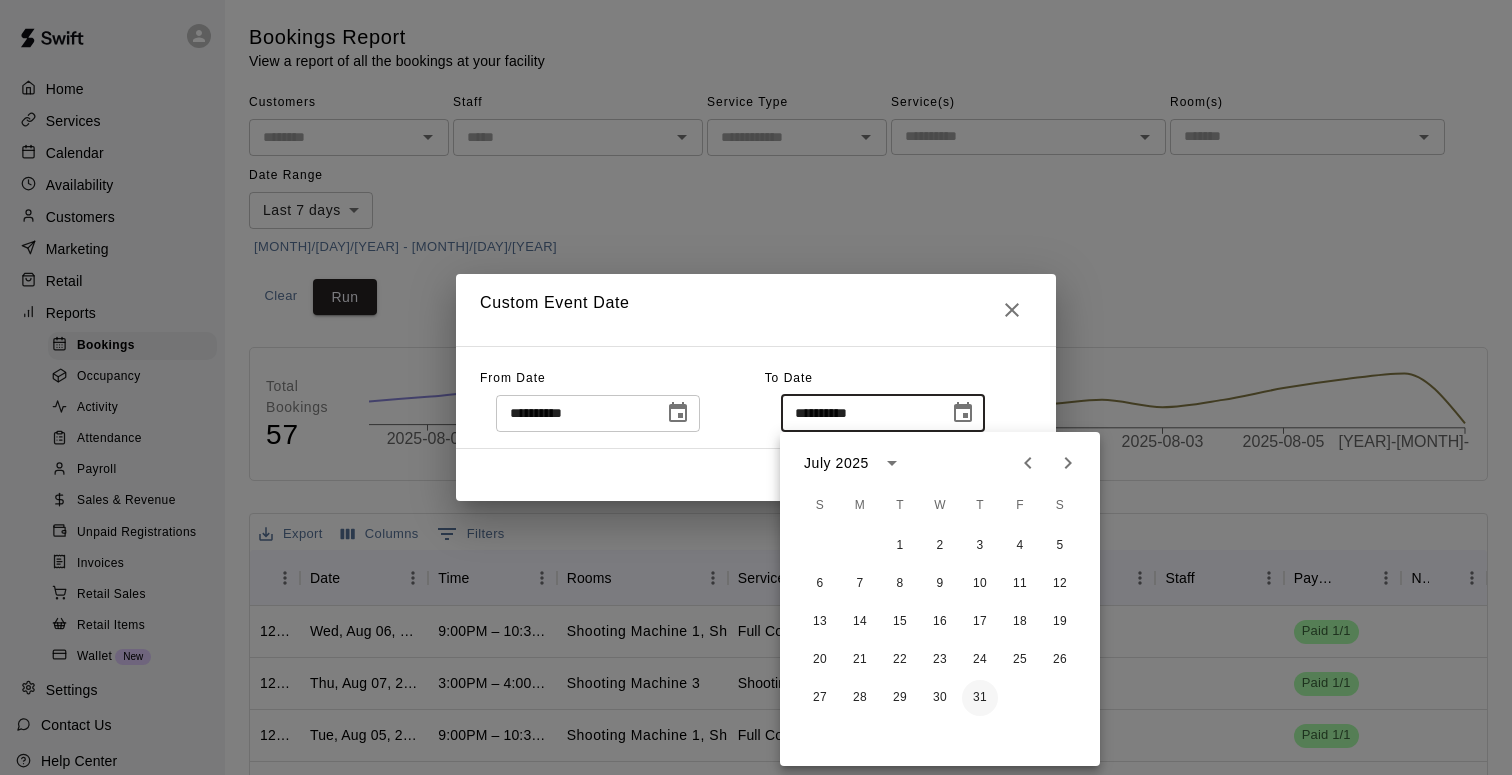 click on "31" at bounding box center (980, 698) 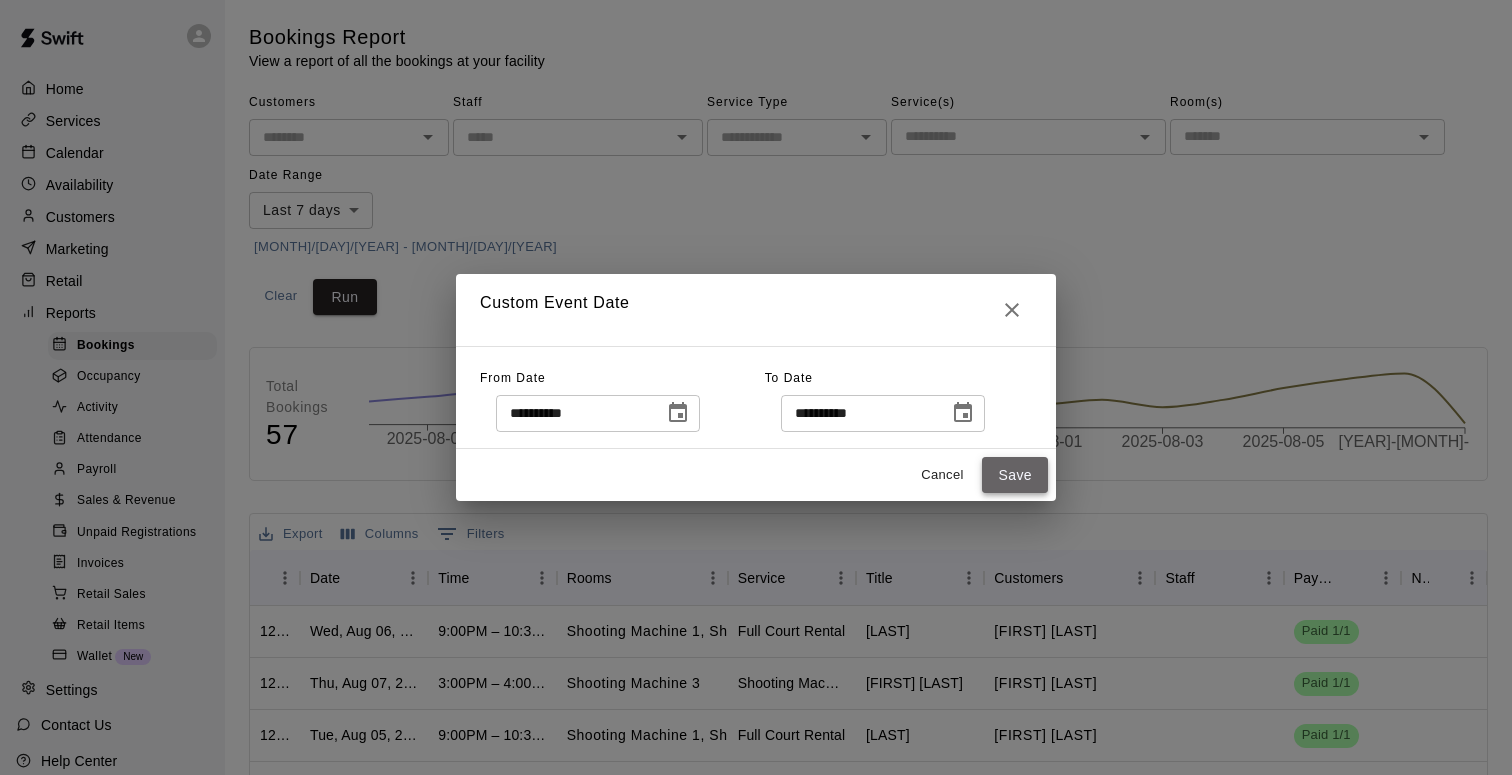click on "Save" at bounding box center (1015, 475) 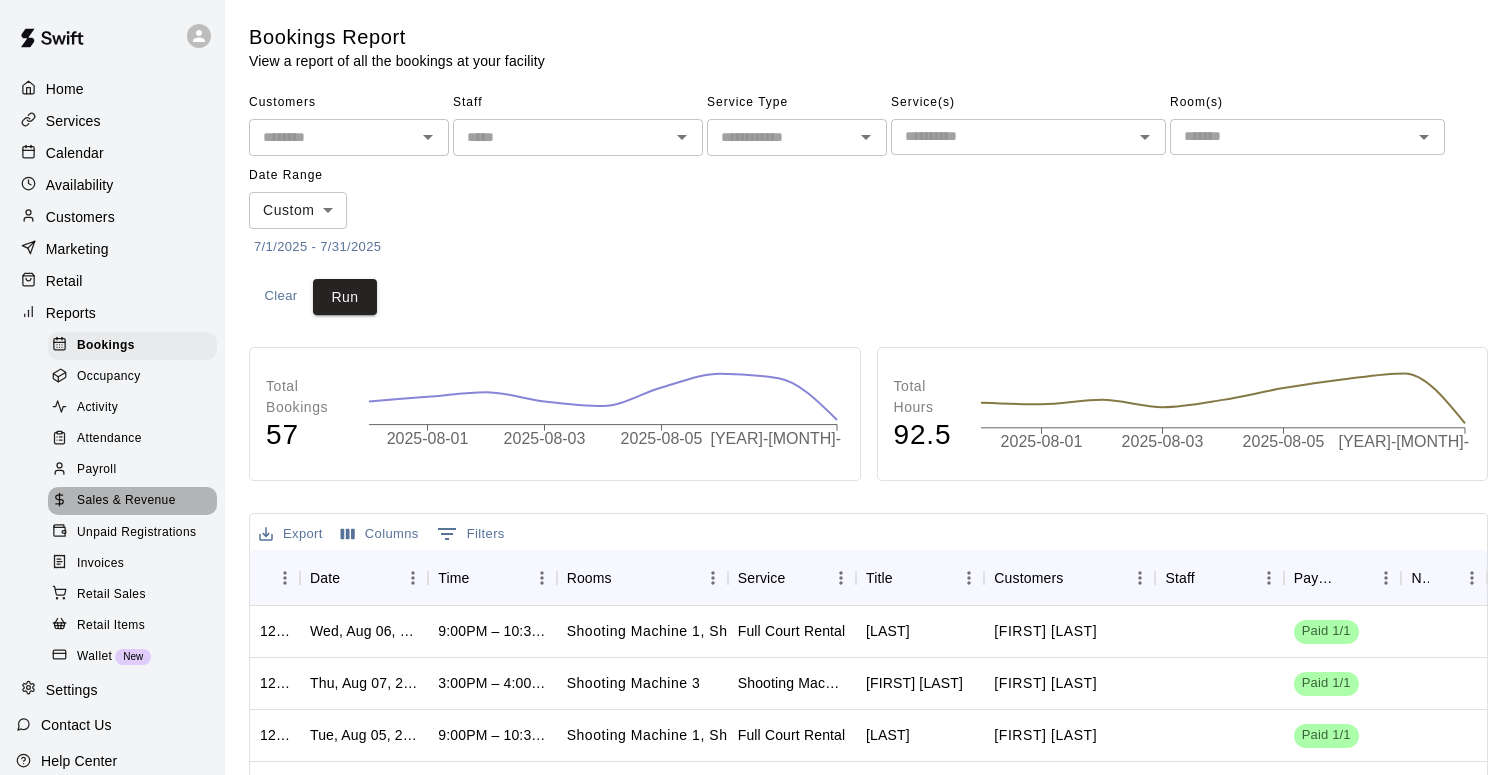 click on "Sales & Revenue" at bounding box center [126, 501] 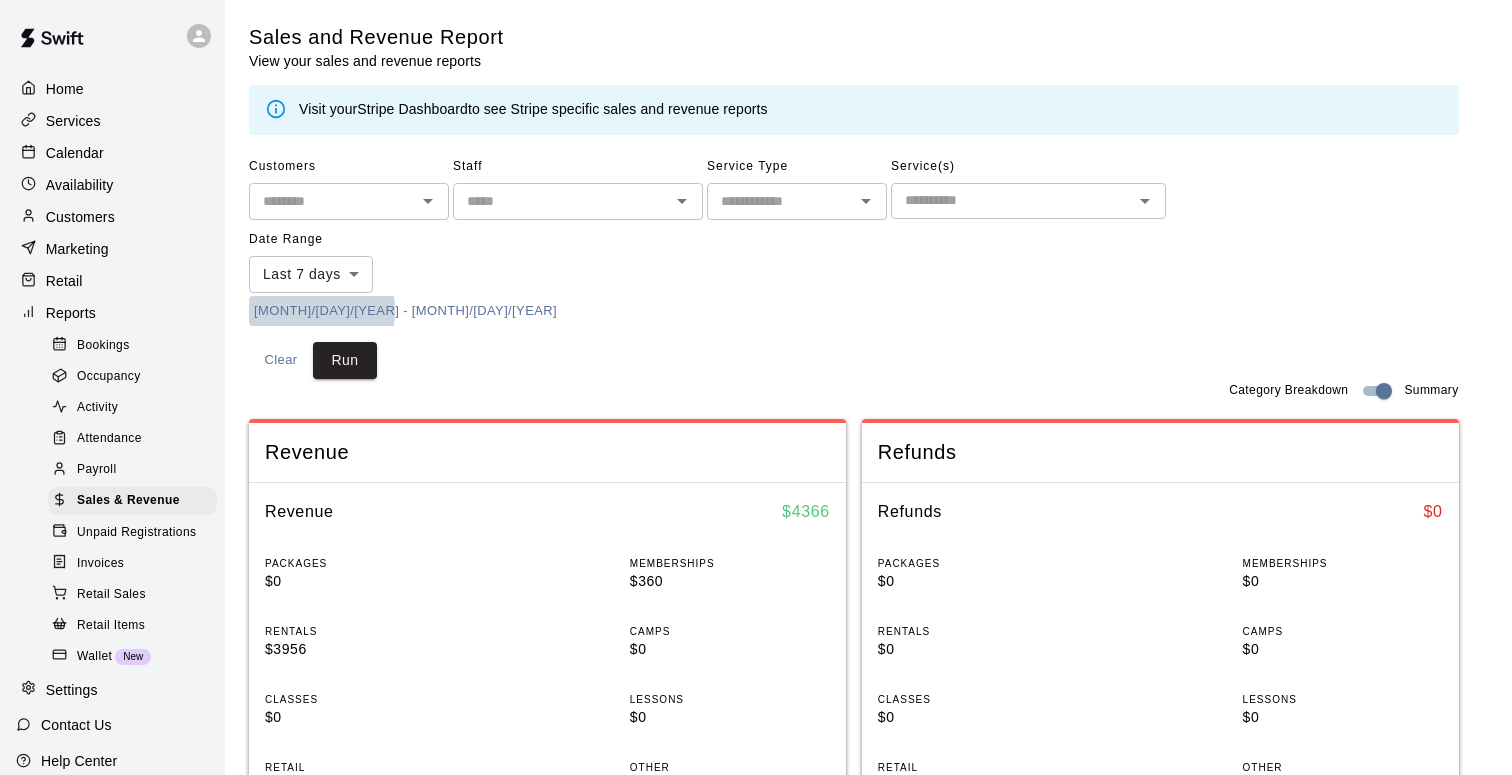 click on "7/31/2025 - 8/7/2025" at bounding box center [405, 311] 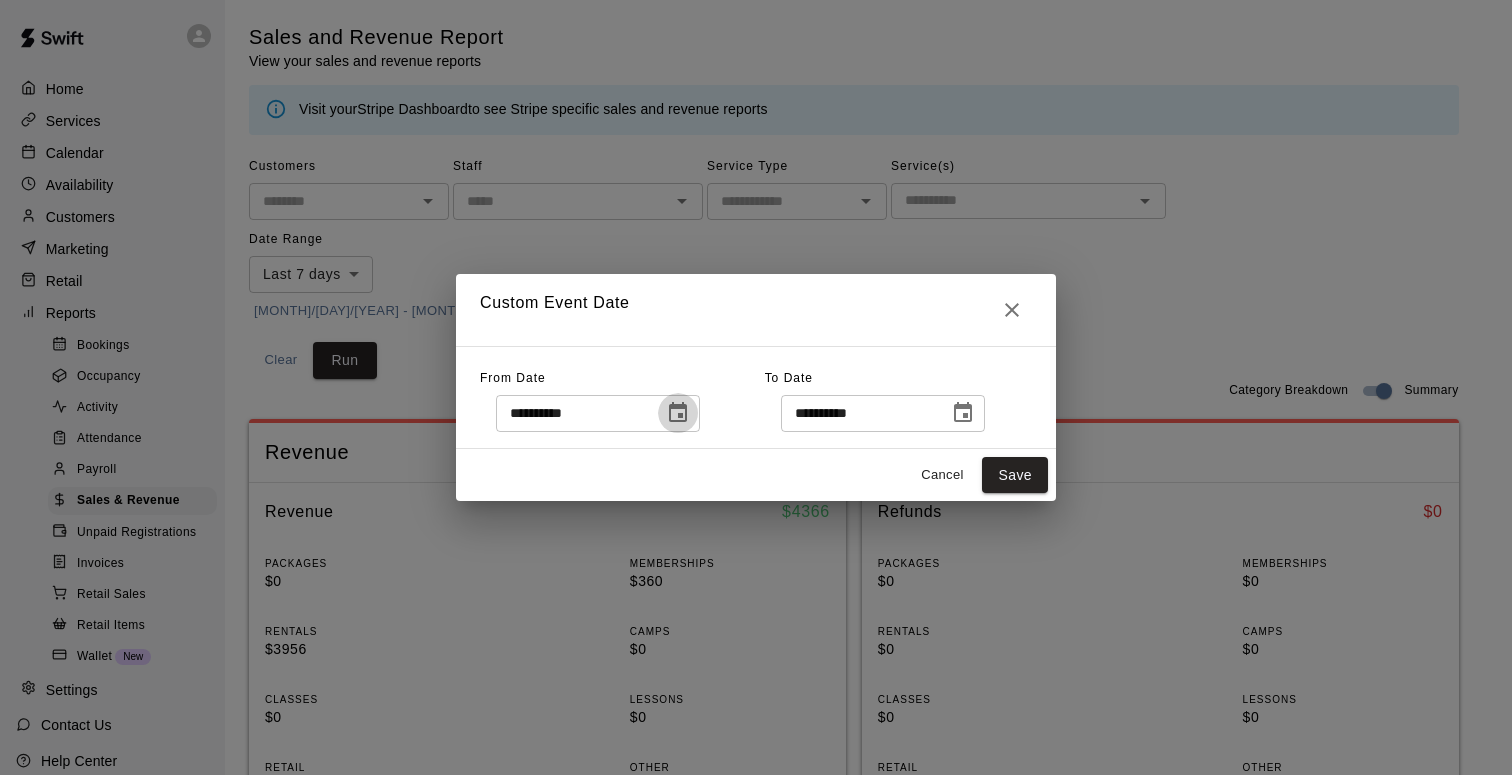 click 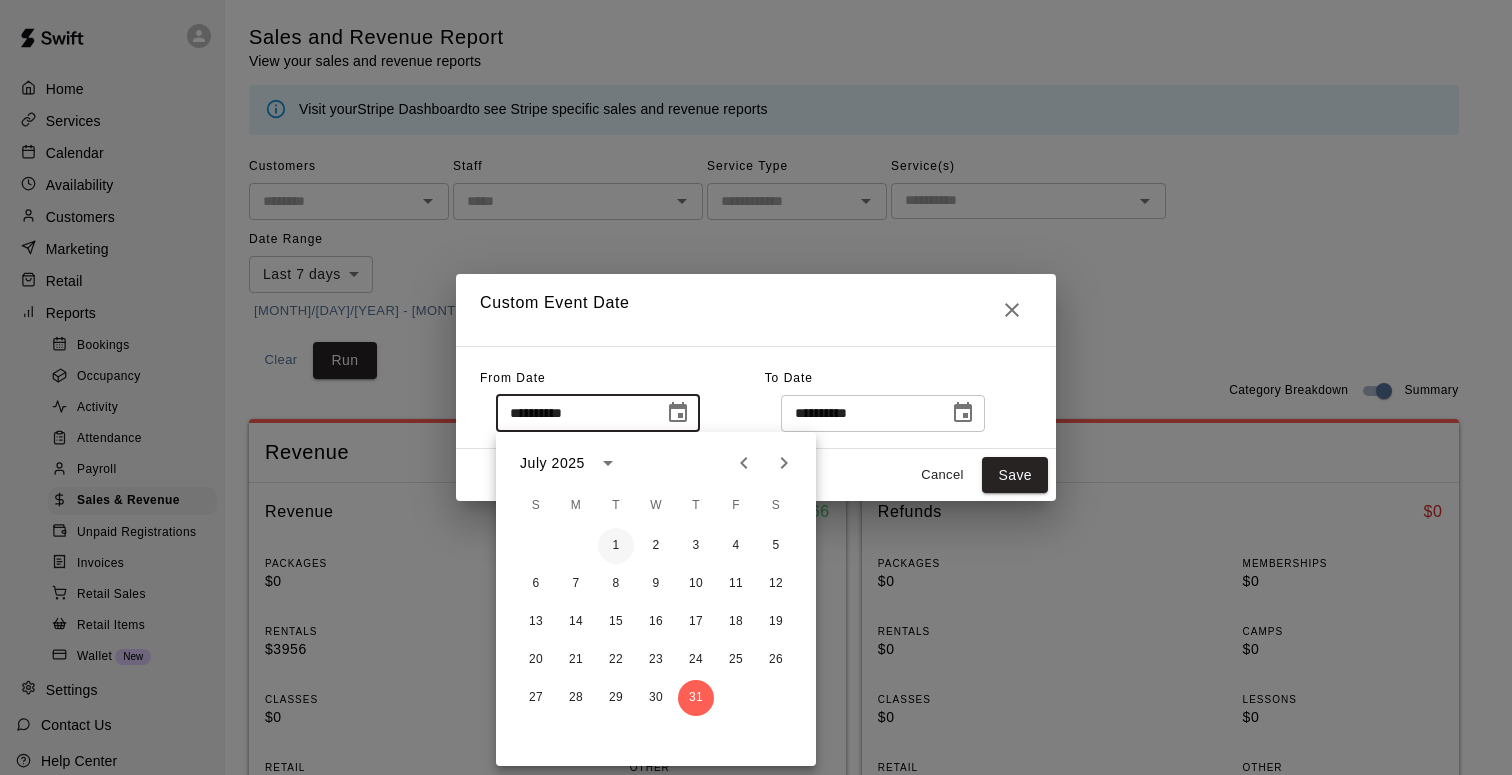 click on "1" at bounding box center [616, 546] 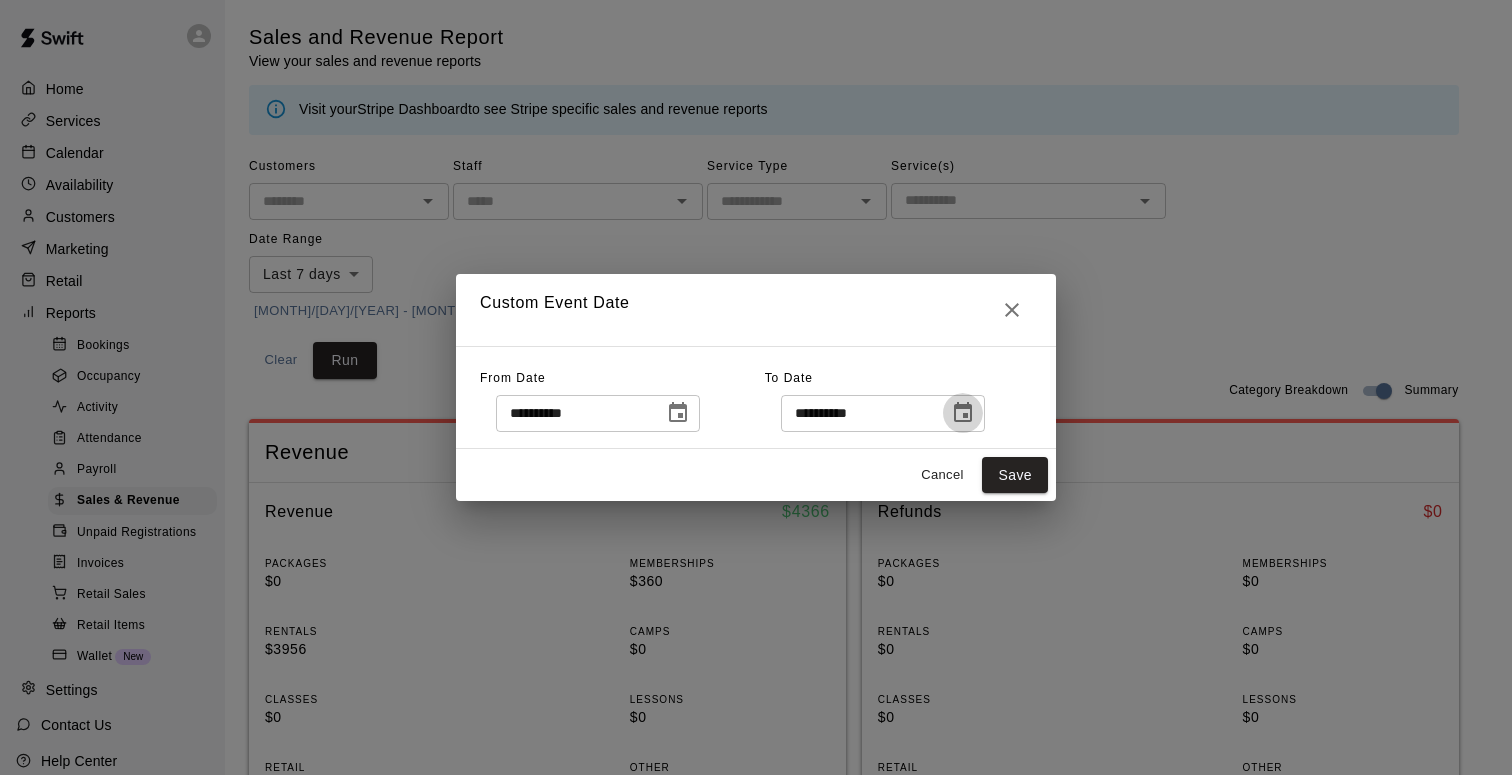 click 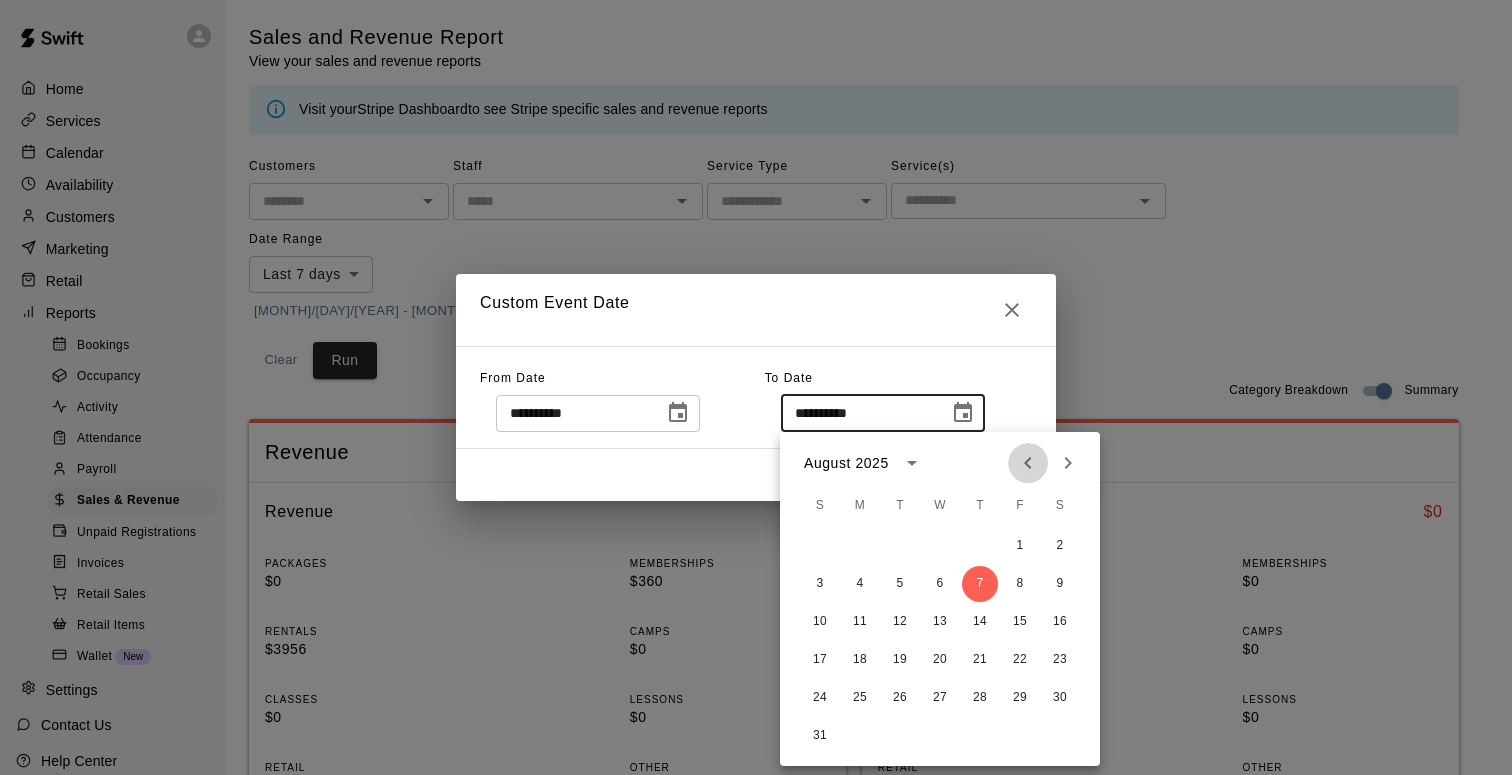click 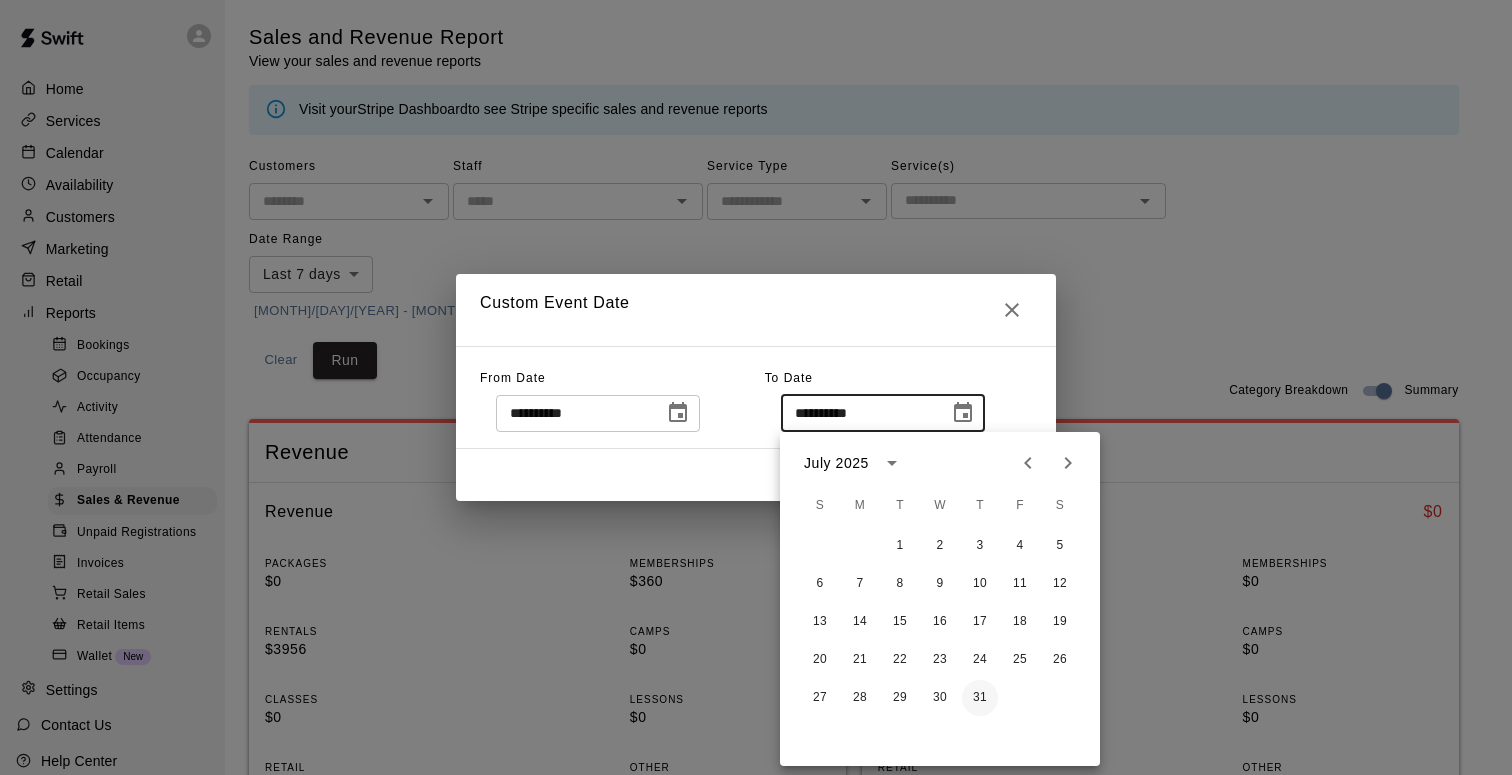 click on "31" at bounding box center [980, 698] 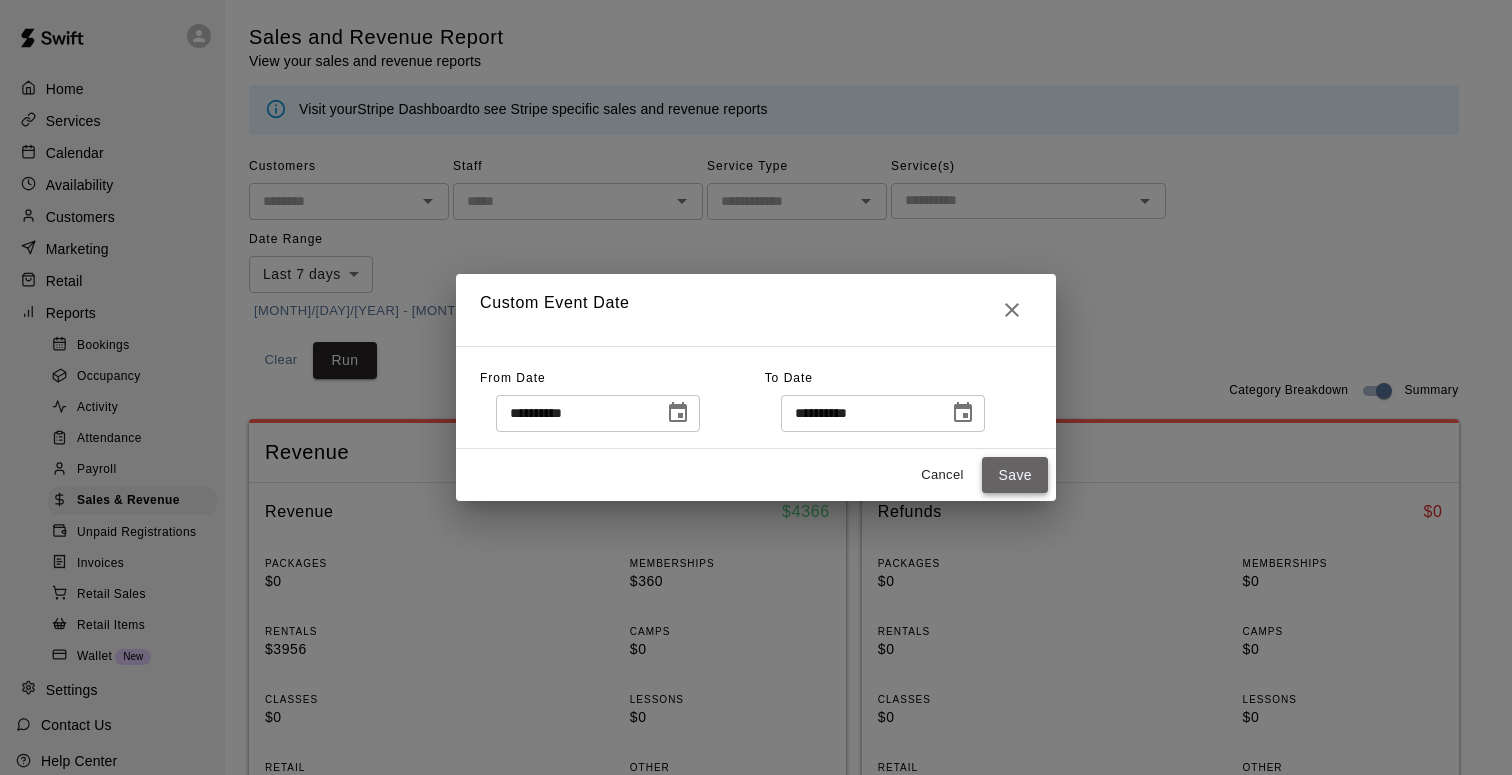 click on "Save" at bounding box center (1015, 475) 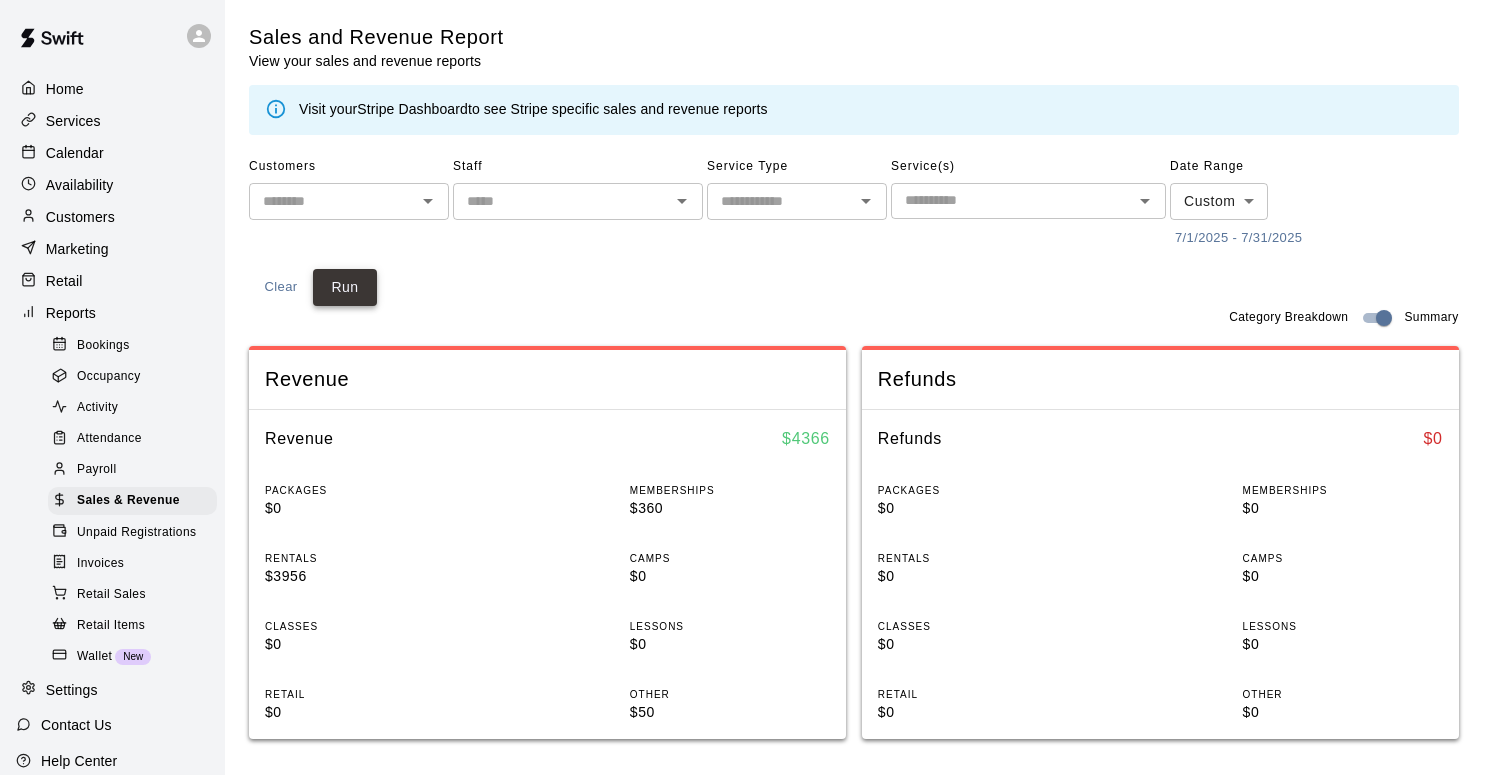 click on "Run" at bounding box center (345, 287) 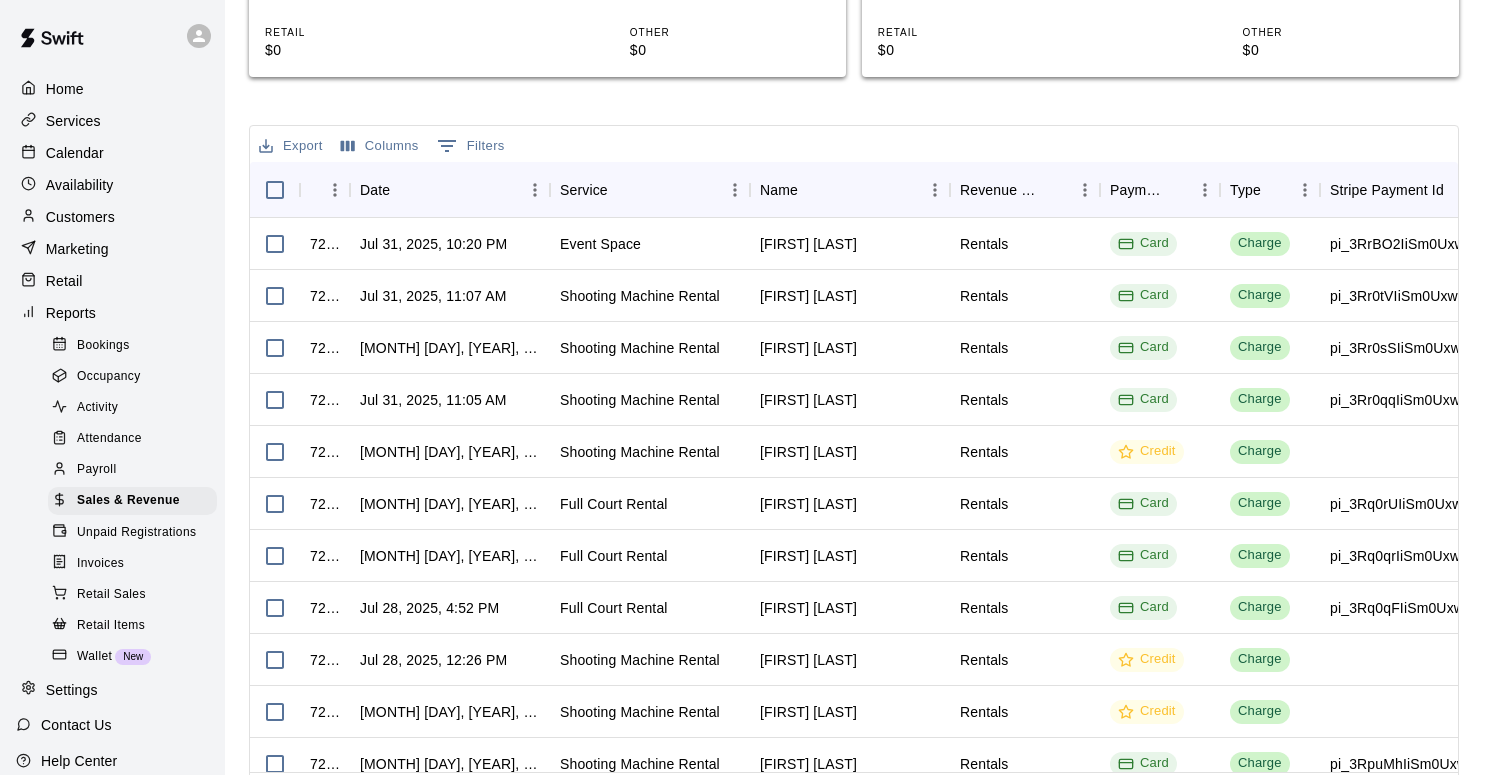 scroll, scrollTop: 658, scrollLeft: 0, axis: vertical 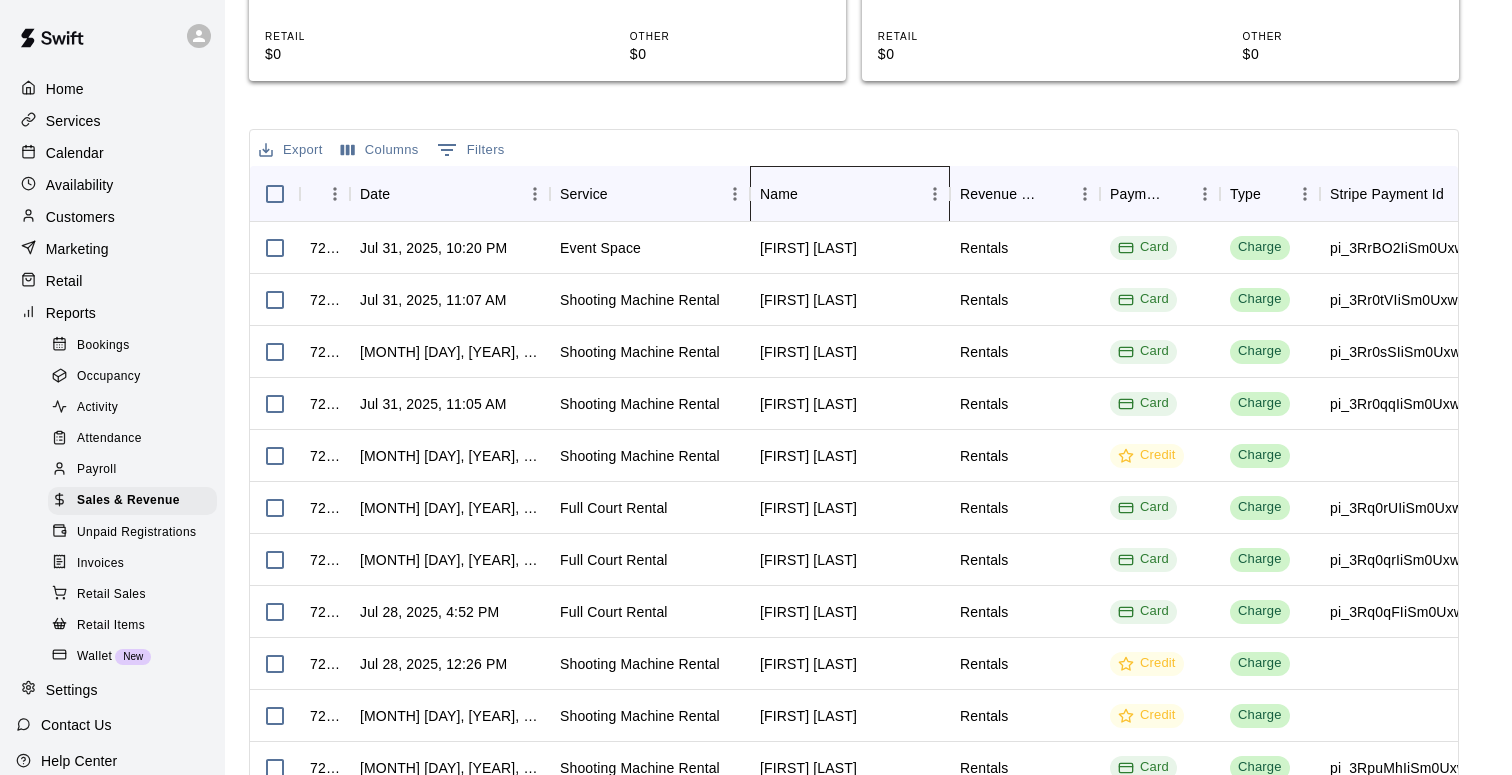 click on "Name" at bounding box center [779, 194] 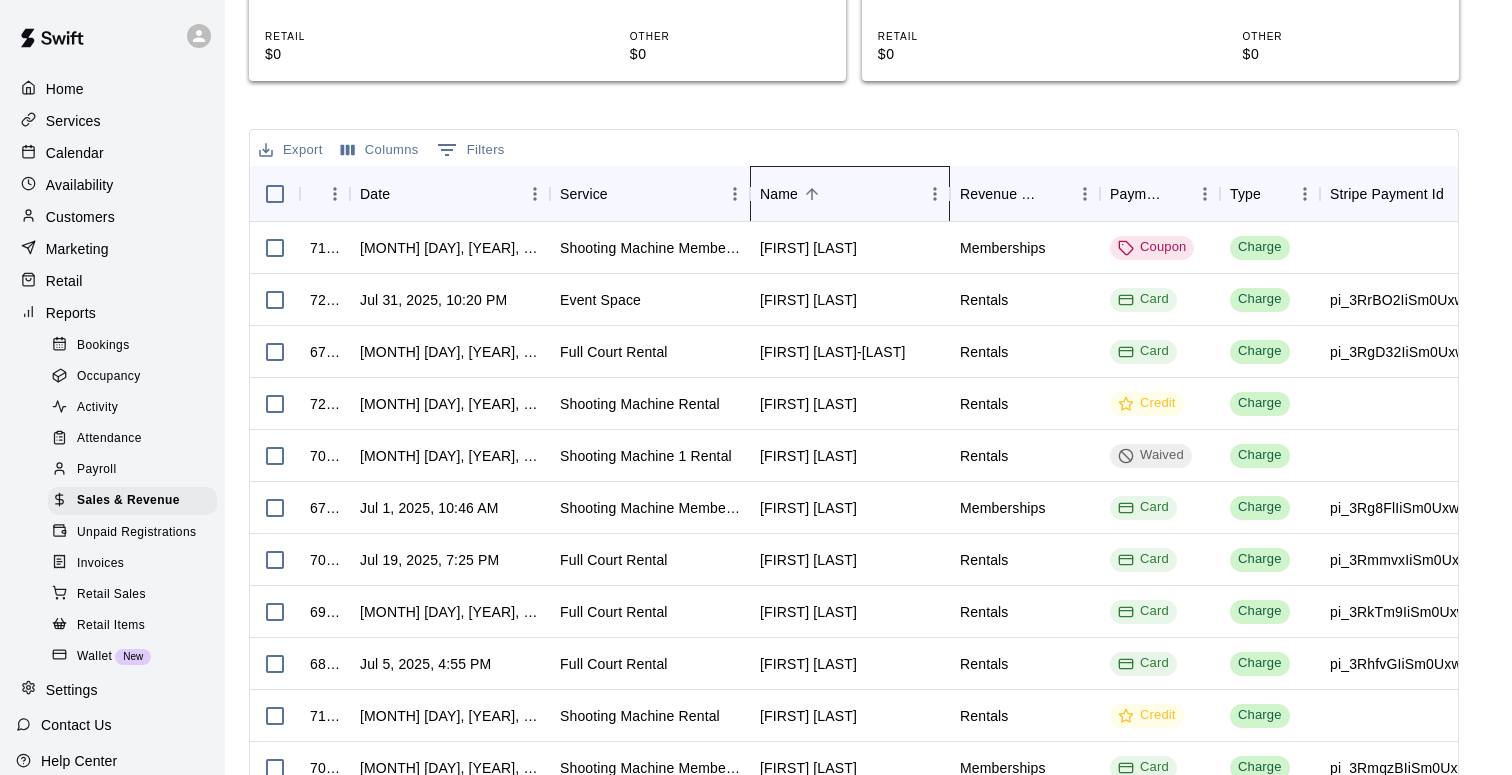 click on "Name" at bounding box center (779, 194) 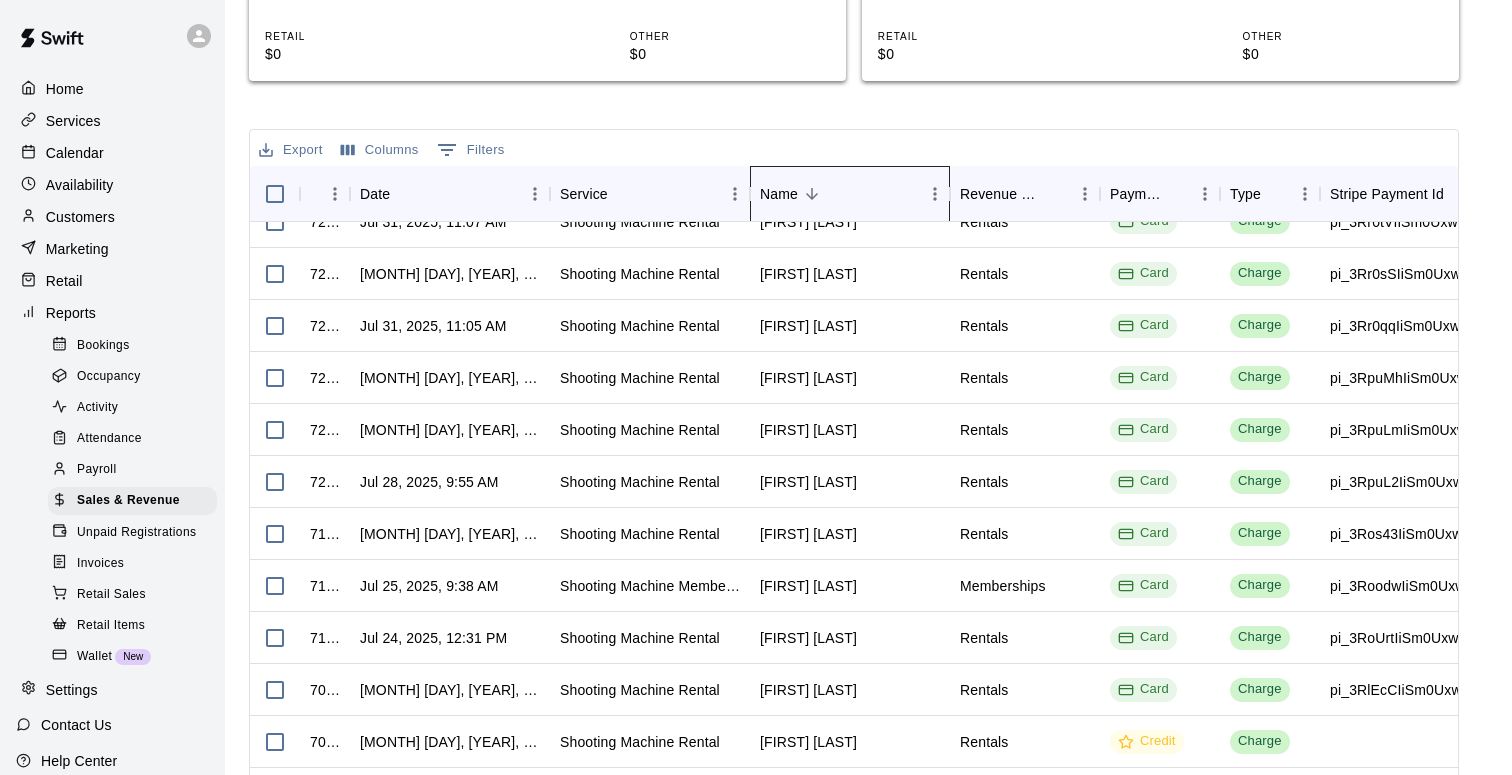 scroll, scrollTop: 343, scrollLeft: 0, axis: vertical 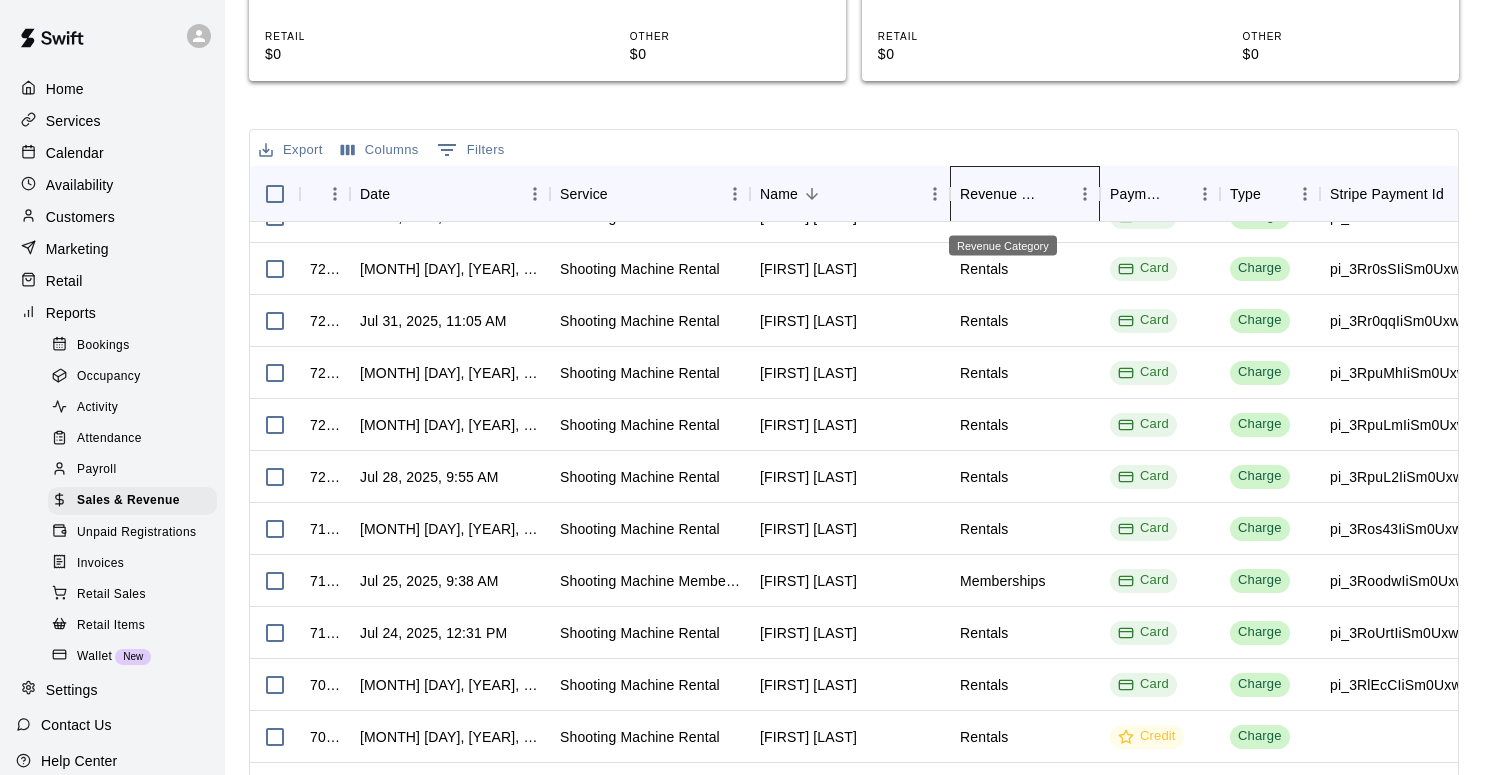 click on "Revenue Category" at bounding box center (1001, 194) 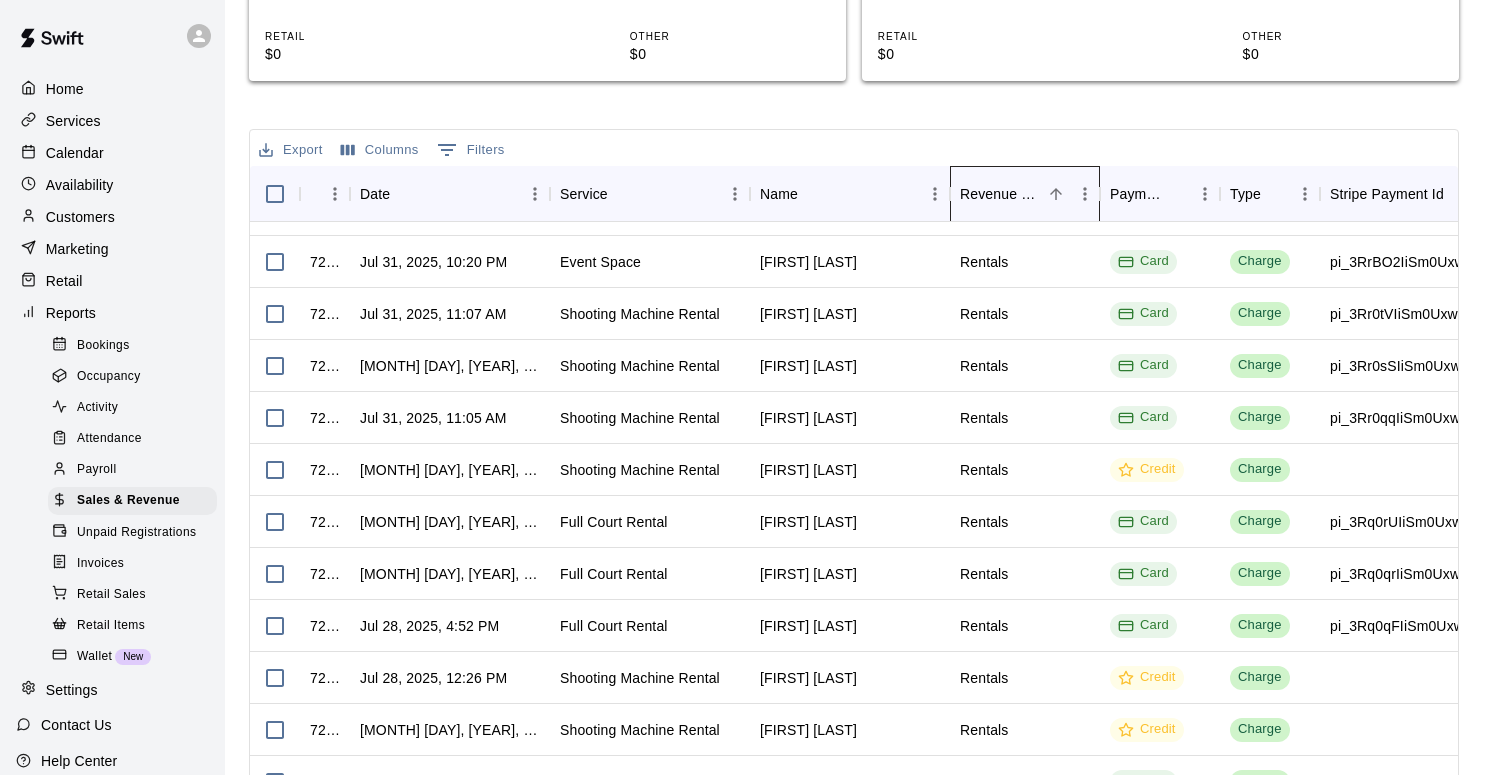 scroll, scrollTop: 663, scrollLeft: 0, axis: vertical 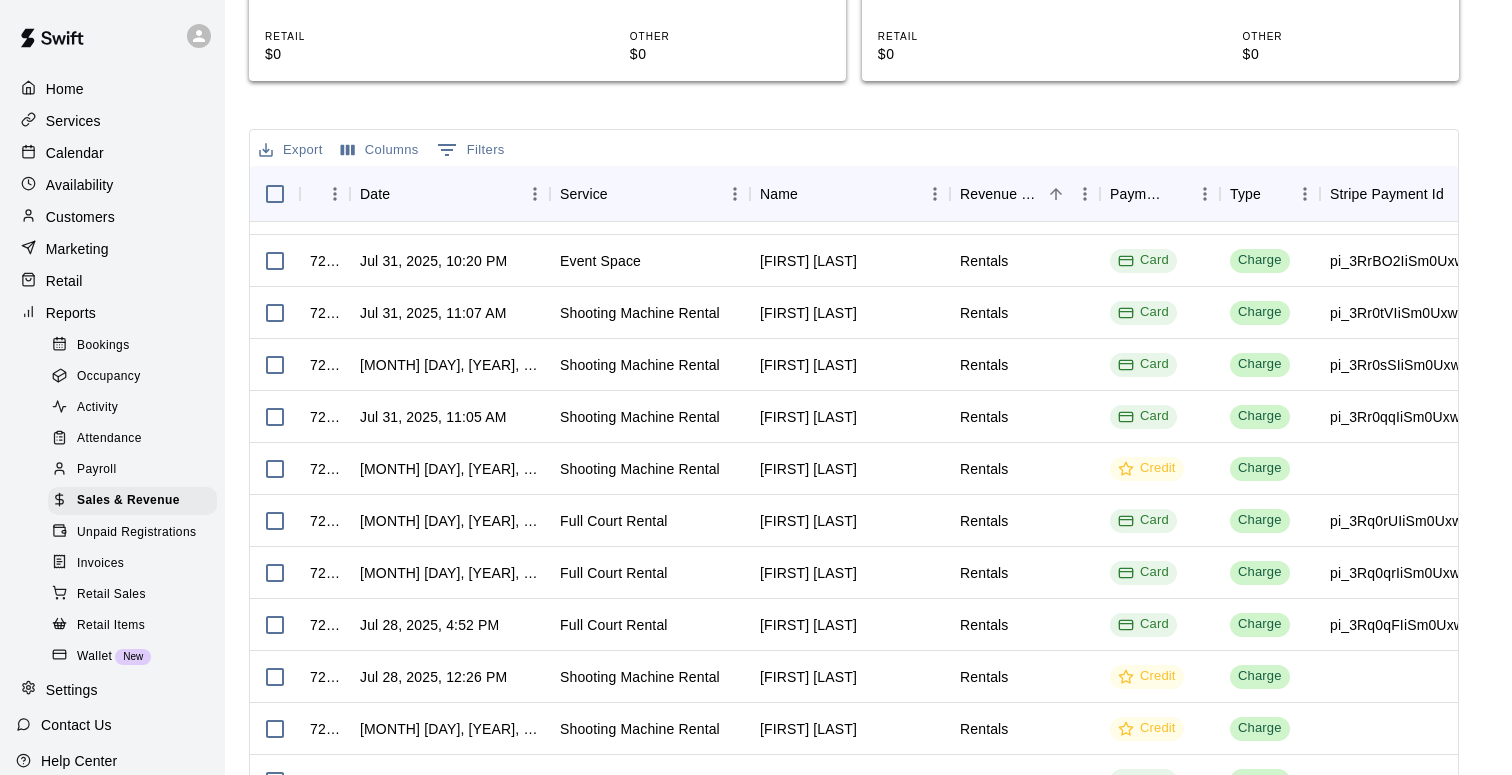 click on "Export Columns 0 Filters" at bounding box center [854, 148] 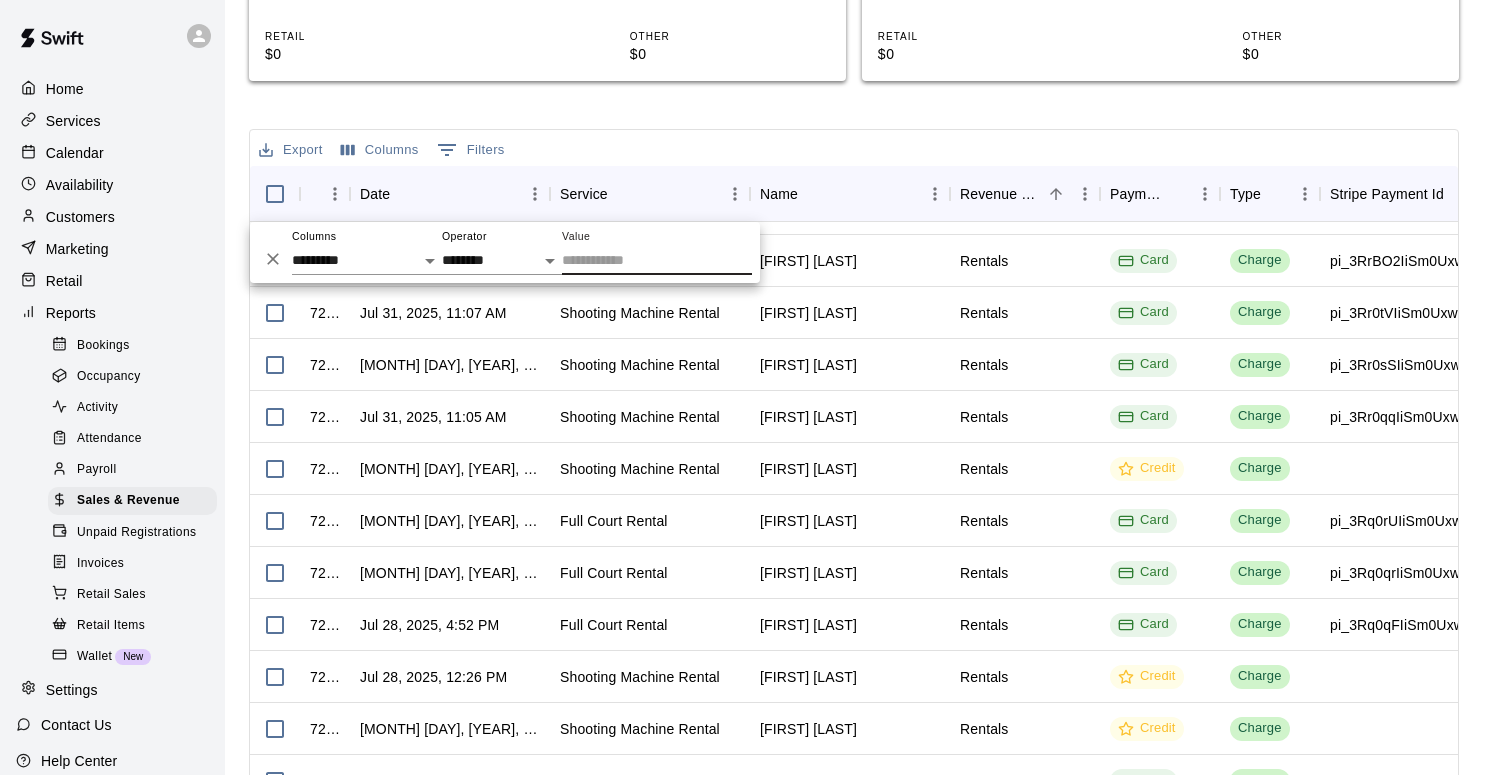 click on "Export Columns 0 Filters" at bounding box center [854, 148] 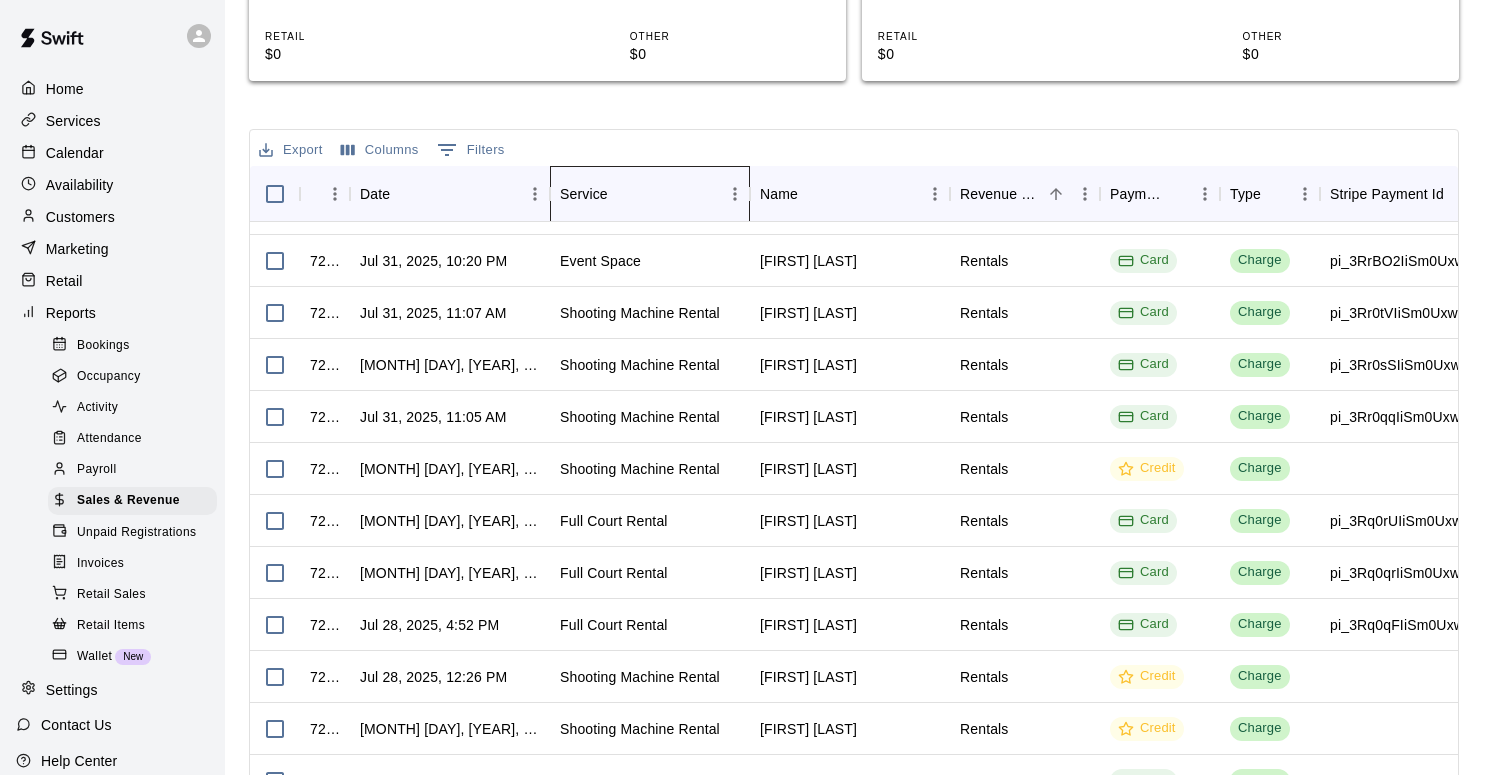 click on "Service" at bounding box center (584, 194) 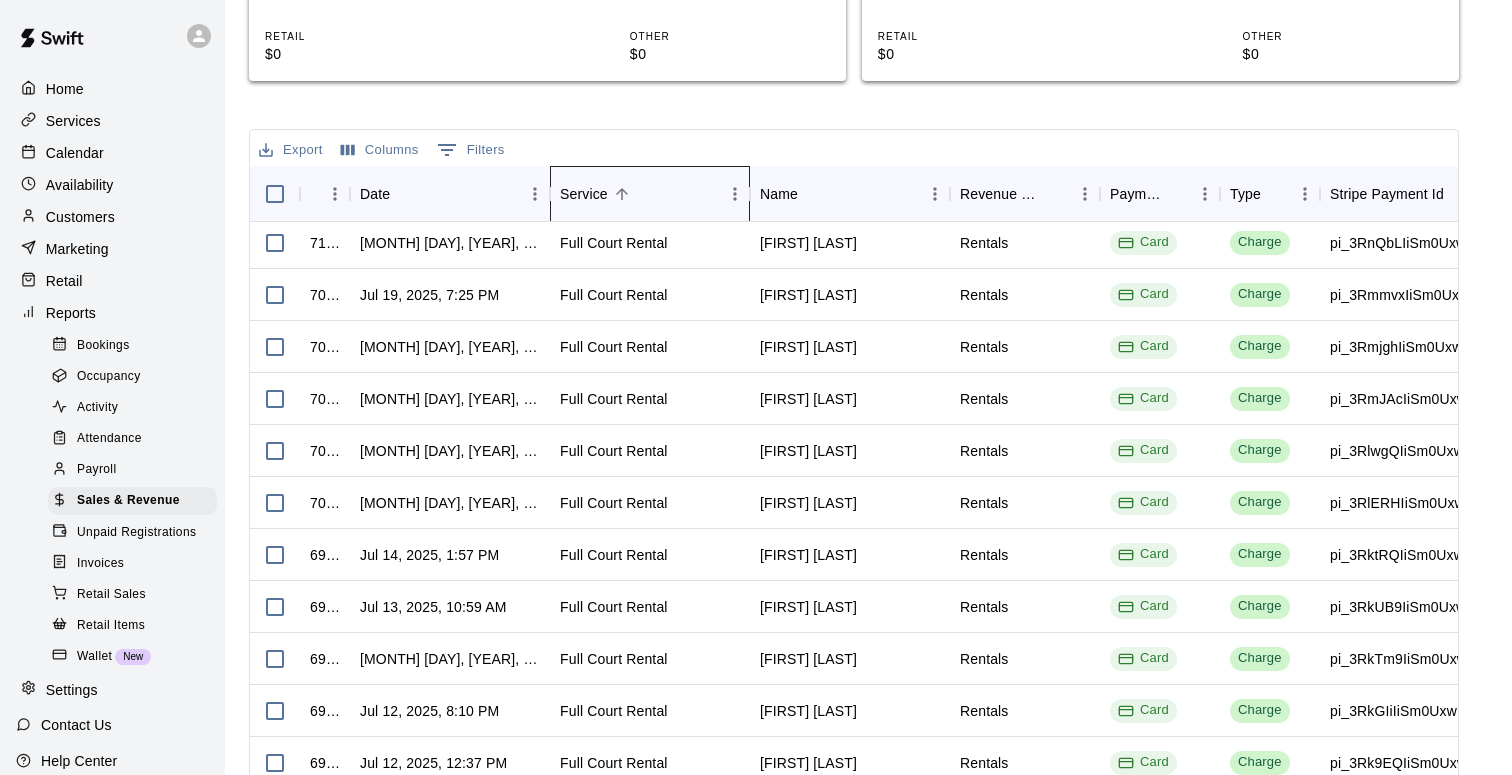 scroll, scrollTop: 0, scrollLeft: 0, axis: both 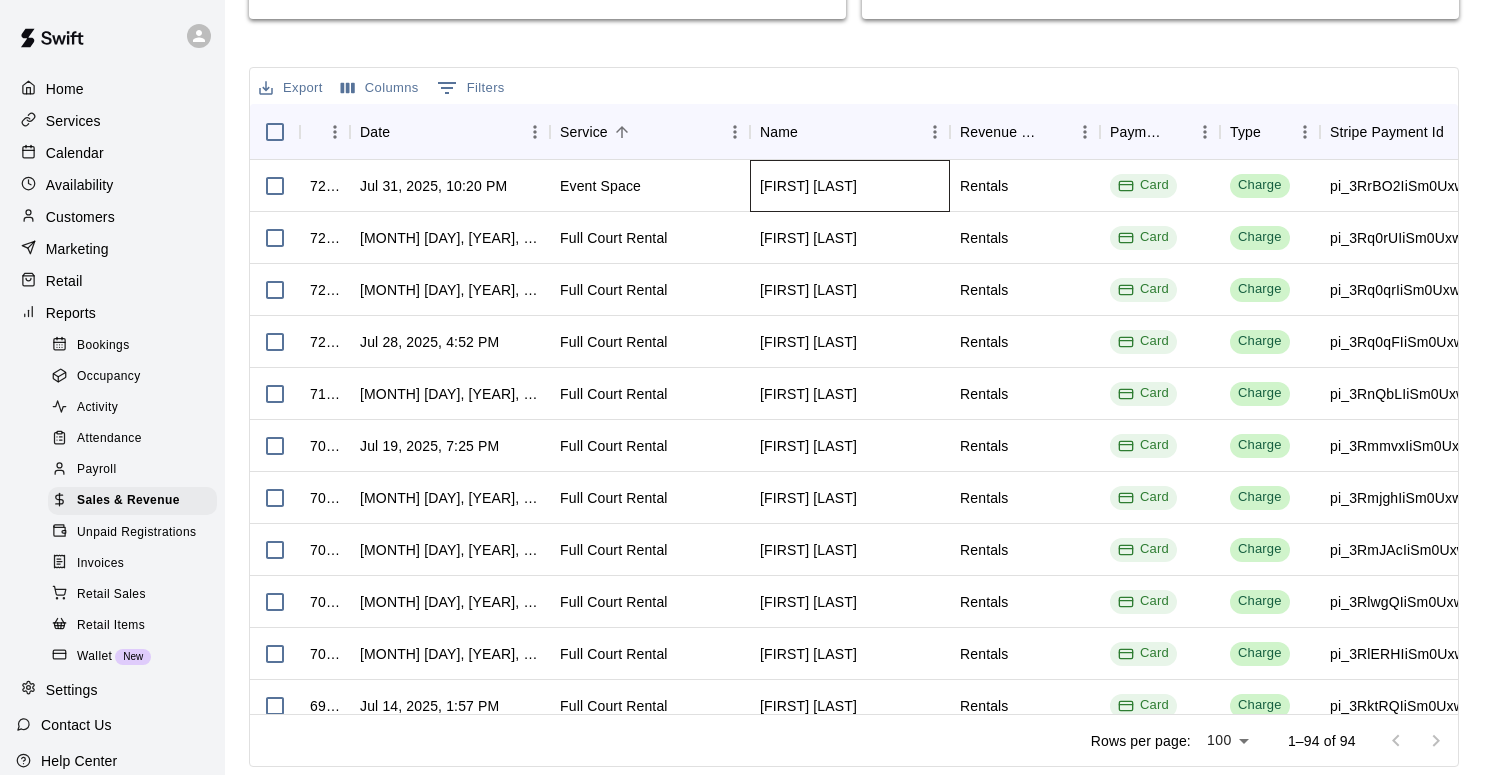 click on "Carrie Mirza" at bounding box center (808, 186) 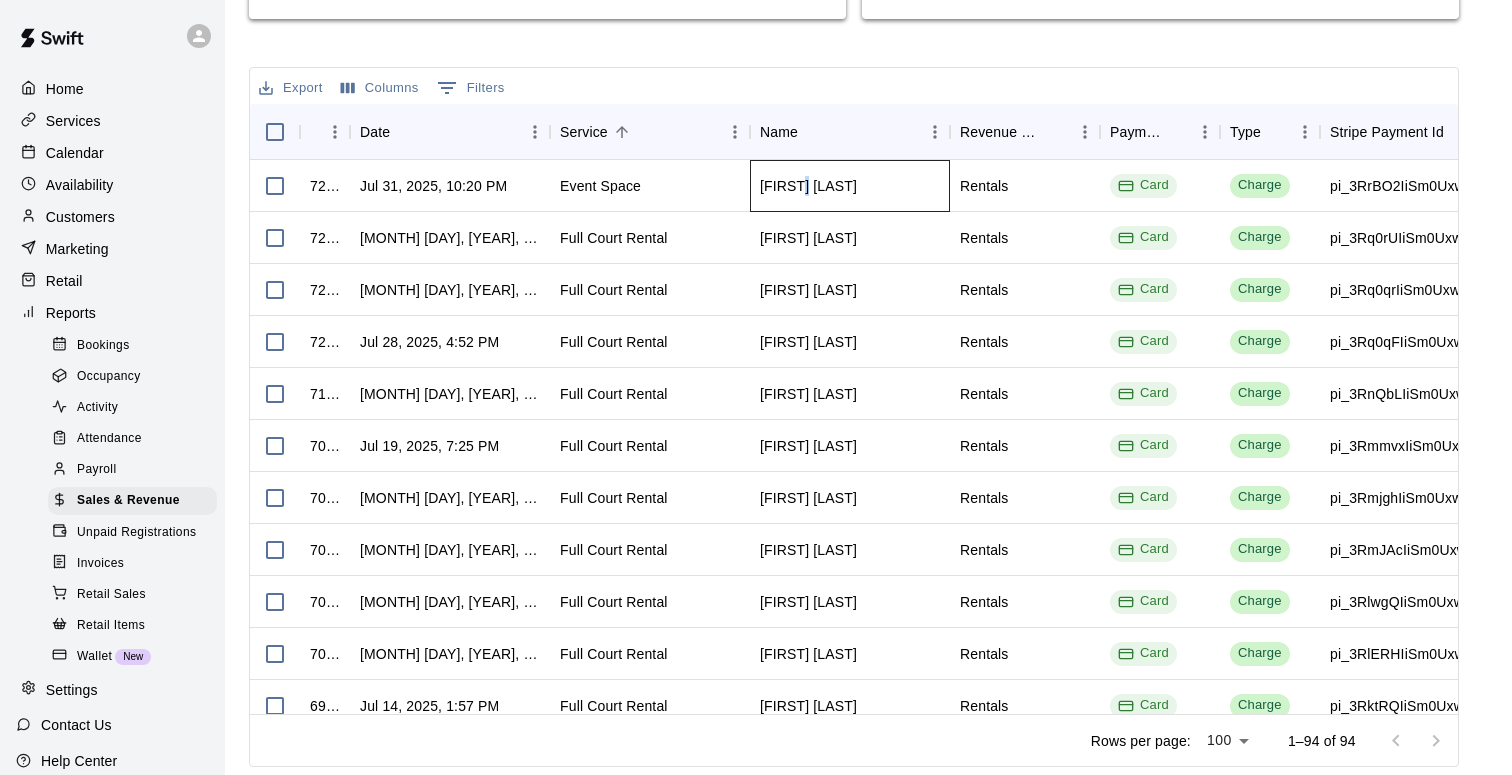 click on "Carrie Mirza" at bounding box center [808, 186] 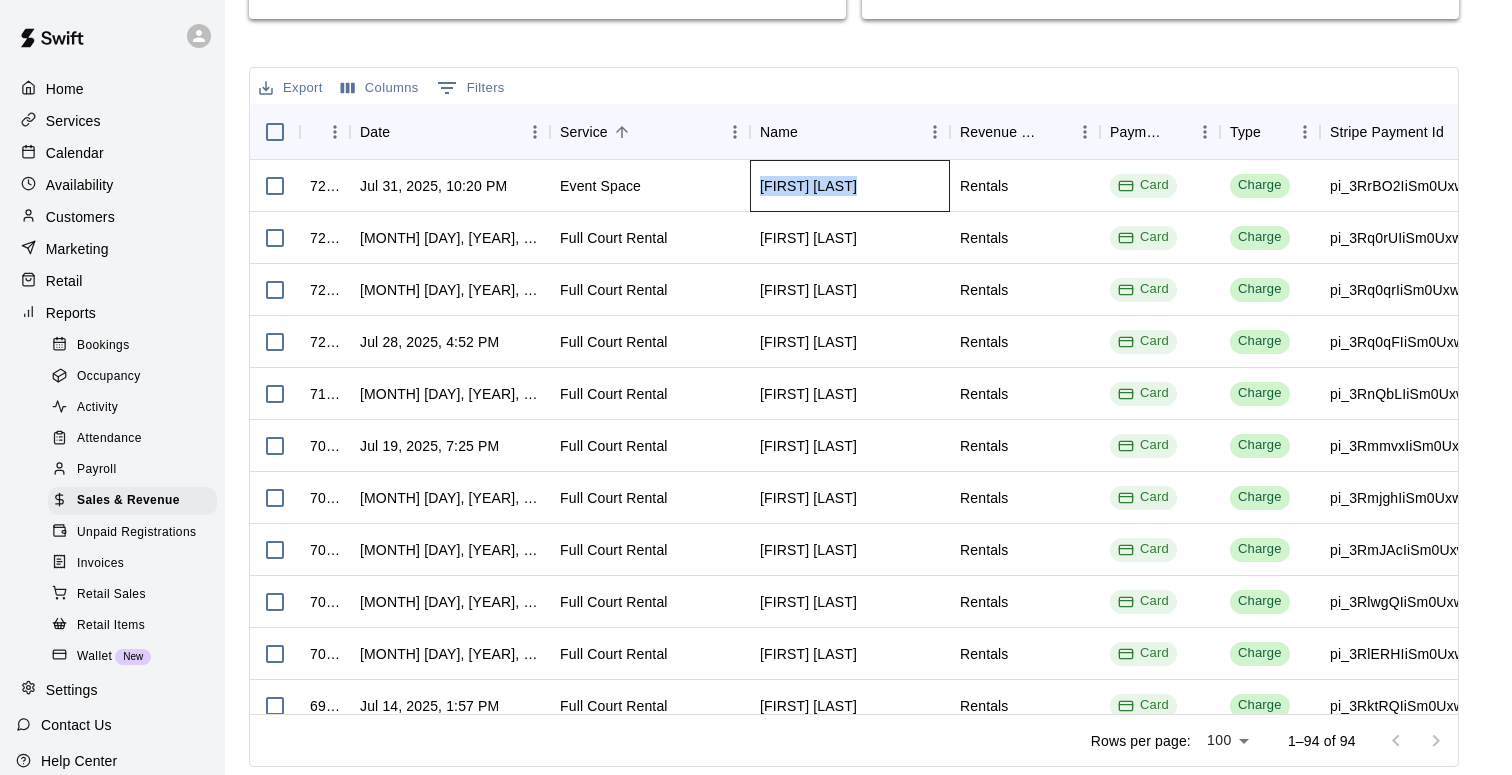 click on "Carrie Mirza" at bounding box center (808, 186) 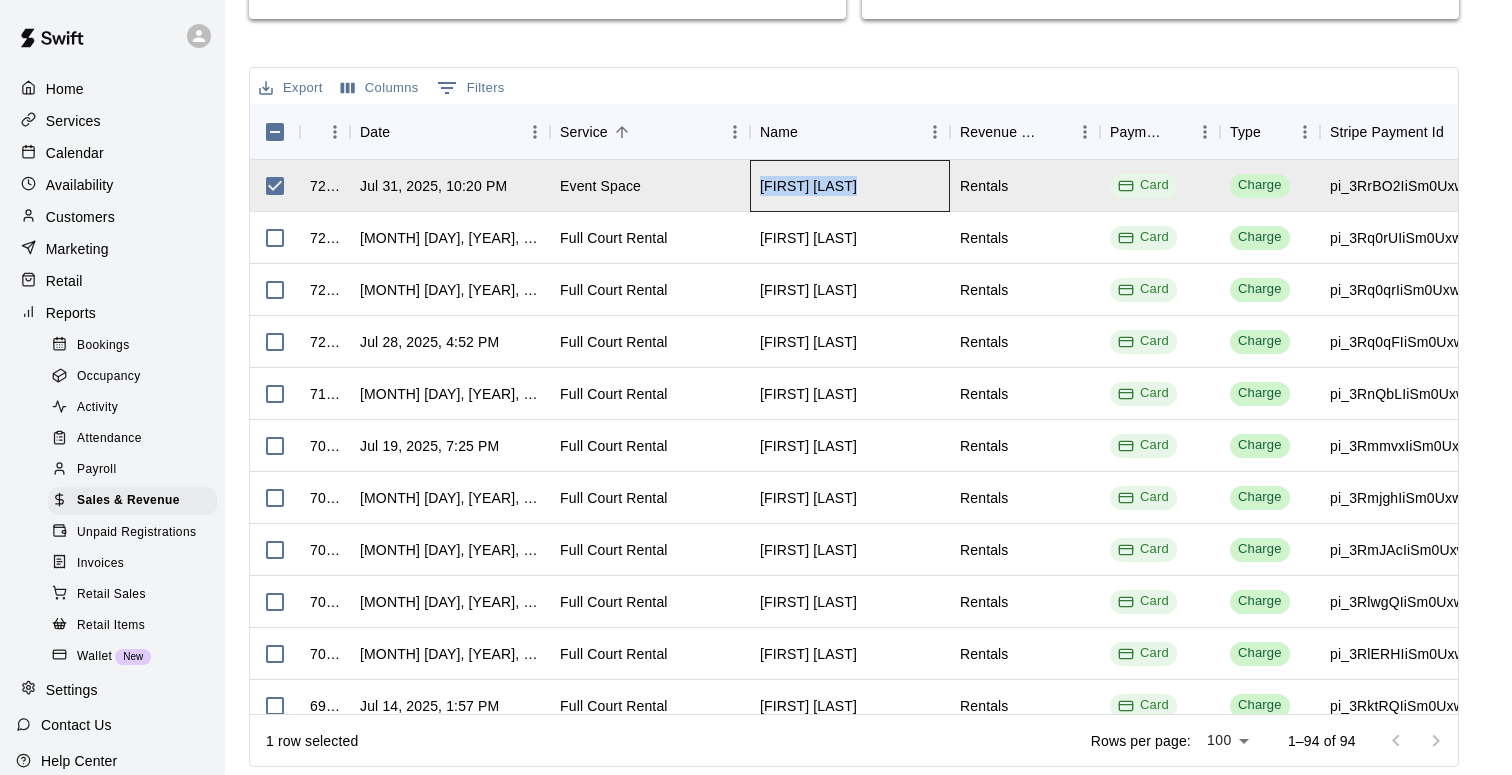 copy on "Carrie Mirza" 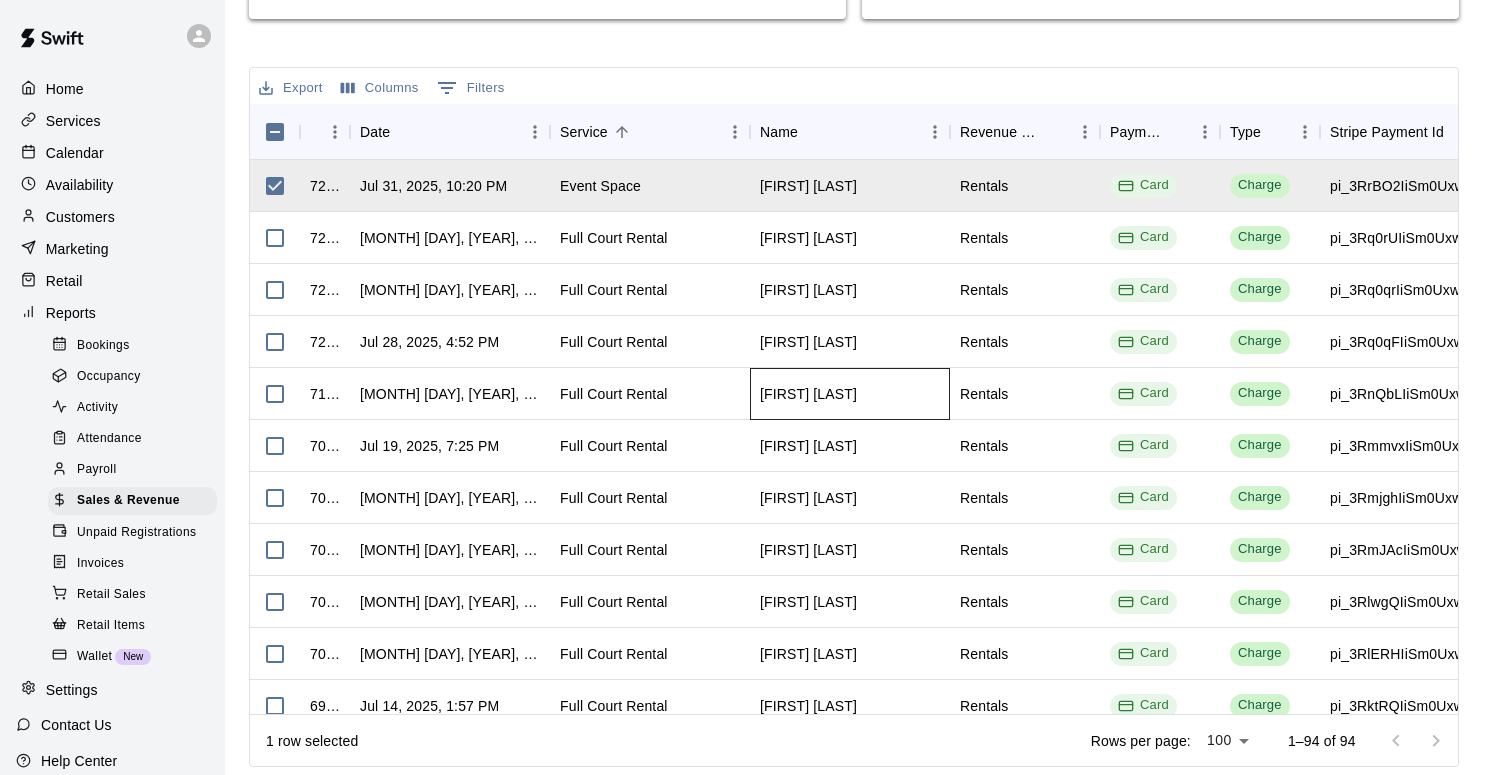 click on "Raymond Brothers" at bounding box center [808, 394] 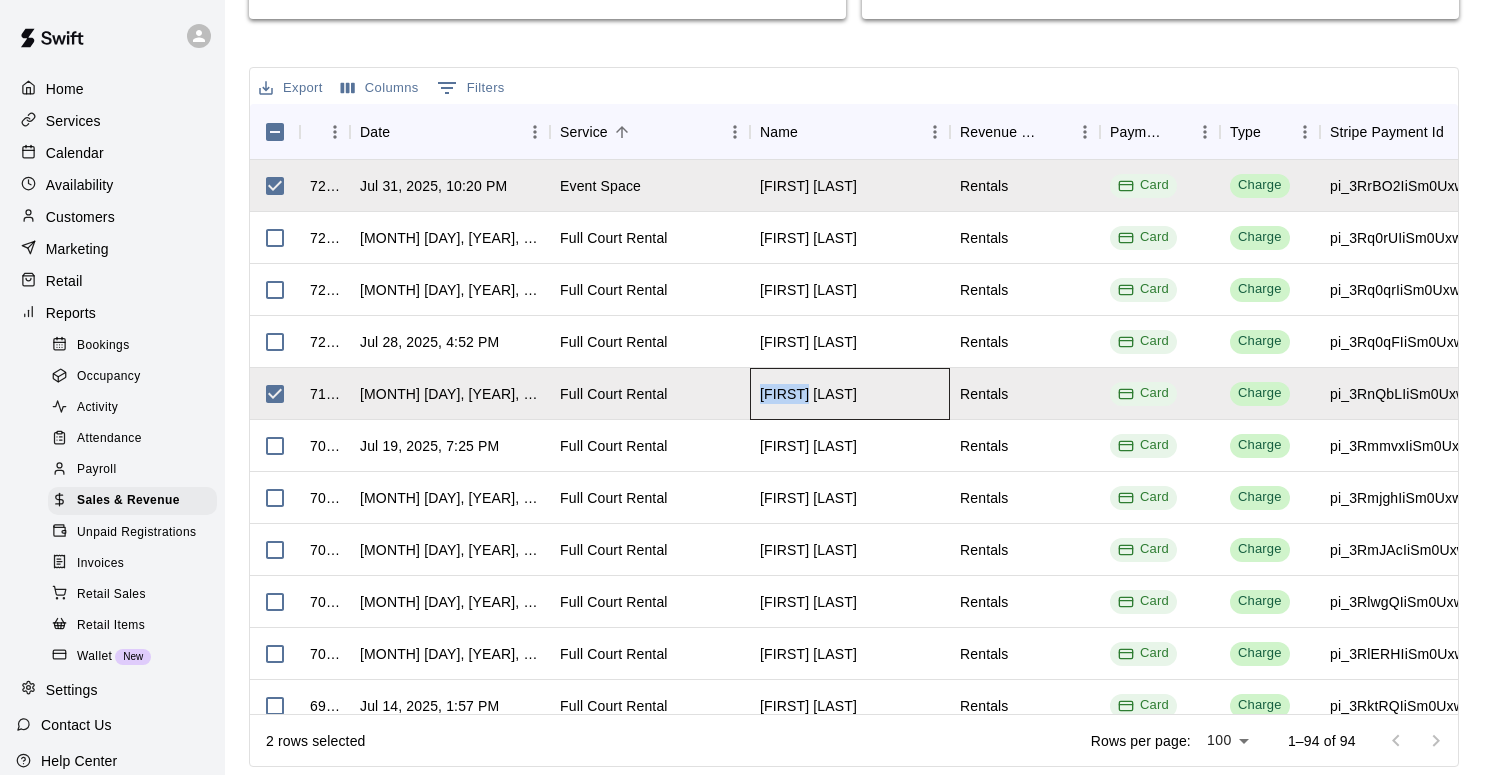 click on "Raymond Brothers" at bounding box center [808, 394] 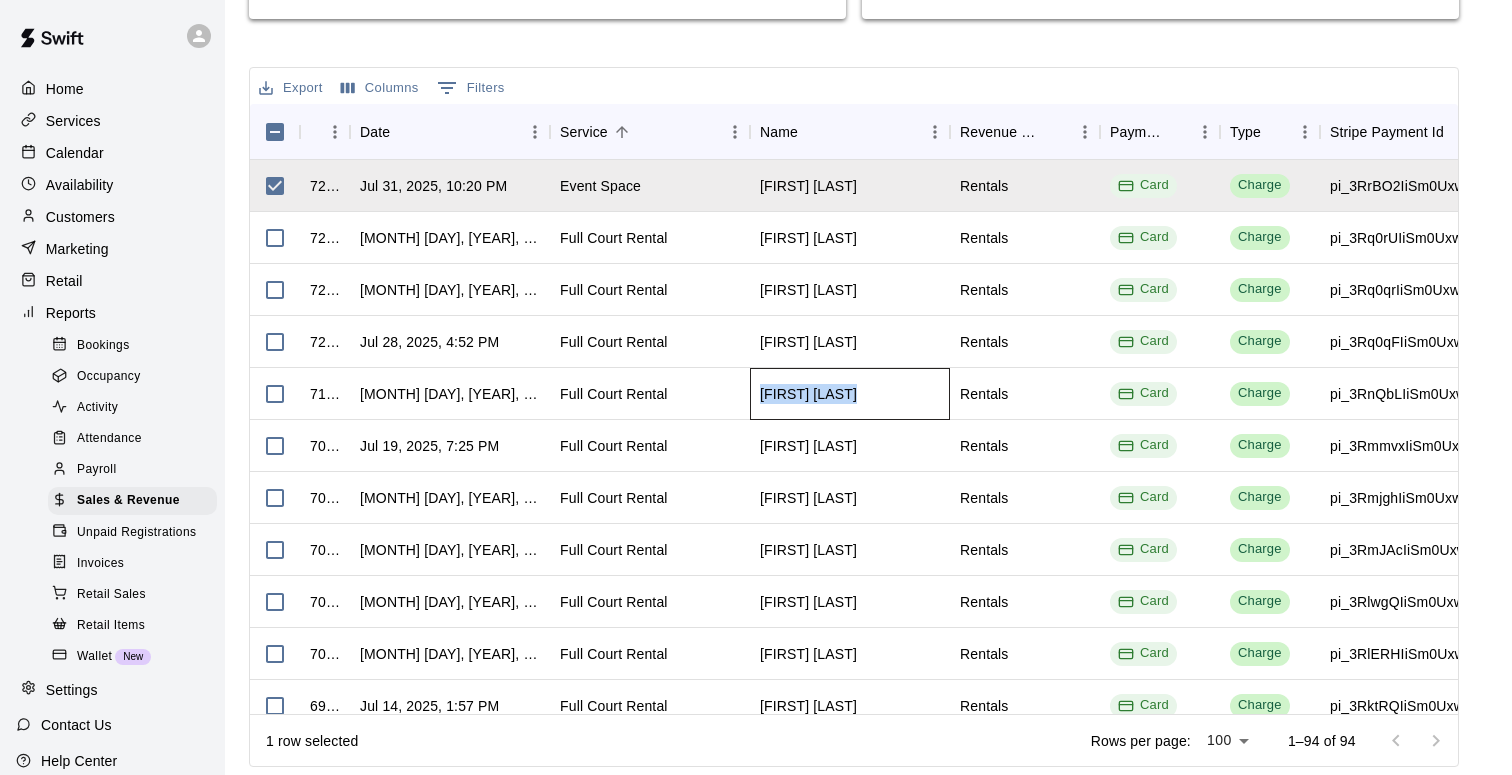 click on "Raymond Brothers" at bounding box center [808, 394] 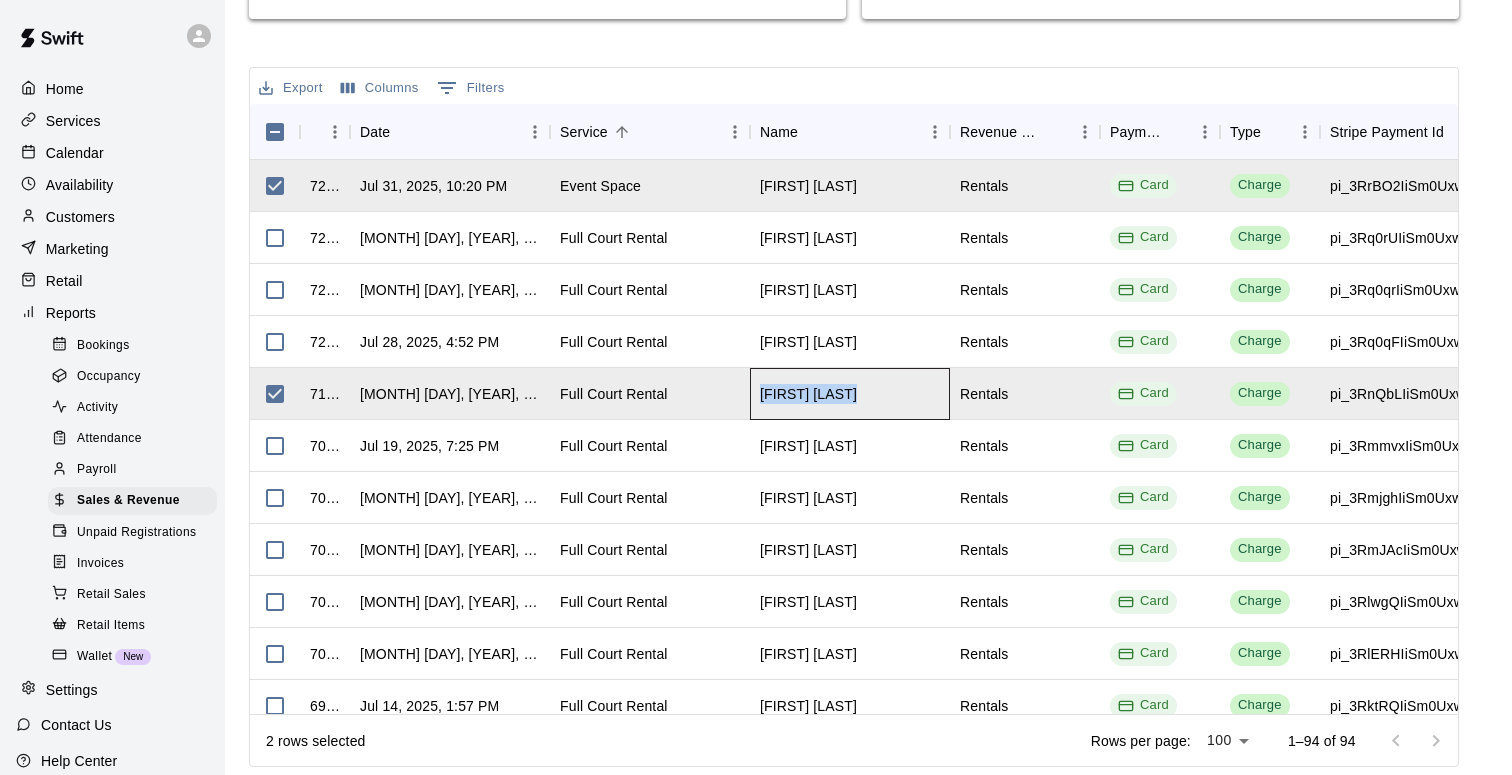copy on "Raymond Brothers" 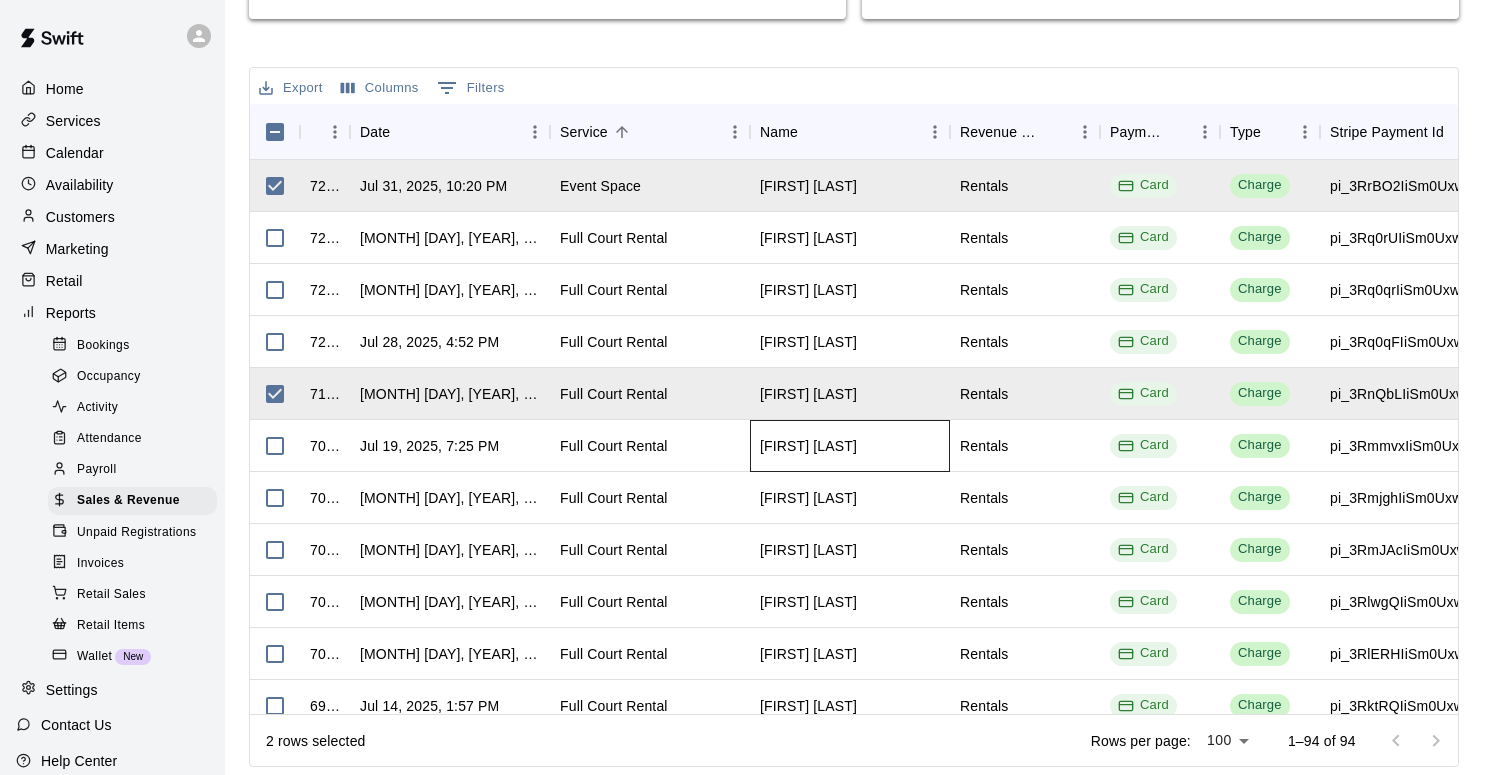 click on "[FIRST] [LAST]" at bounding box center (808, 446) 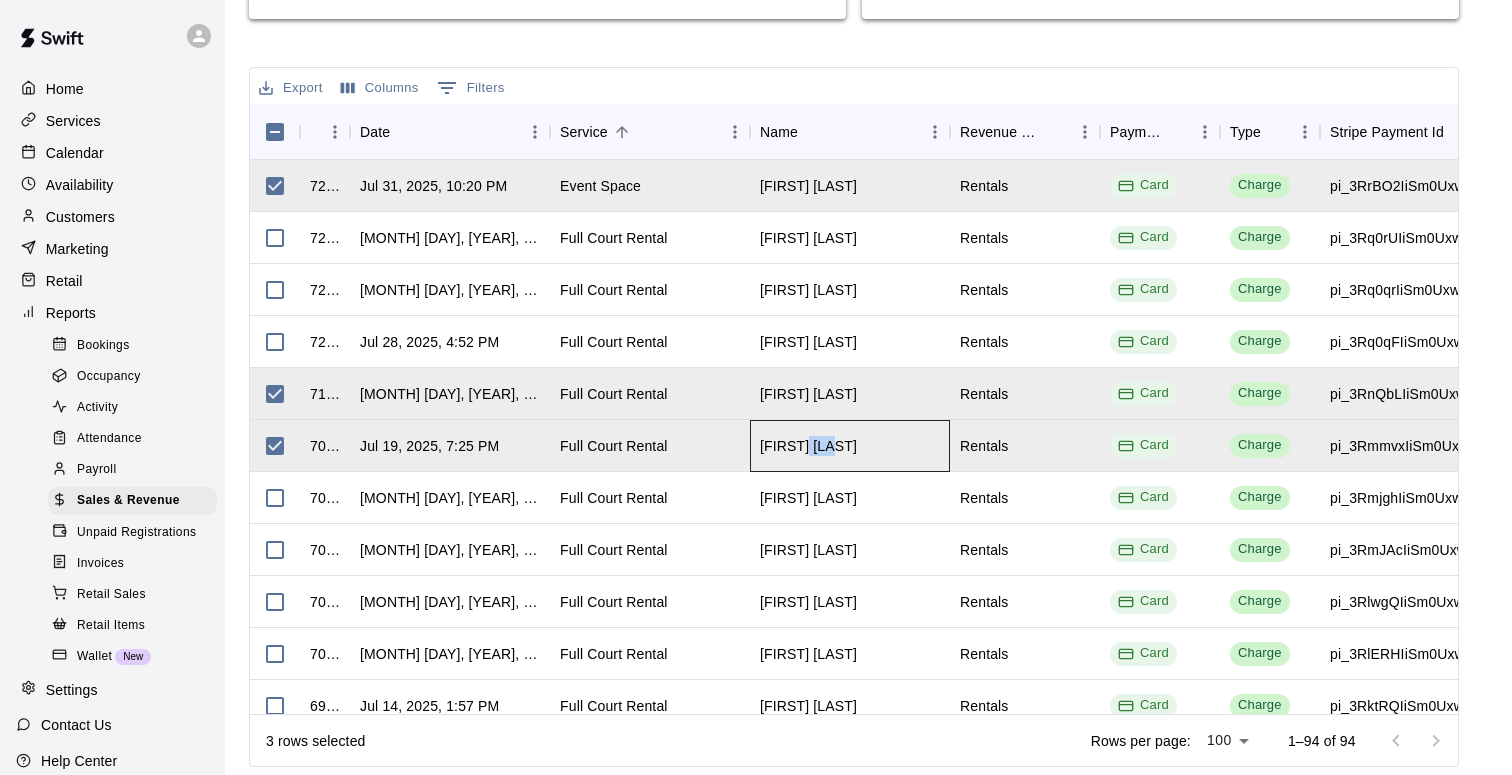 click on "[FIRST] [LAST]" at bounding box center [808, 446] 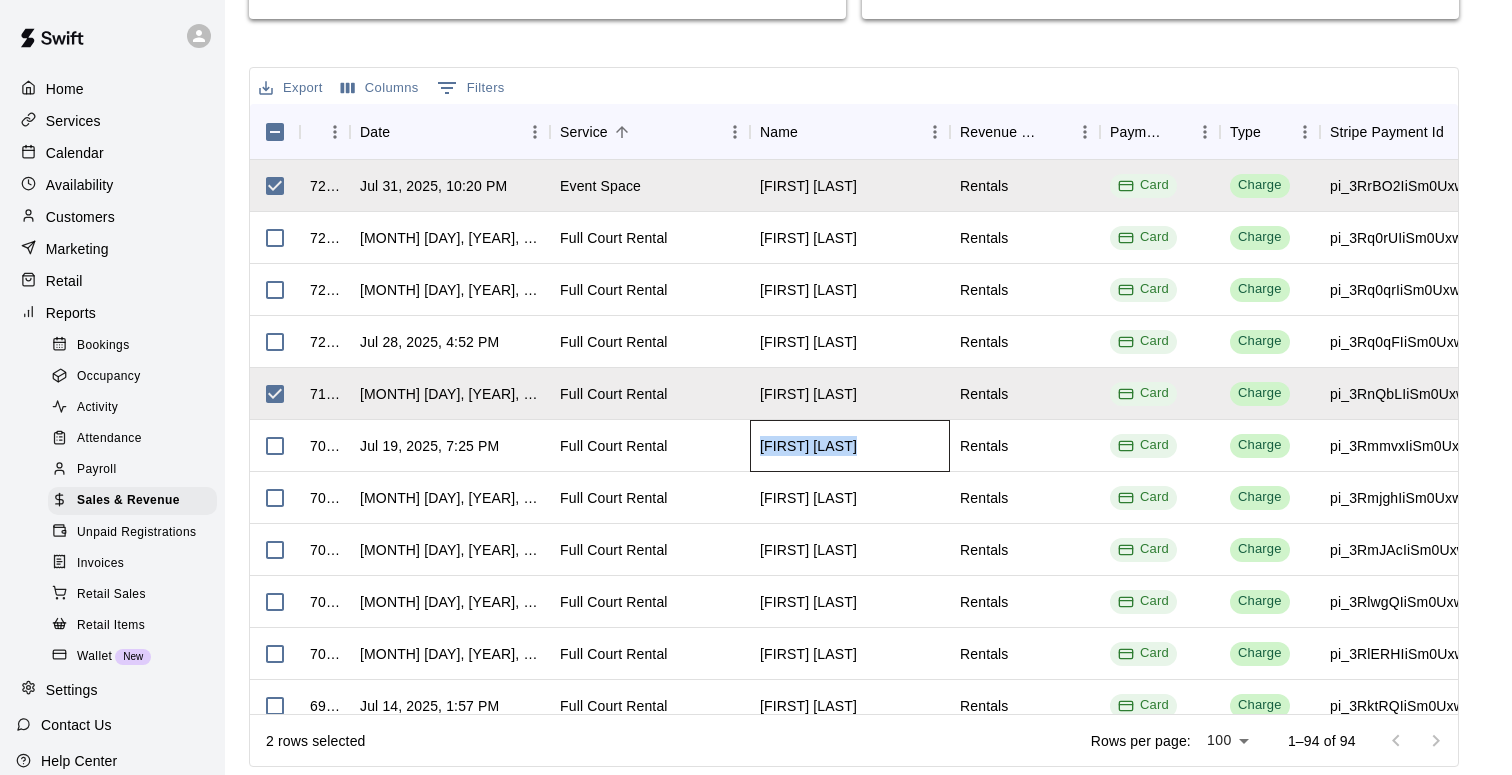 click on "[FIRST] [LAST]" at bounding box center [808, 446] 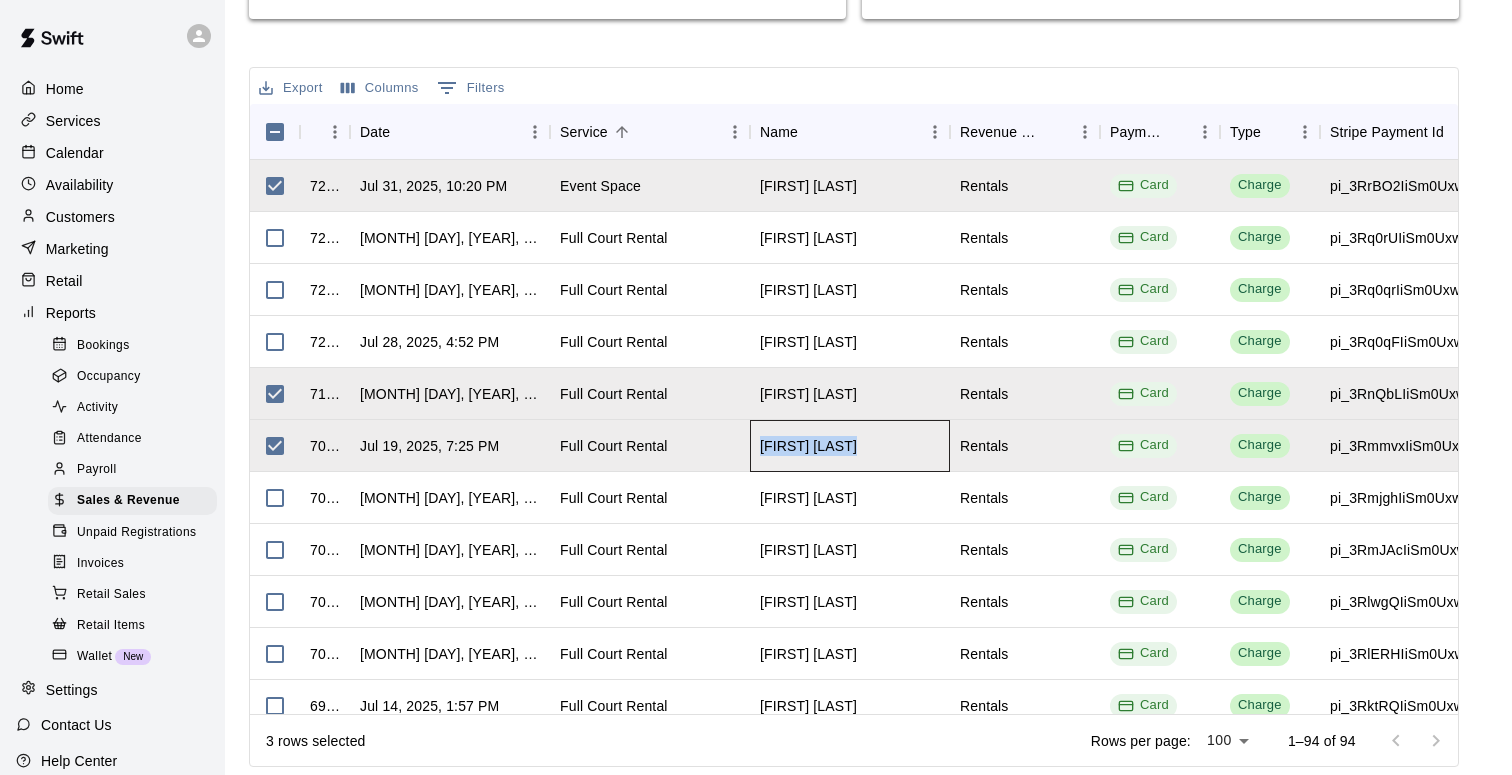 copy on "[FIRST] [LAST]" 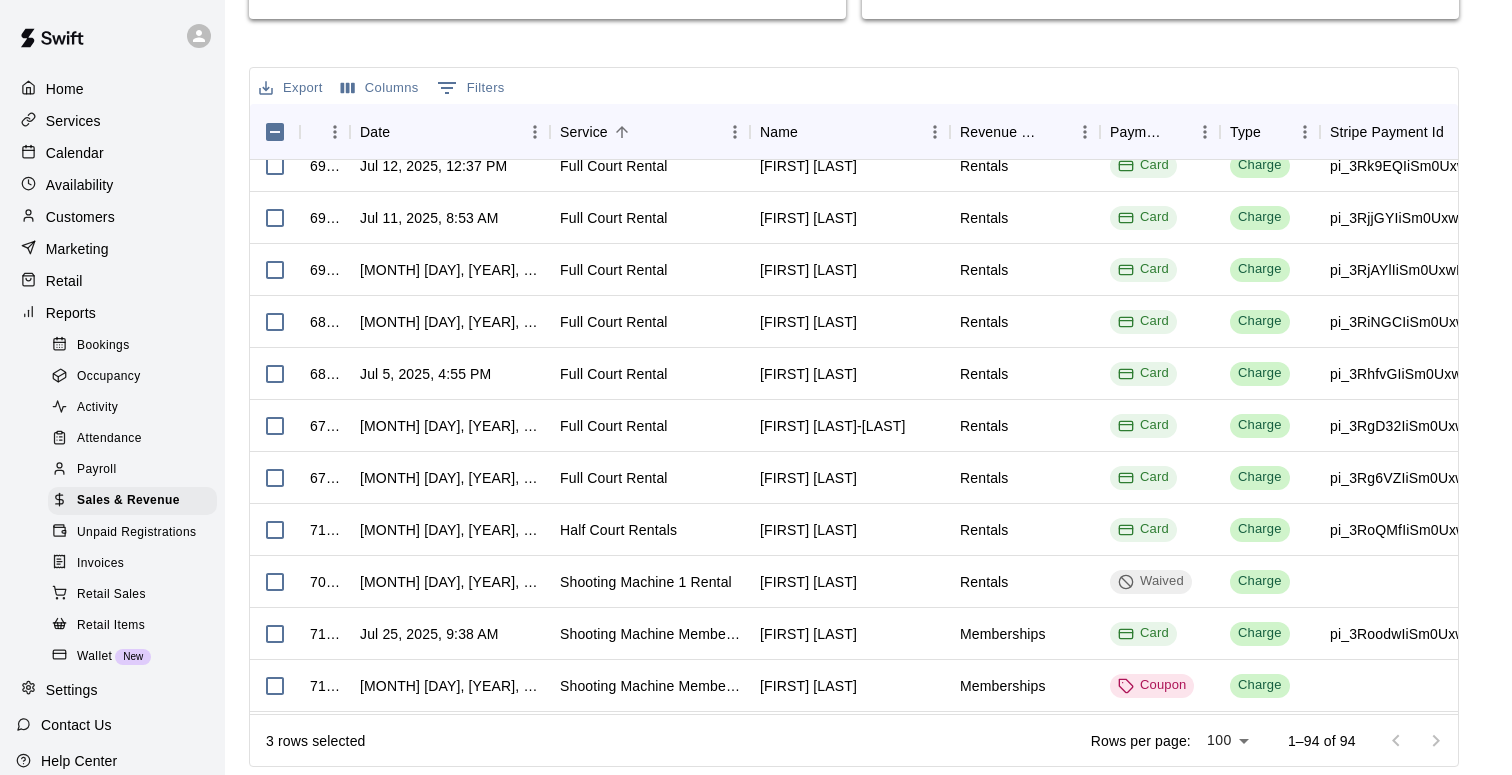 scroll, scrollTop: 741, scrollLeft: 0, axis: vertical 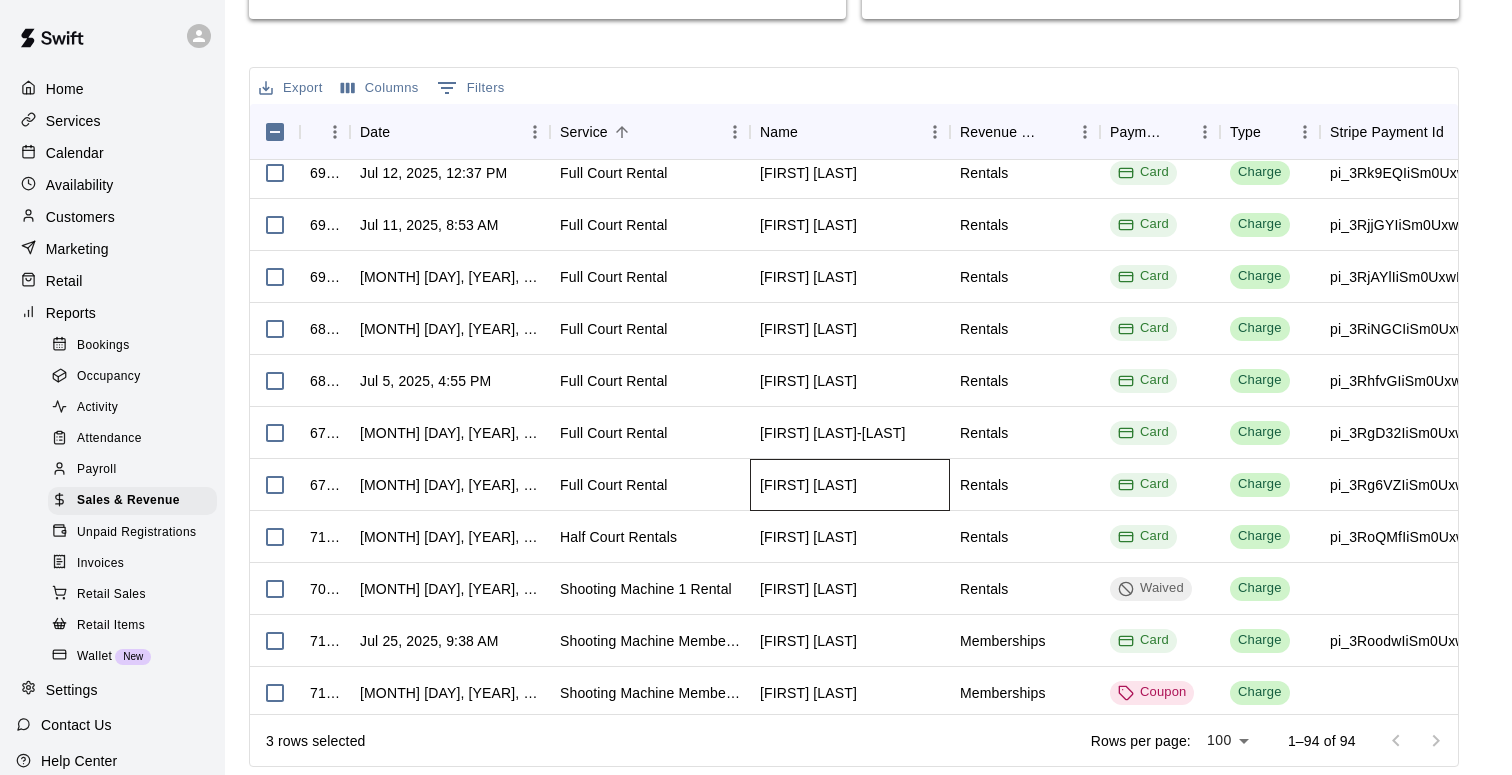 click on "[FIRST] [LAST]" at bounding box center (808, 485) 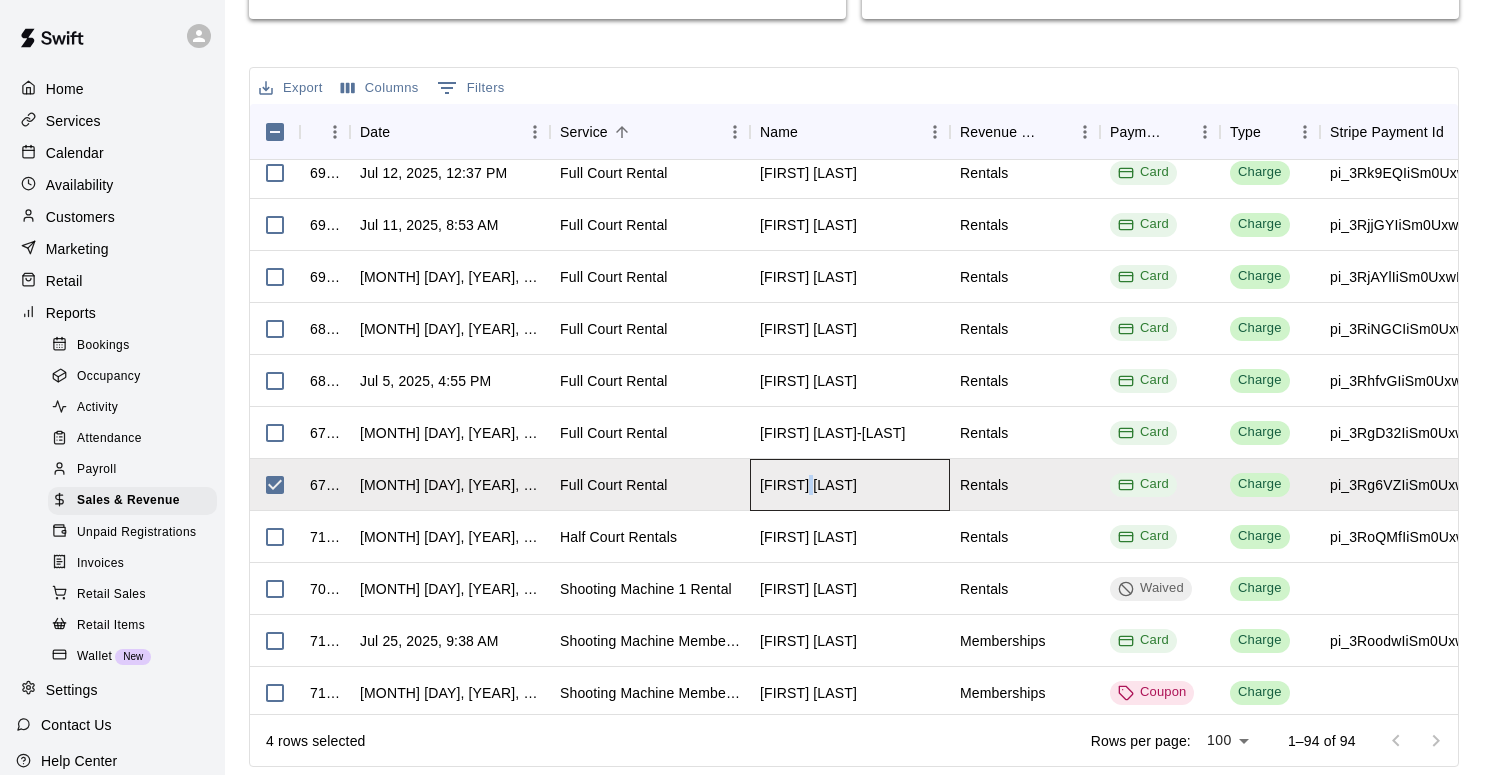 click on "[FIRST] [LAST]" at bounding box center (808, 485) 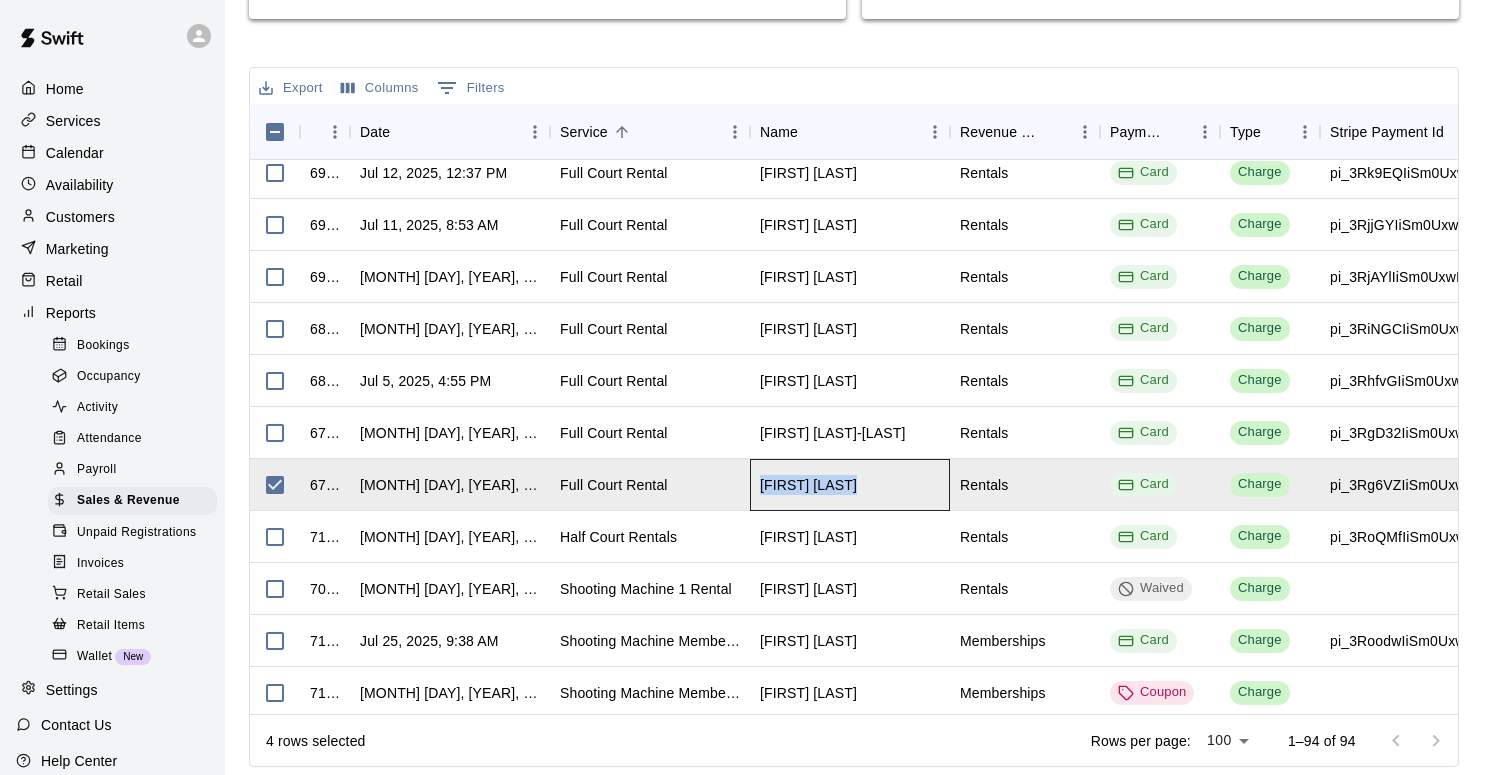 click on "[FIRST] [LAST]" at bounding box center [808, 485] 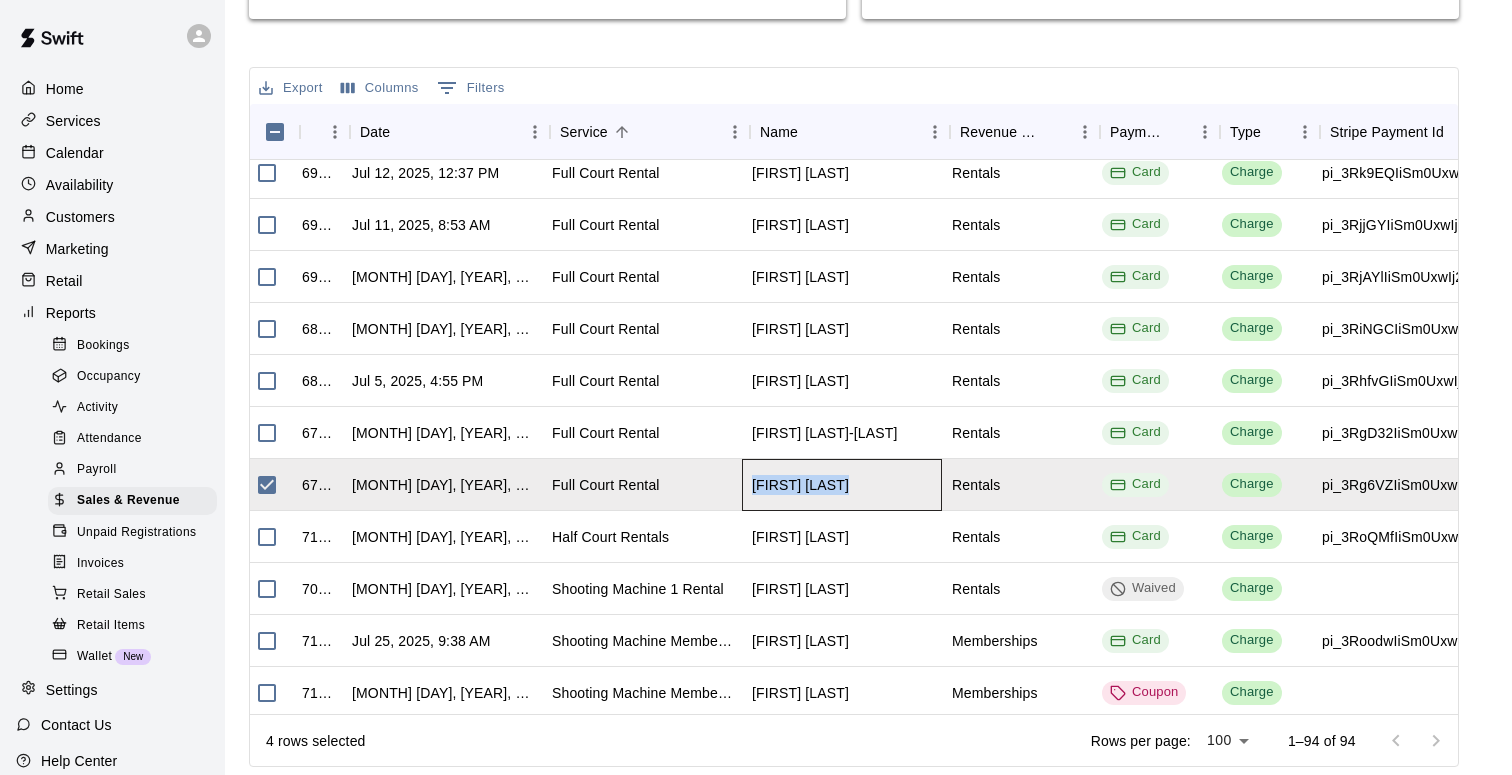 scroll, scrollTop: 741, scrollLeft: 0, axis: vertical 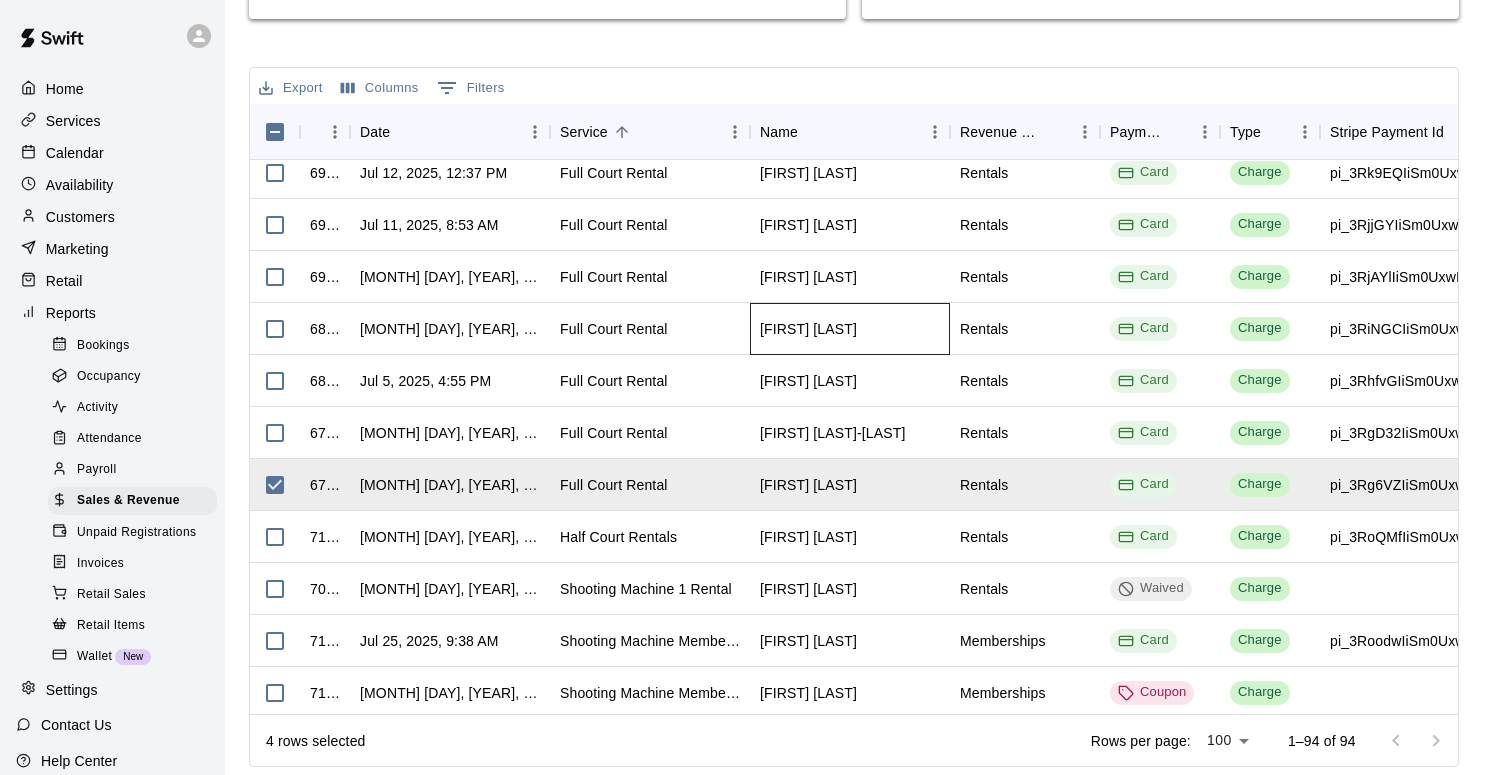 click on "[FIRST] [LAST]" at bounding box center [808, 329] 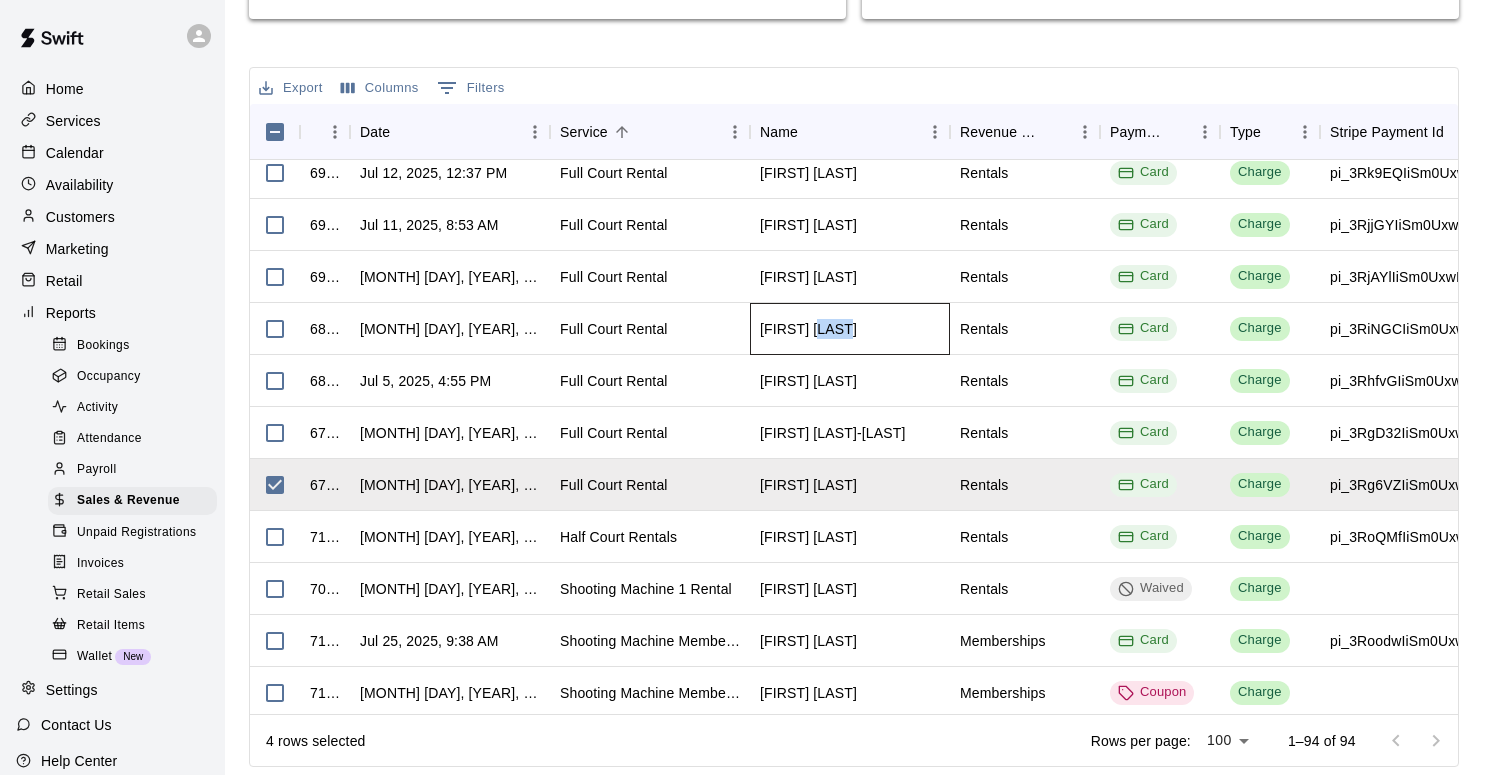 click on "[FIRST] [LAST]" at bounding box center [808, 329] 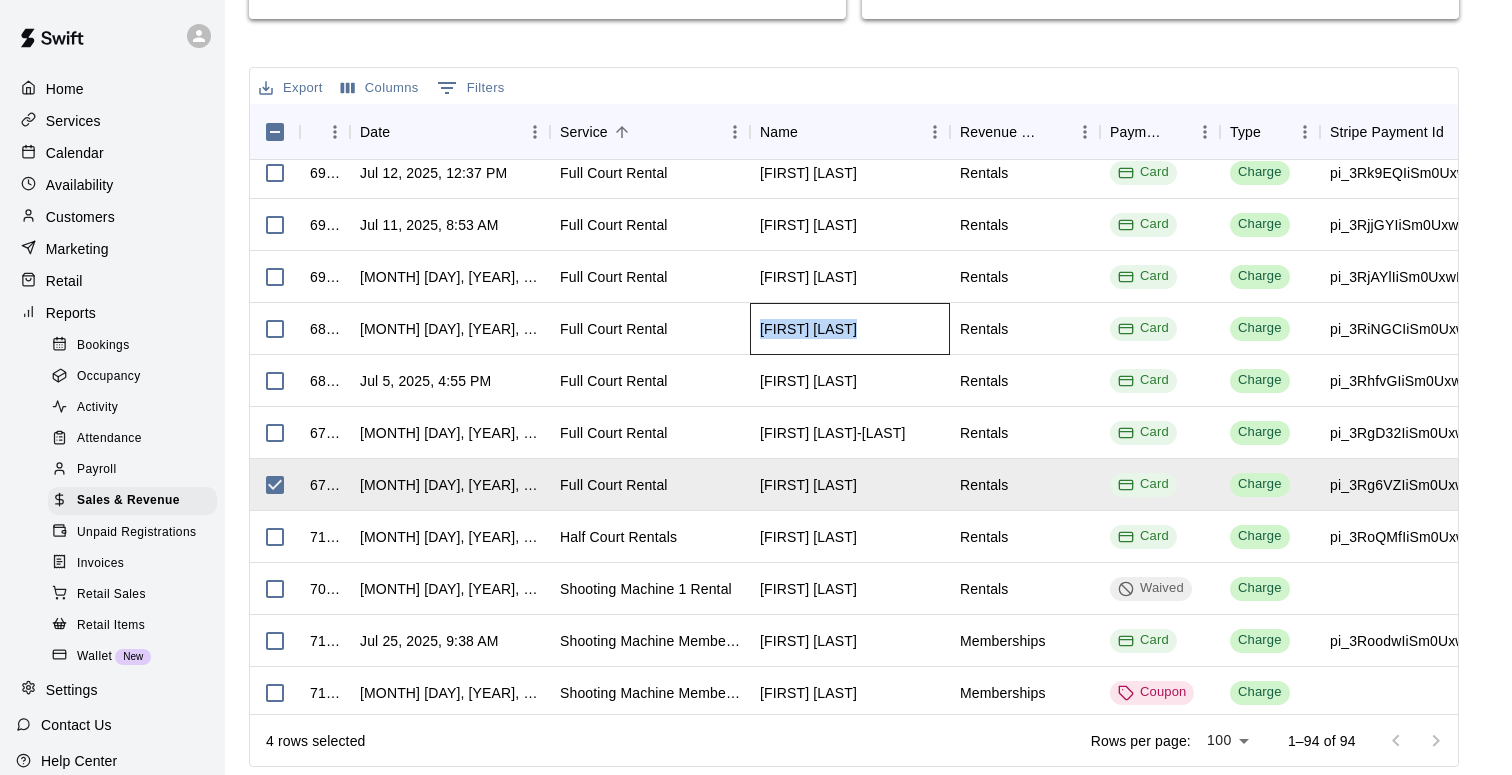 click on "[FIRST] [LAST]" at bounding box center (808, 329) 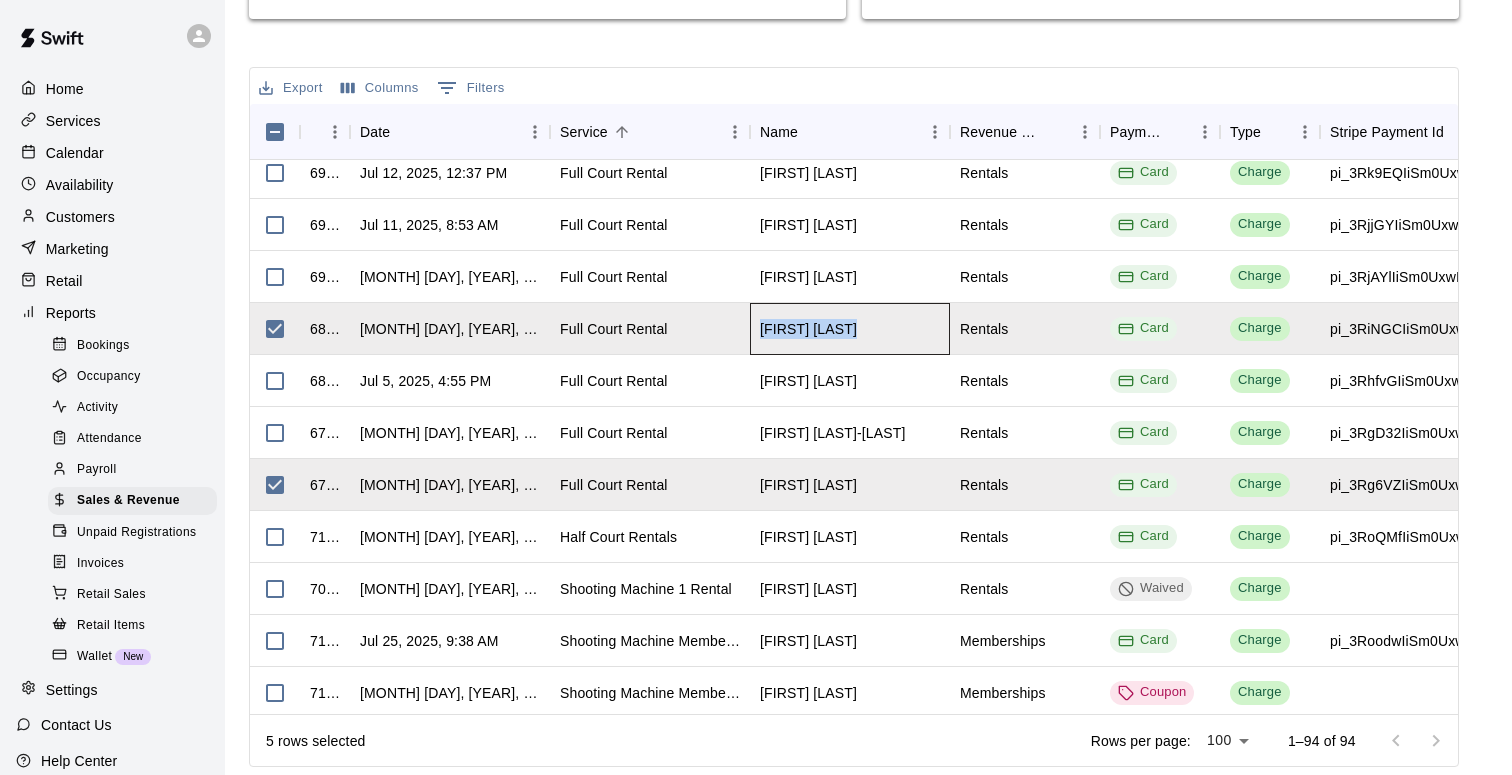 copy on "[FIRST] [LAST]" 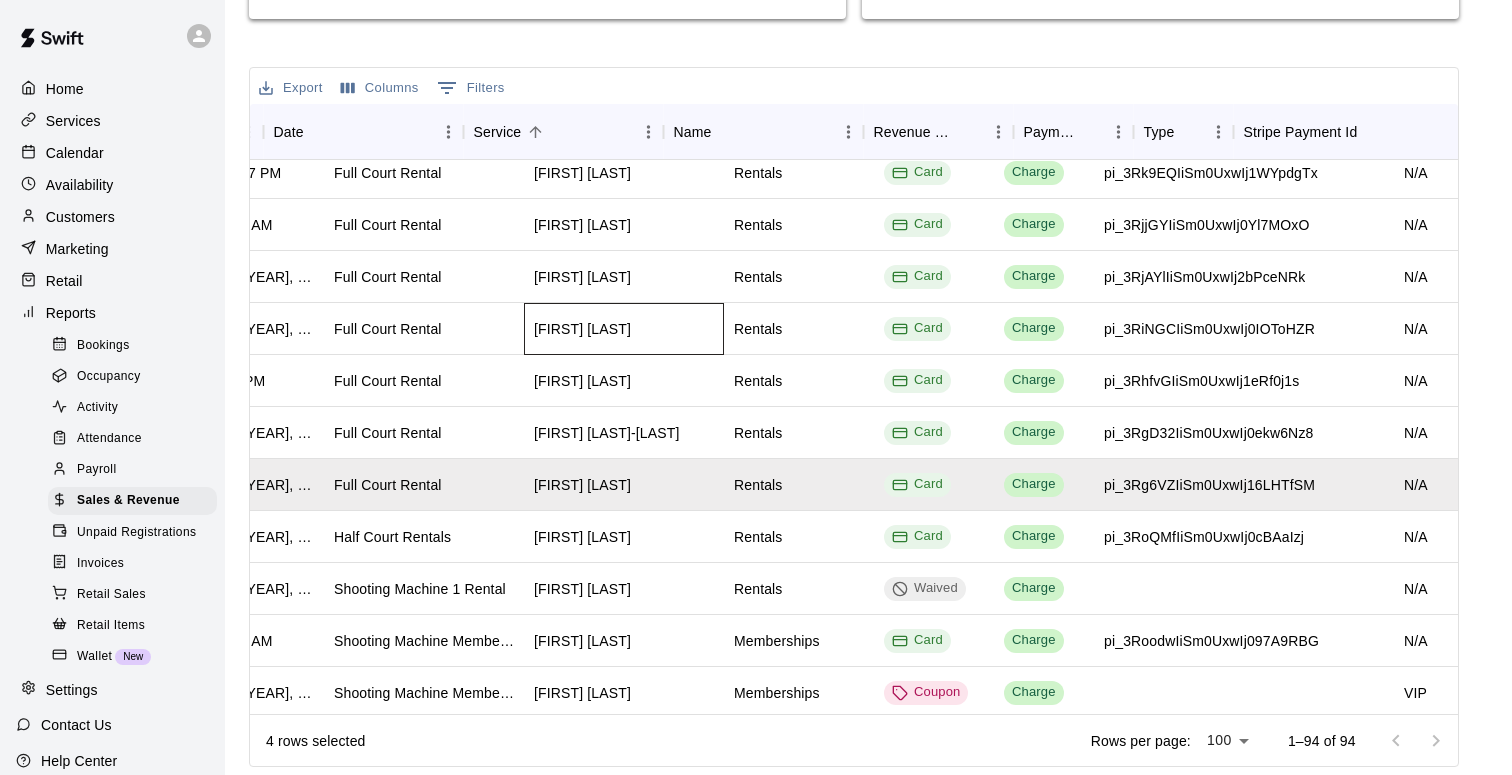 scroll, scrollTop: 741, scrollLeft: 0, axis: vertical 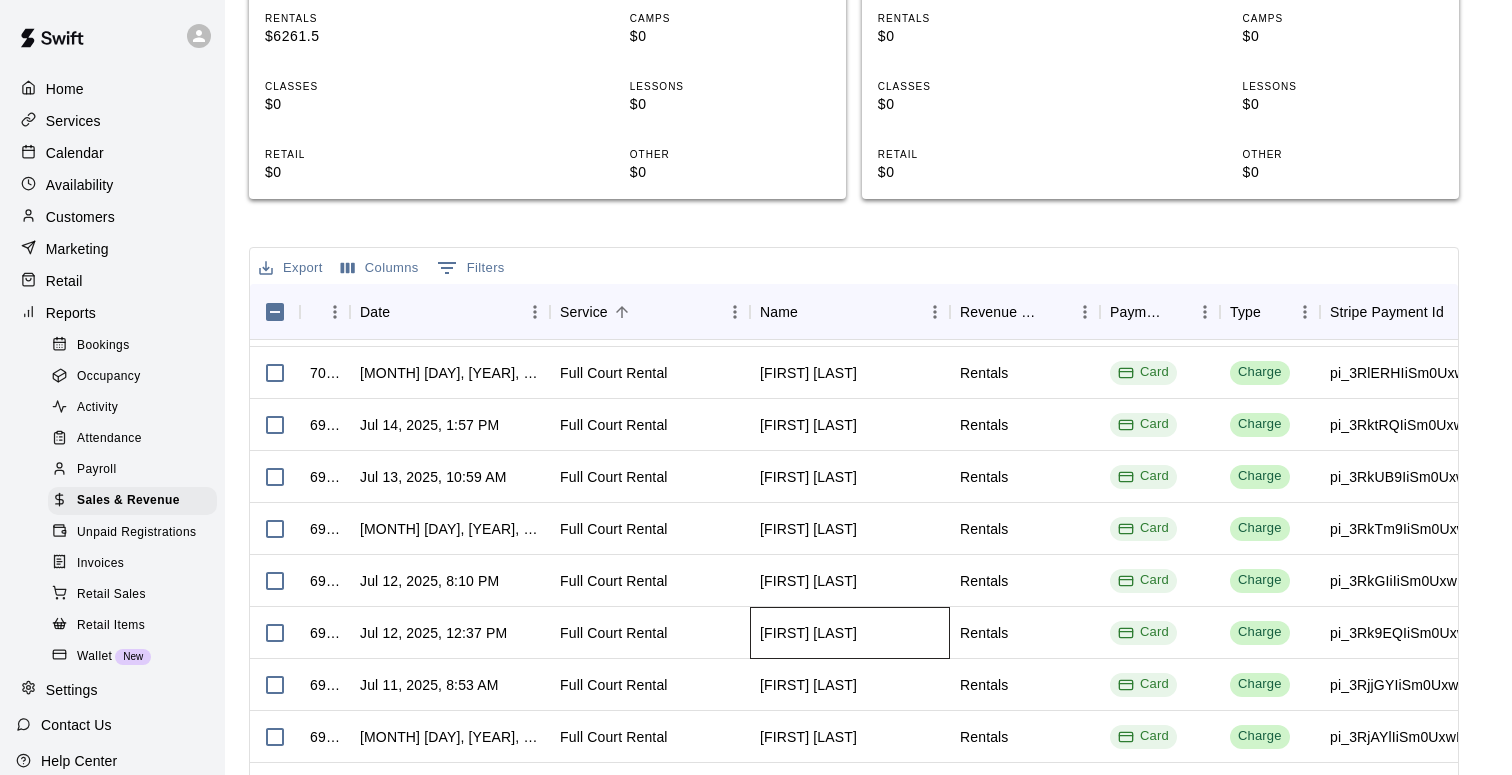 click on "Gerard V" at bounding box center [808, 633] 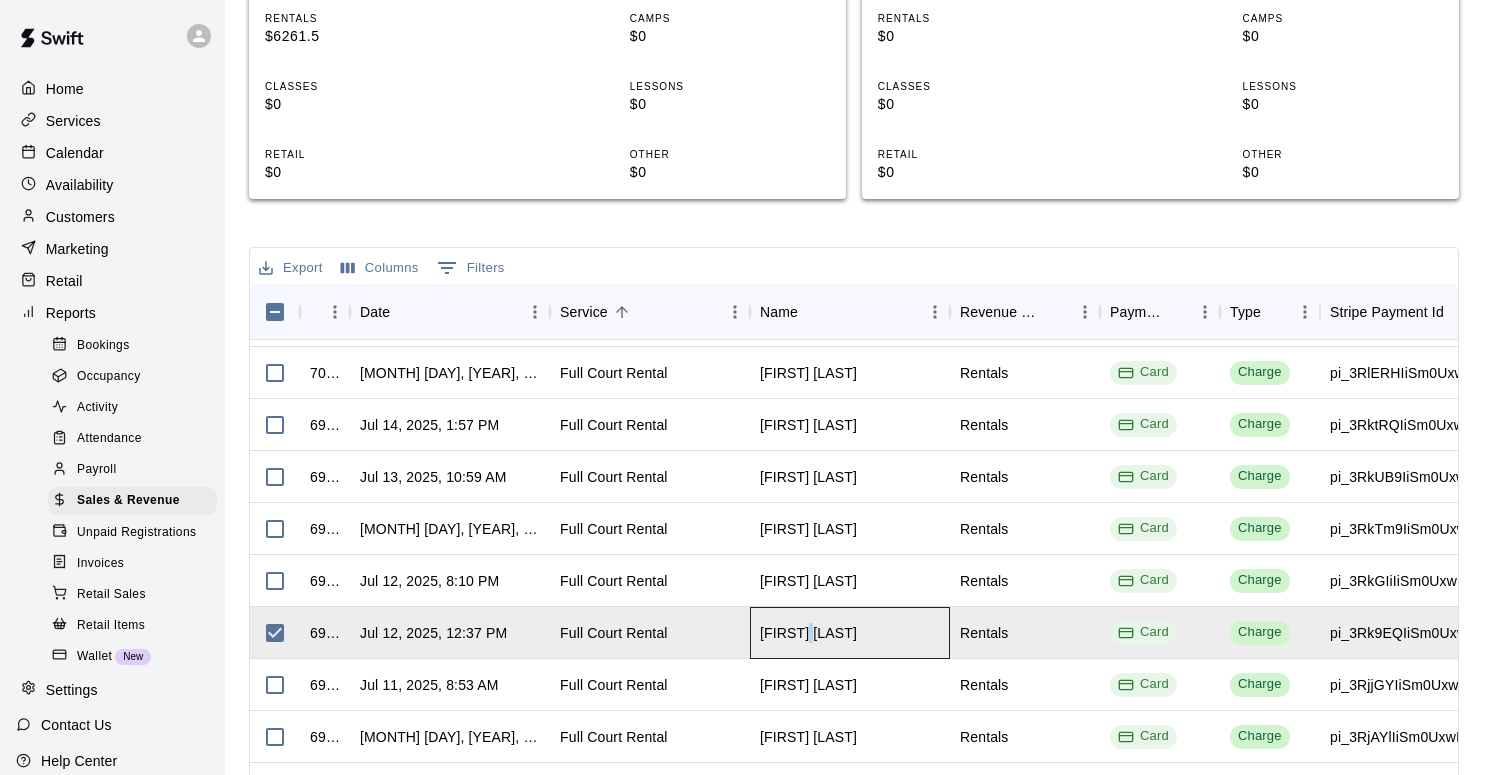 click on "Gerard V" at bounding box center (808, 633) 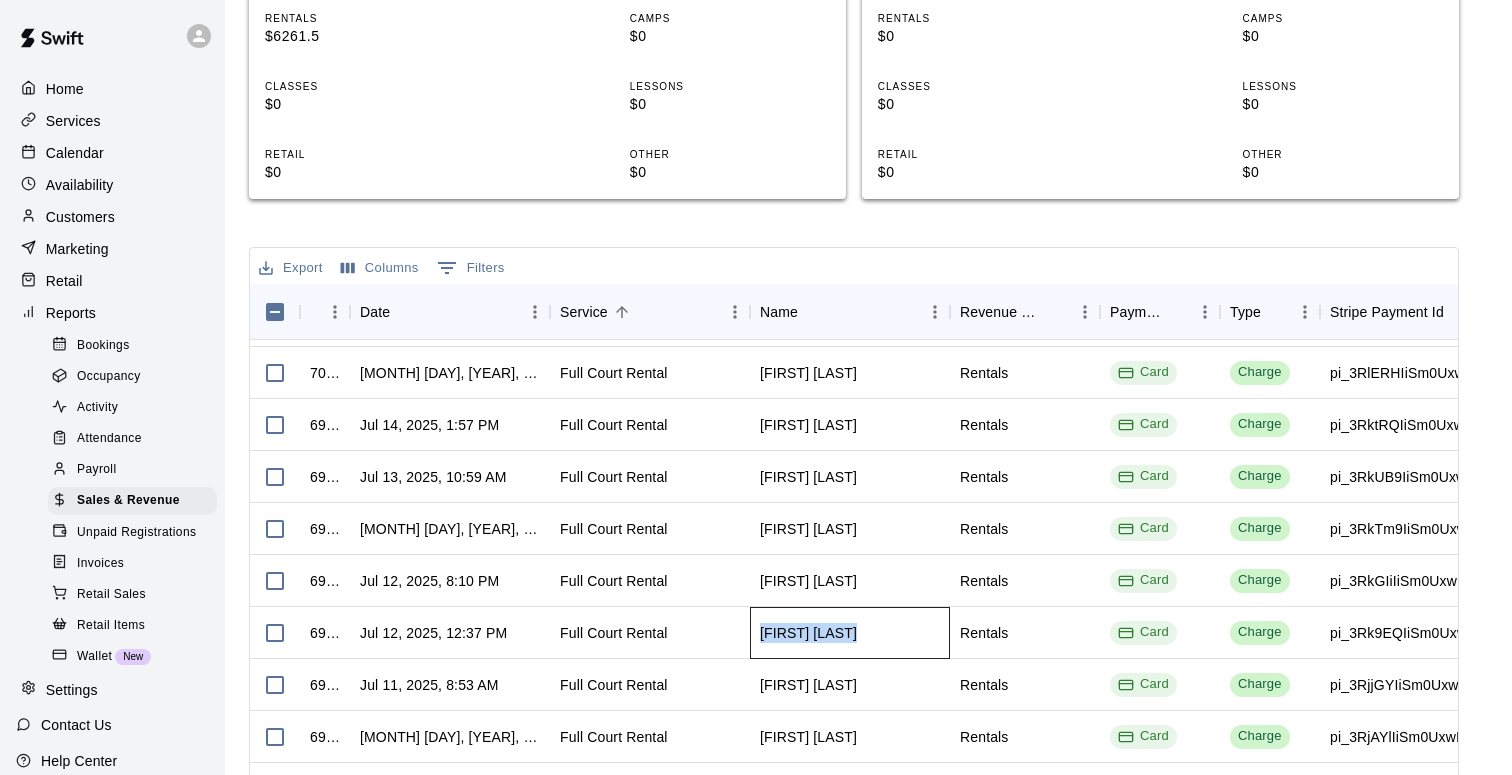 click on "Gerard V" at bounding box center (808, 633) 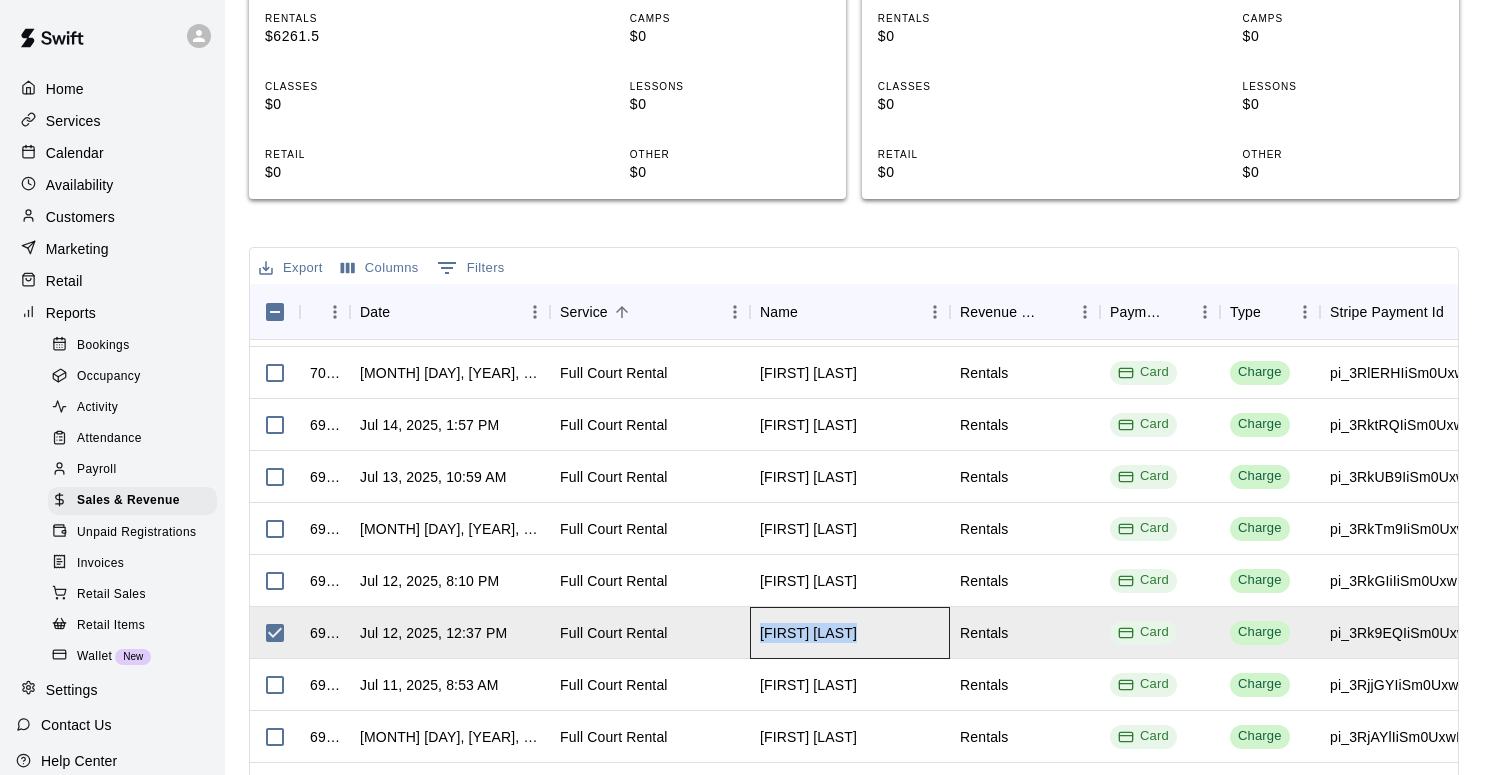 copy on "Gerard V" 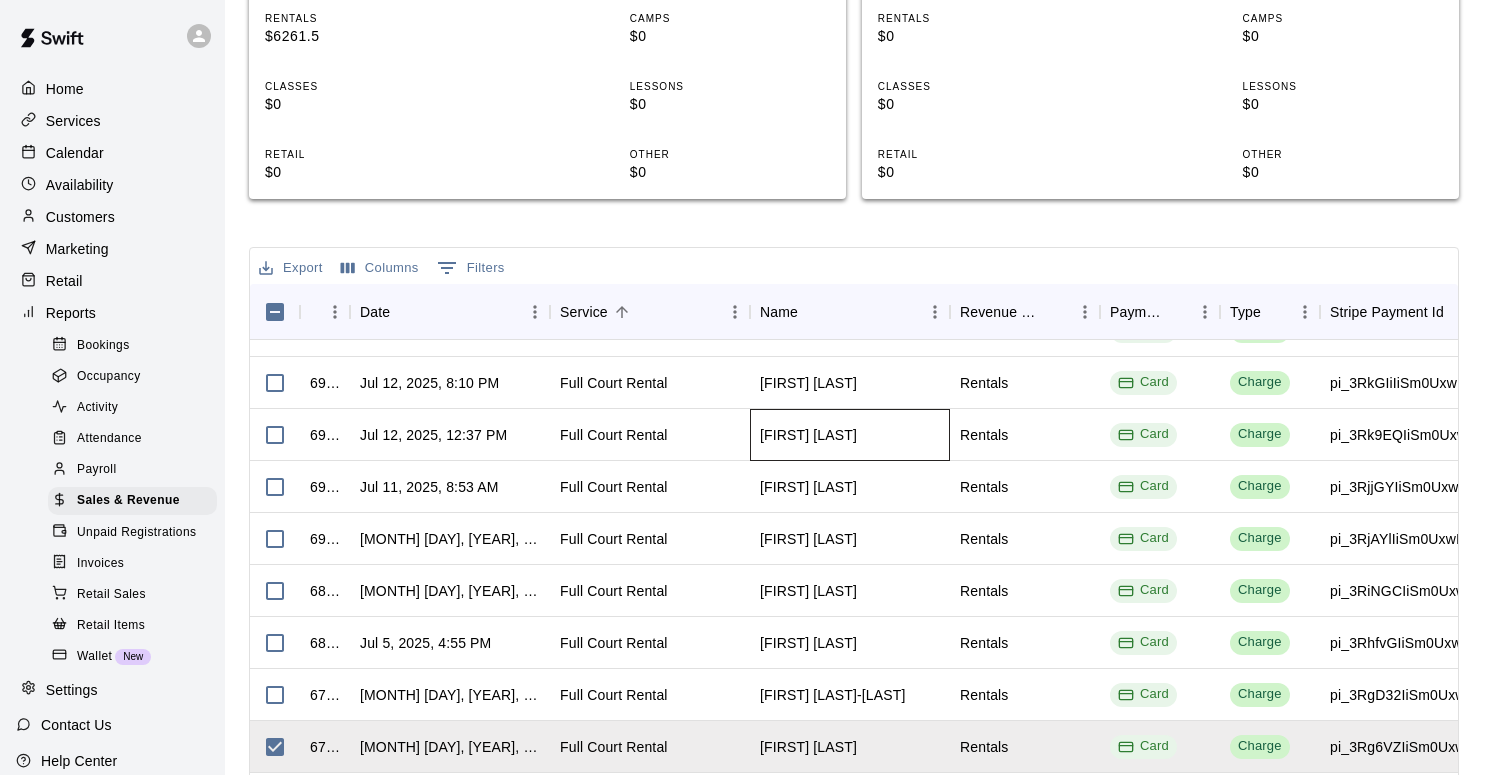 scroll, scrollTop: 661, scrollLeft: 0, axis: vertical 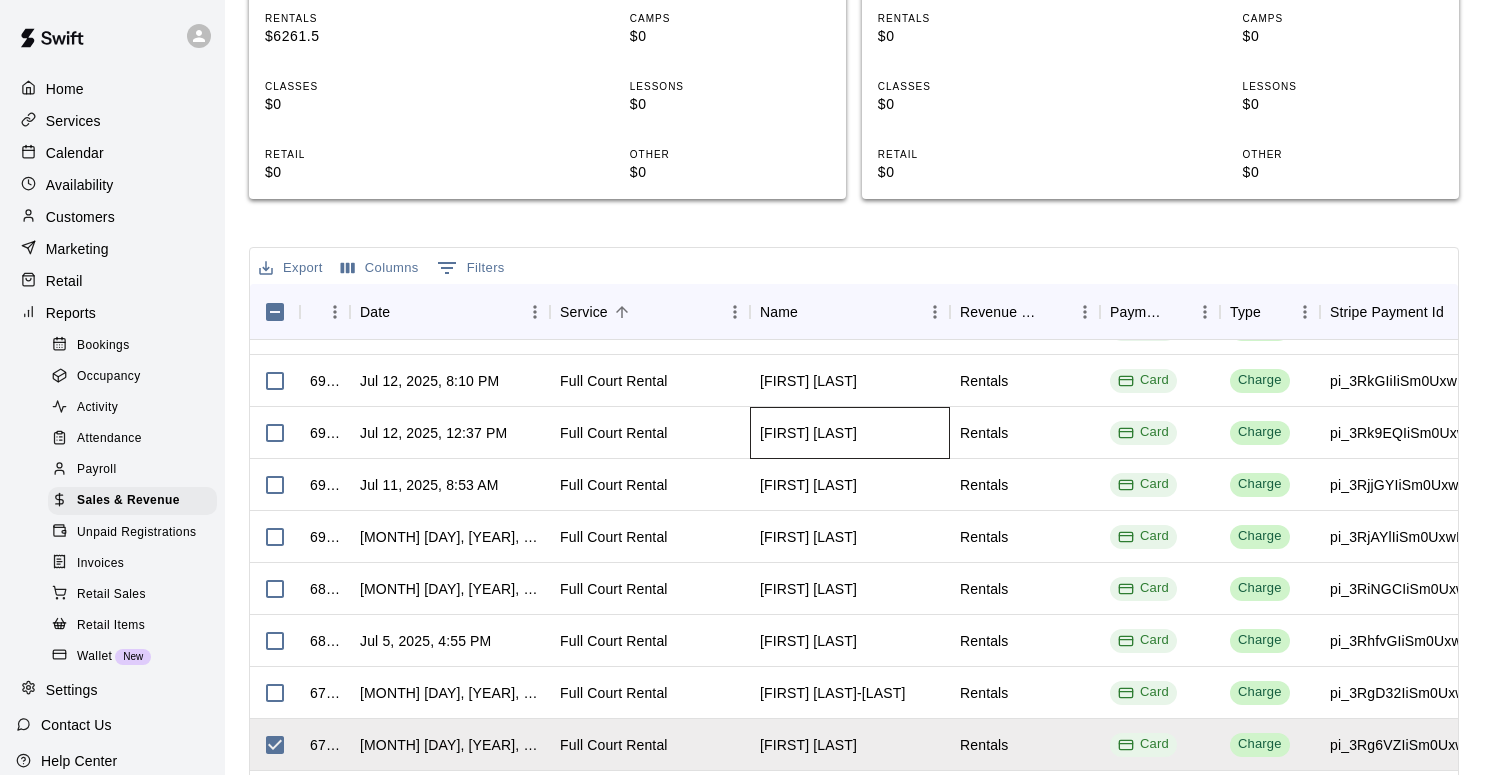 click on "Gerard V" at bounding box center [808, 433] 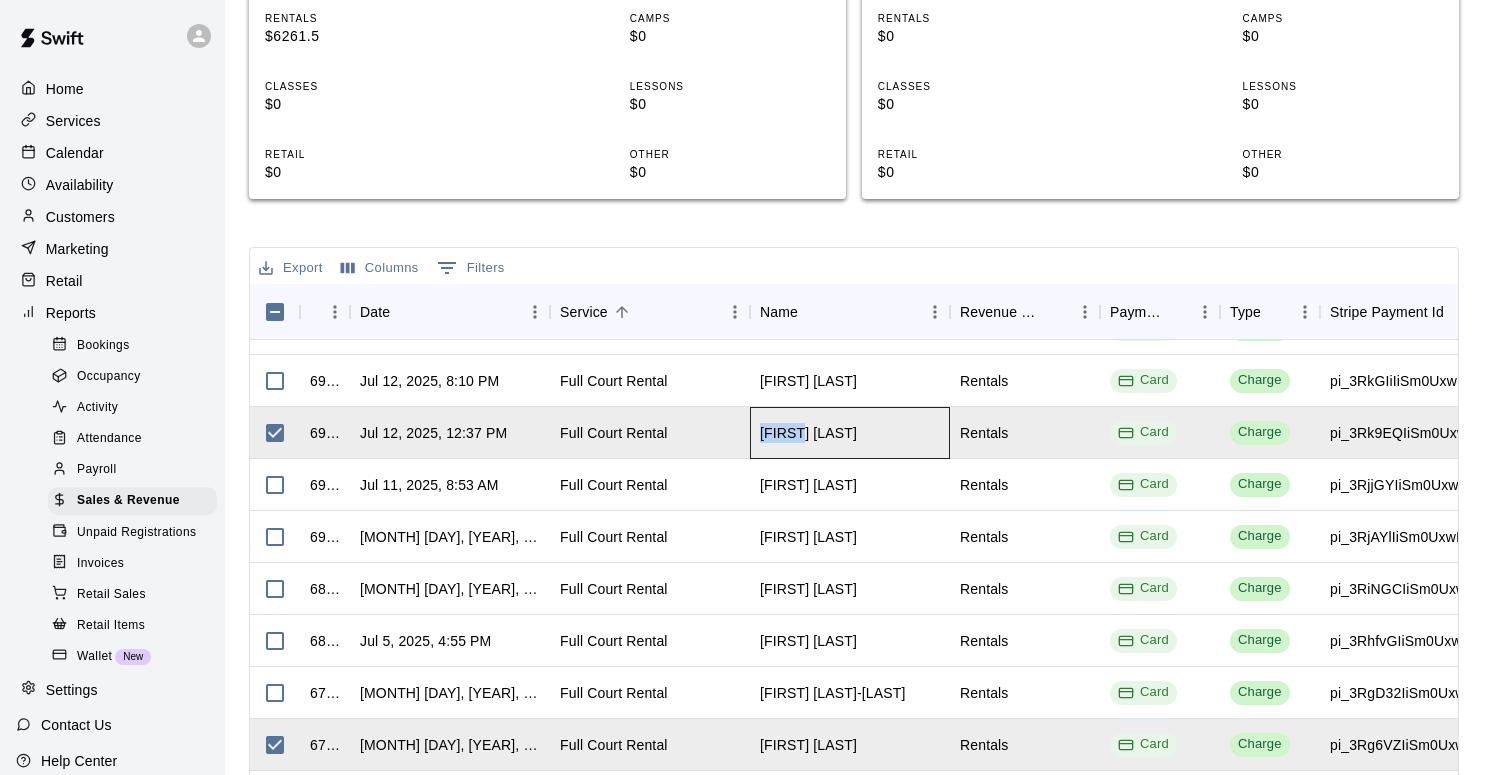 click on "Gerard V" at bounding box center (808, 433) 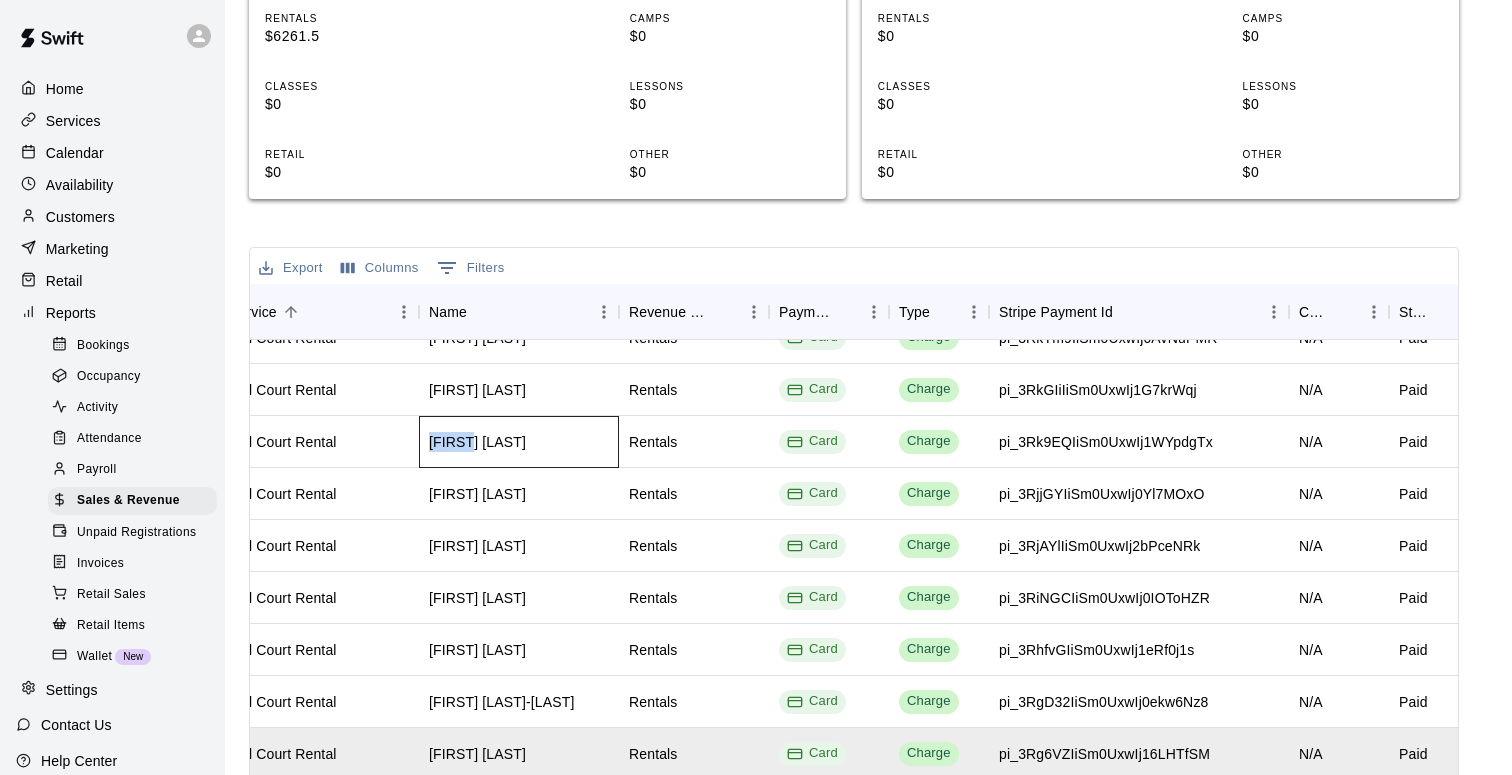 scroll, scrollTop: 652, scrollLeft: 0, axis: vertical 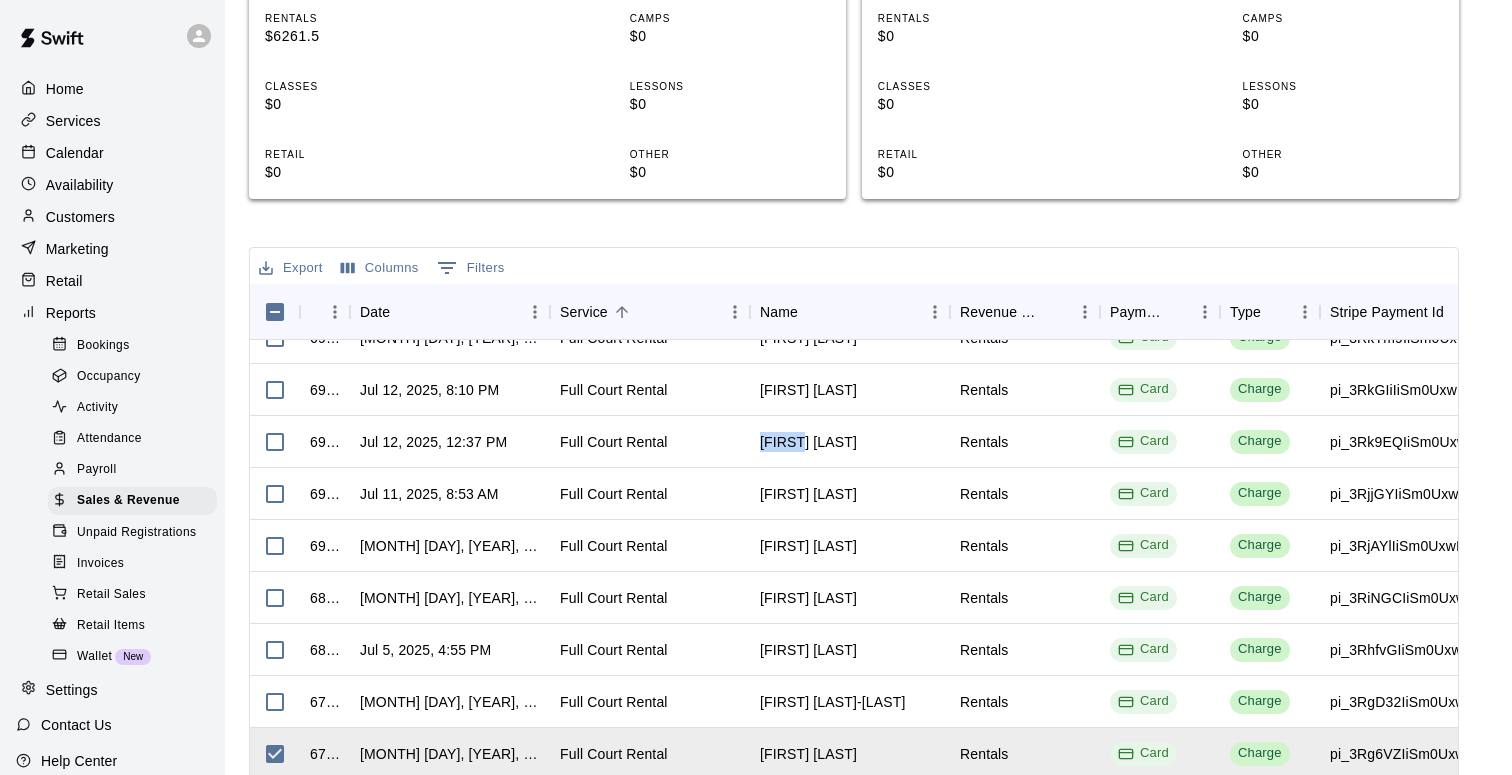 click on "Customers" at bounding box center [80, 217] 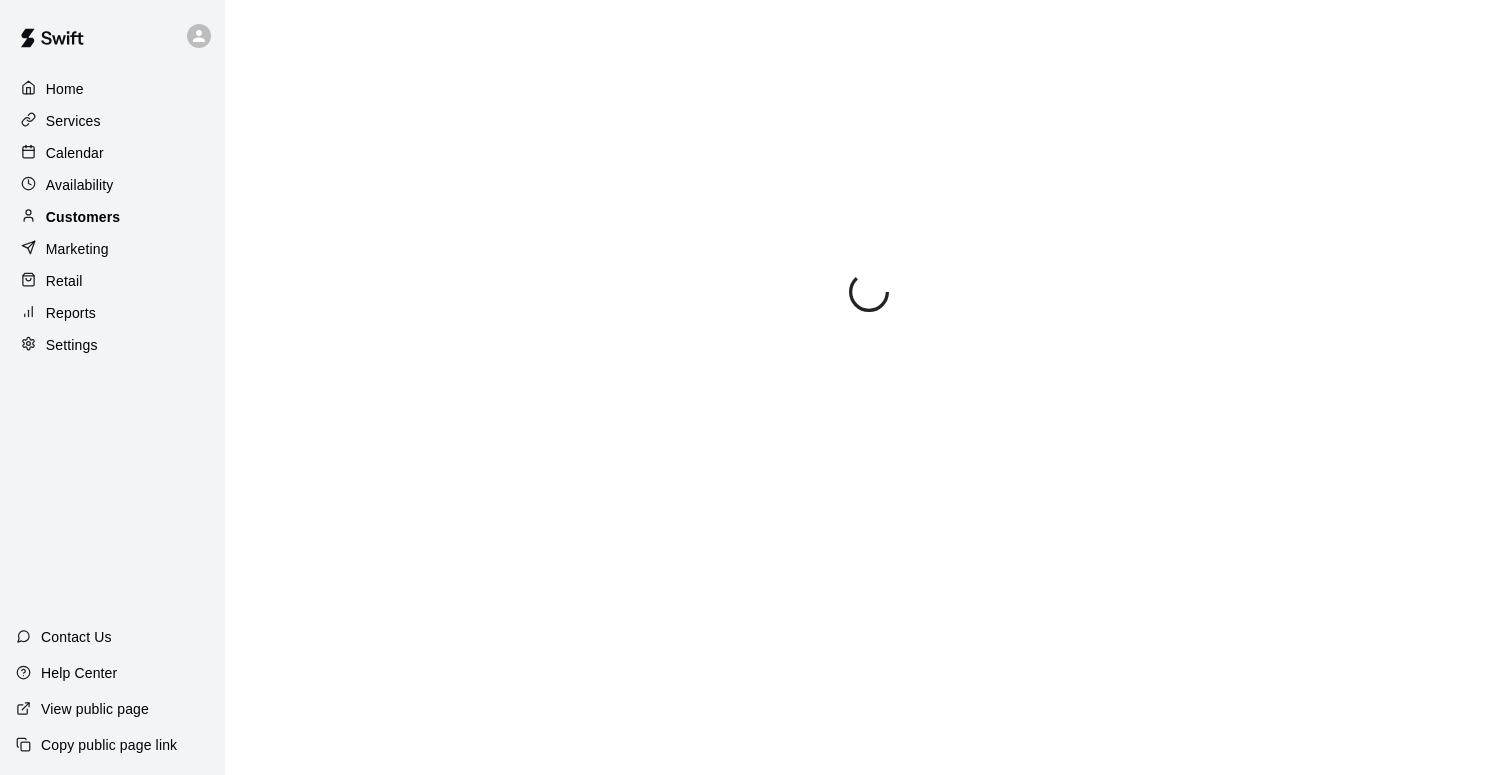 scroll, scrollTop: 0, scrollLeft: 0, axis: both 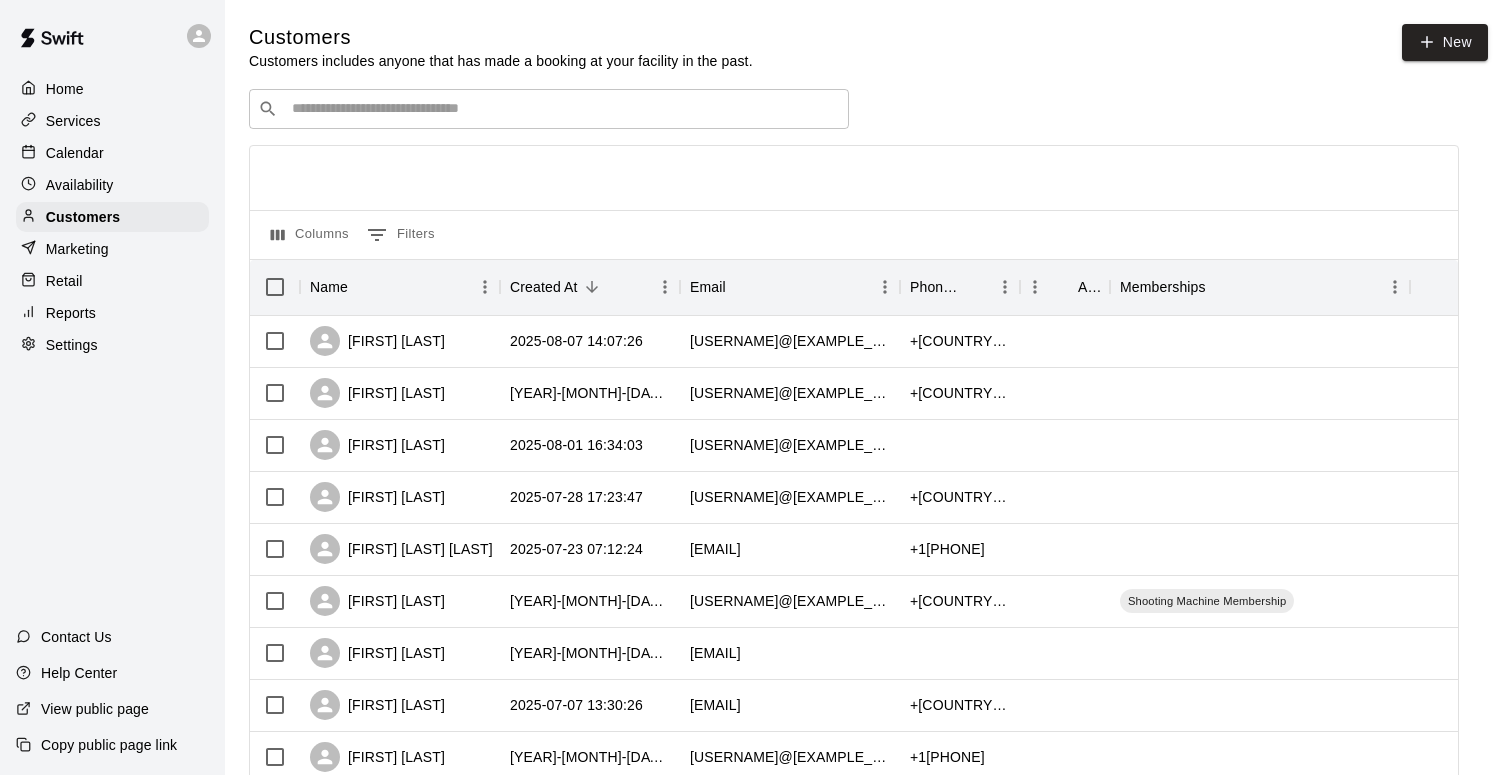 click on "​ ​" at bounding box center (549, 109) 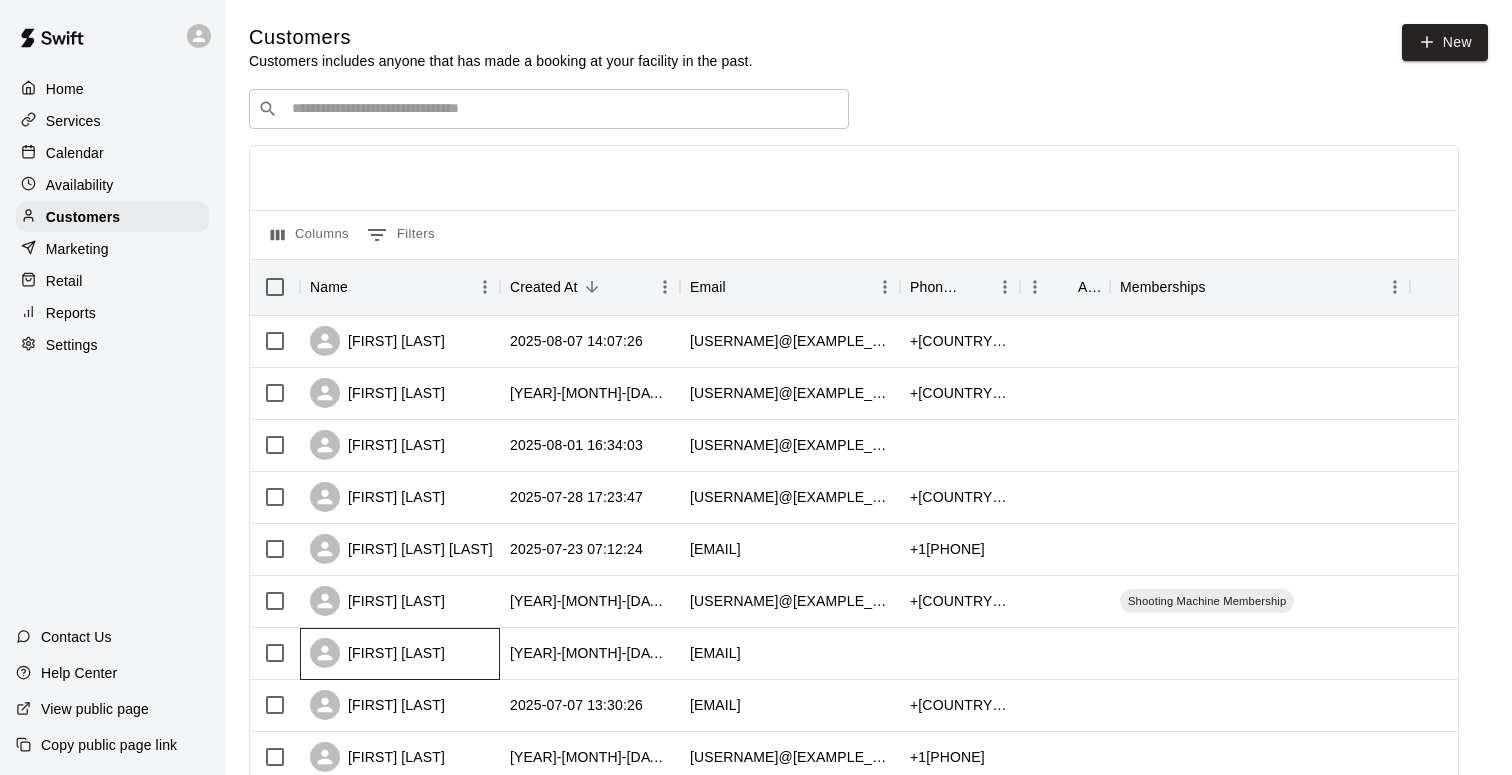 click on "Gerard V" at bounding box center (377, 653) 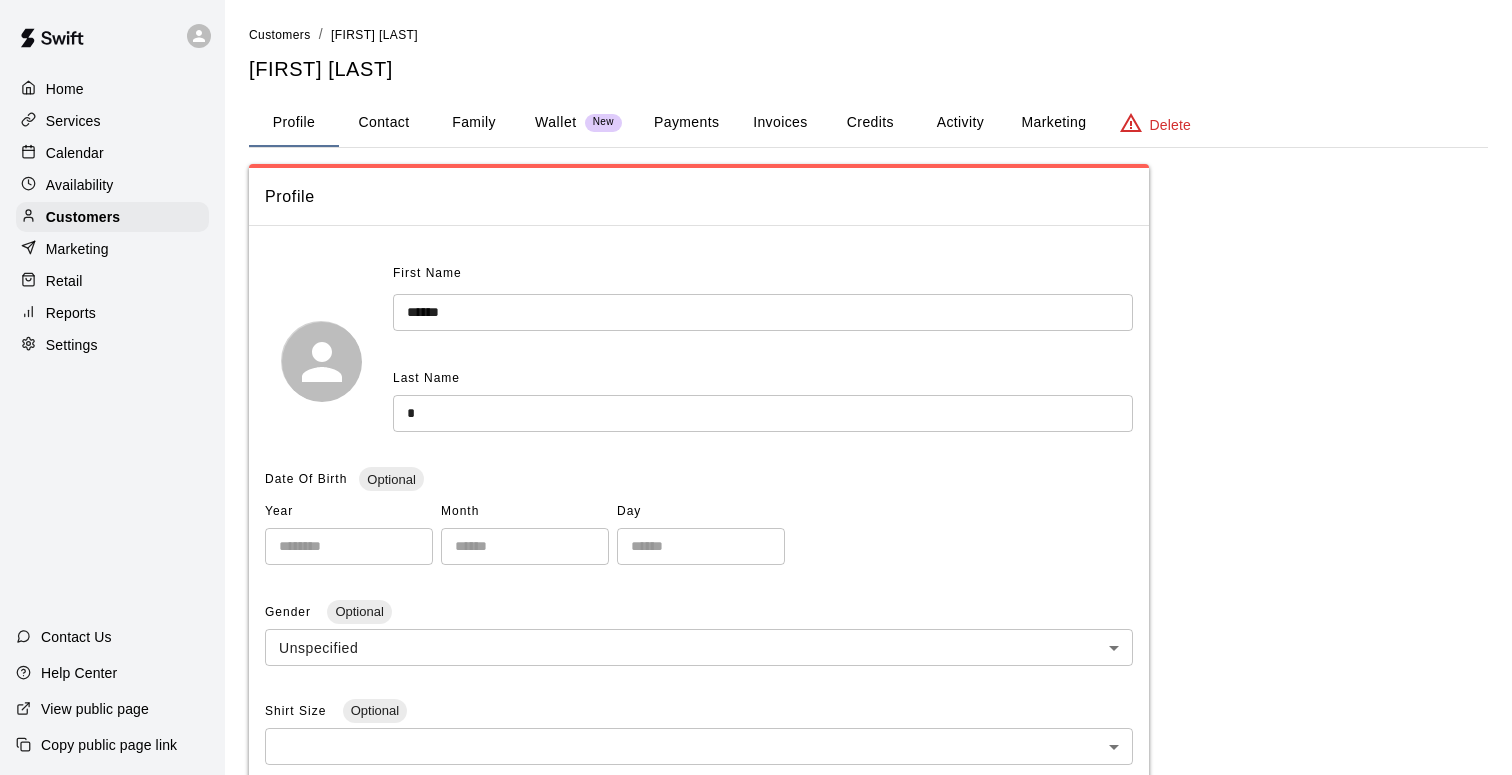 click on "Payments" at bounding box center [686, 123] 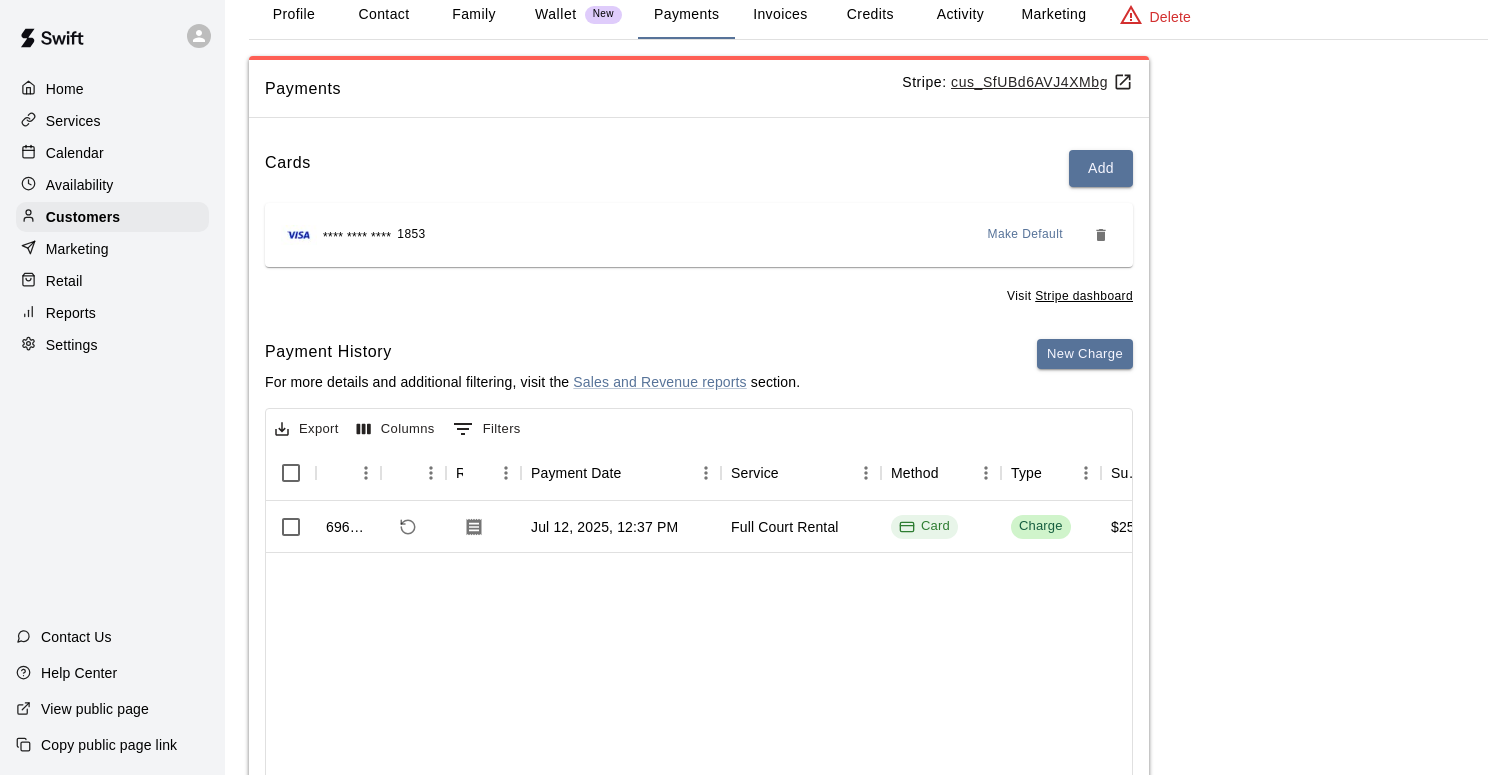 scroll, scrollTop: 144, scrollLeft: 0, axis: vertical 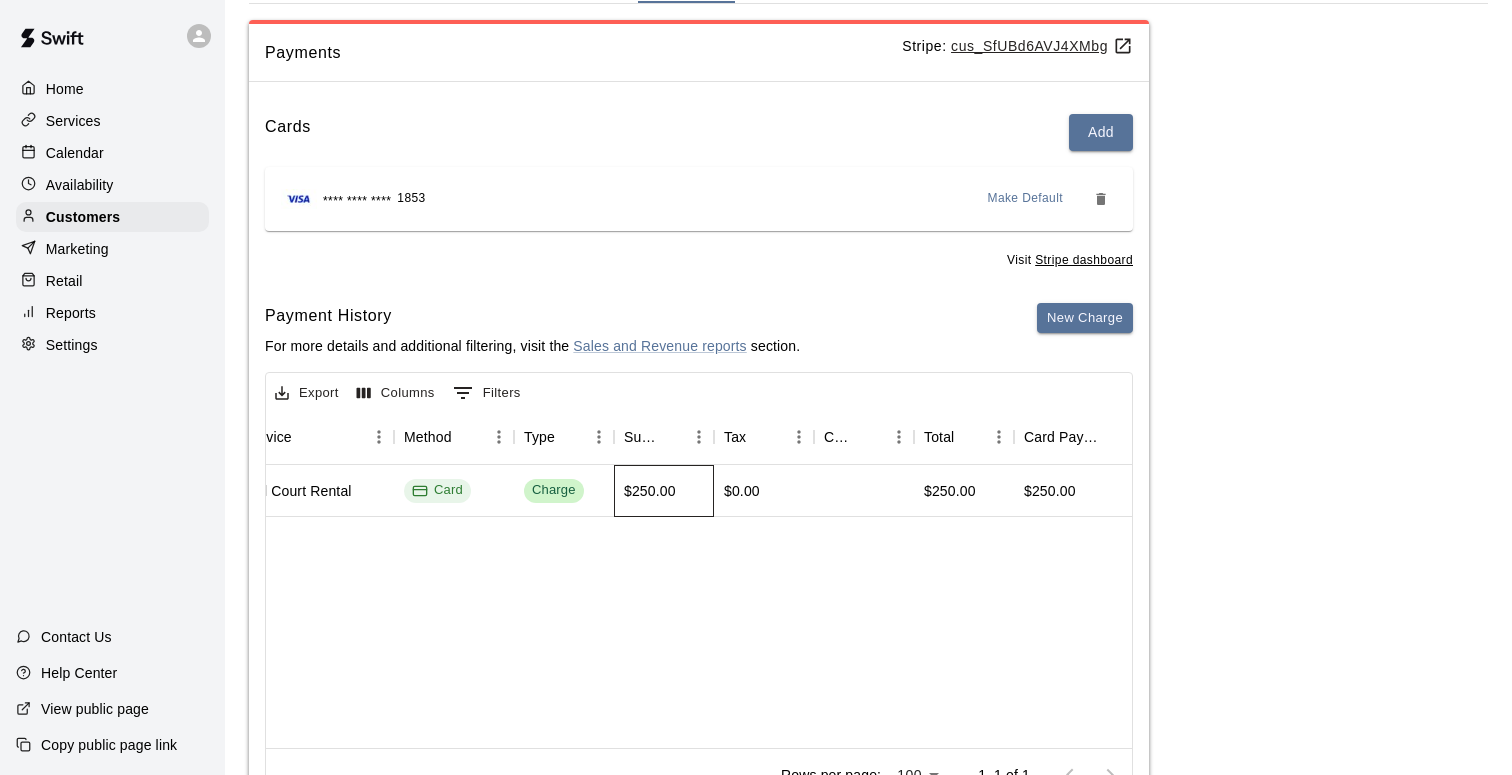 click on "$250.00" at bounding box center [650, 491] 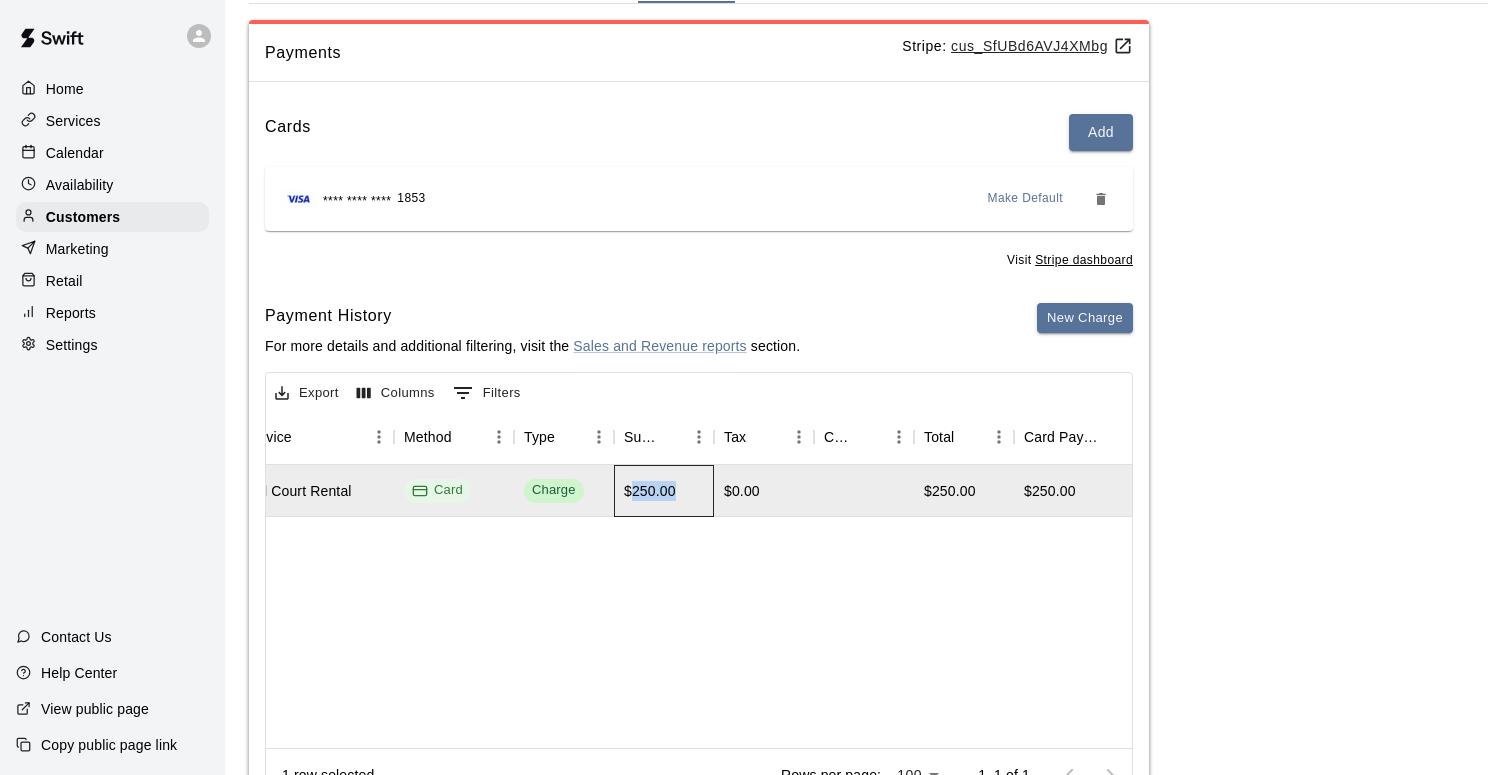 click on "$250.00" at bounding box center (650, 491) 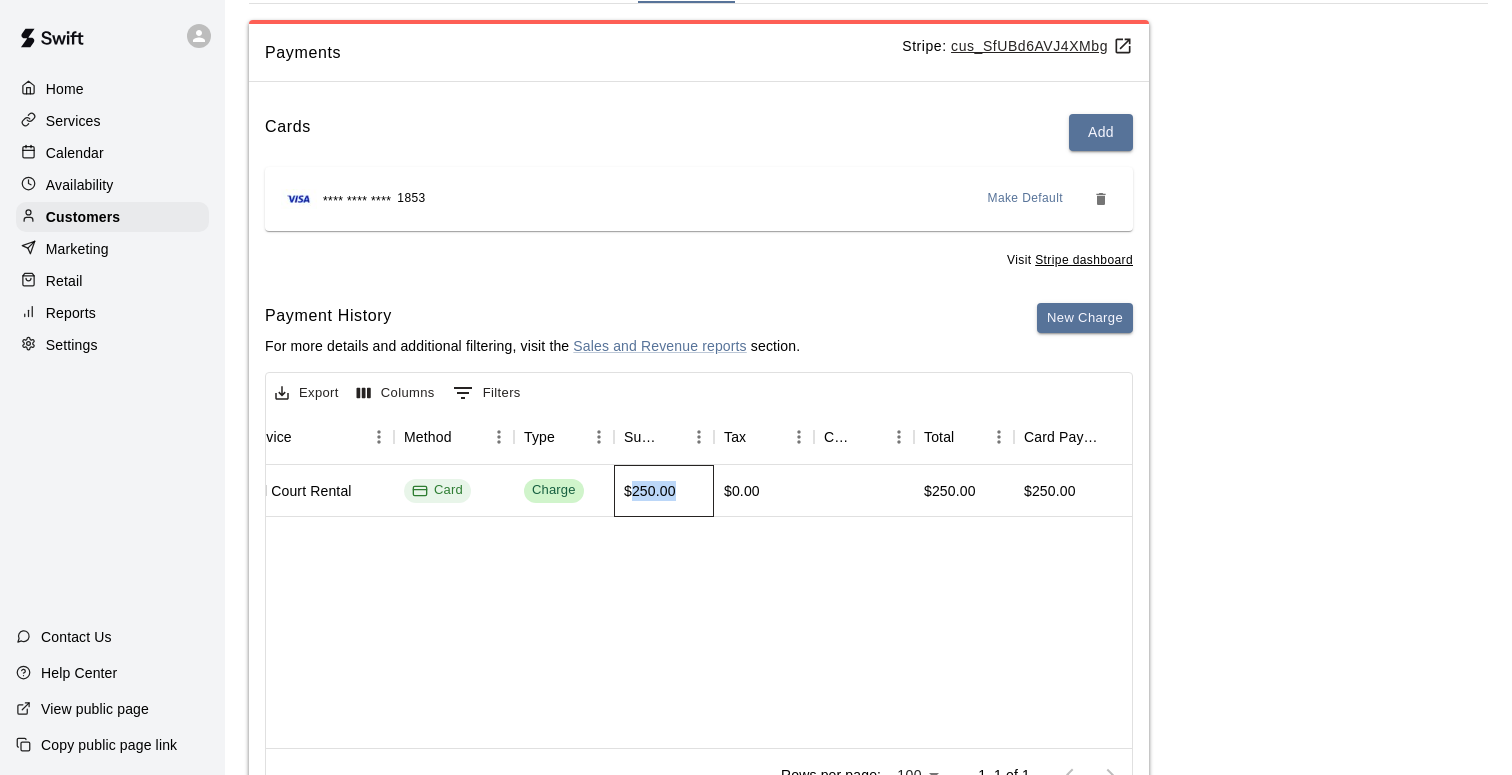 copy on "250.00" 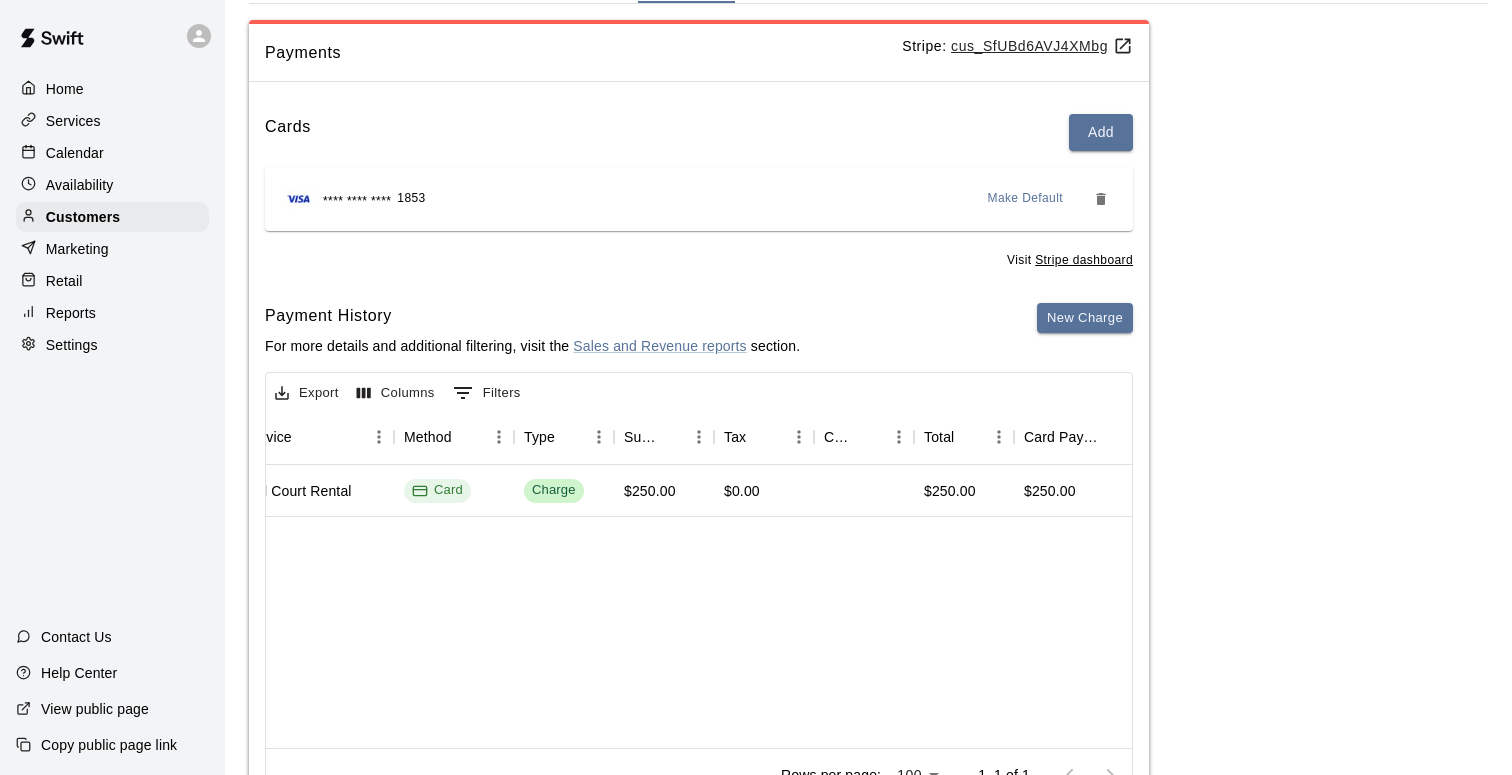 scroll, scrollTop: 0, scrollLeft: 0, axis: both 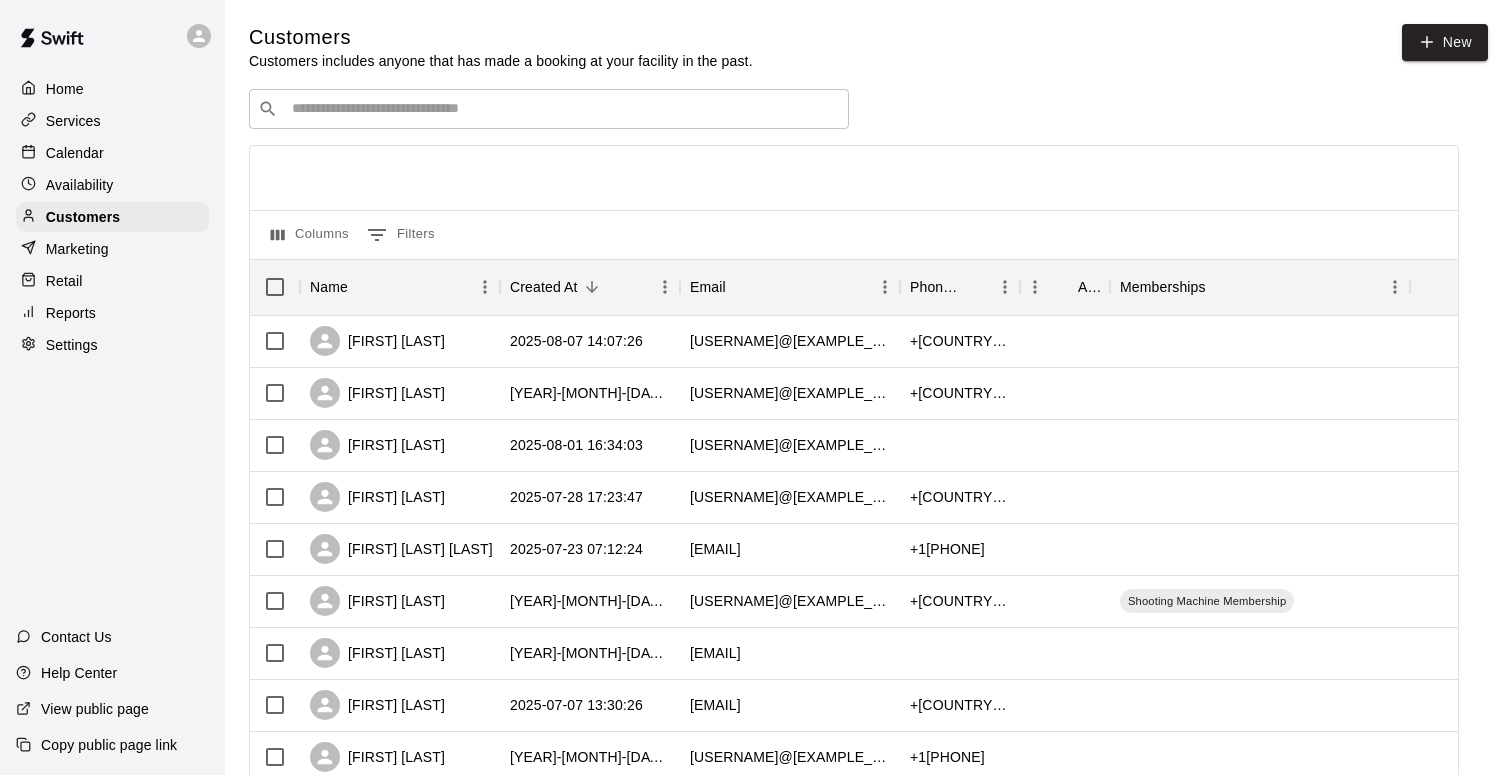 click on "​ ​ Columns 0 Filters Name Created At Email Phone Number Age Memberships Deion Galloway 2025-08-07 14:07:26 irvinebusinesscomplex@f45training.com +19498365682 JEFFREY CHANG 2025-08-05 20:42:08 jeffrey.s.chang@gmail.com +14159901966 Josh Morgan 2025-08-01 16:34:03 josh.morgan@terracon.com rafi ahmed 2025-07-28 17:23:47 rafiahmed1@gmail.com +16302227234 Anne Marie Piper 2025-07-23 07:12:24 ampiper@gmail.com +12065539366 Jacqueline Newis 2025-07-19 10:04:43 jackie.newis@gmail.com +19496370619 Shooting Machine Membership Gerard V 2025-07-12 12:35:21 gvillegas232@gmail.com Jonathan Wang 2025-07-07 13:30:26 glutenberg@gmail.com +19499228657 Kim  Loayza 2025-07-03 13:04:03 kimloayza720@gmail.com +15628103819 JASON YANG 2025-07-02 00:07:37 jasonyang47@gmail.com +19497262818 Christabelle Alacar-Lavarro 2025-07-01 15:51:15 calacar@gmail.com +19493787054 Jonathan Garcia 2025-06-27 17:57:16 connect@optimalwizz.com Brandon Huang 2025-06-27 15:32:47 brandon@goodrun.app Ray Chen 2025-06-27 09:09:51 crboy3@gmail.com 25" at bounding box center [854, 879] 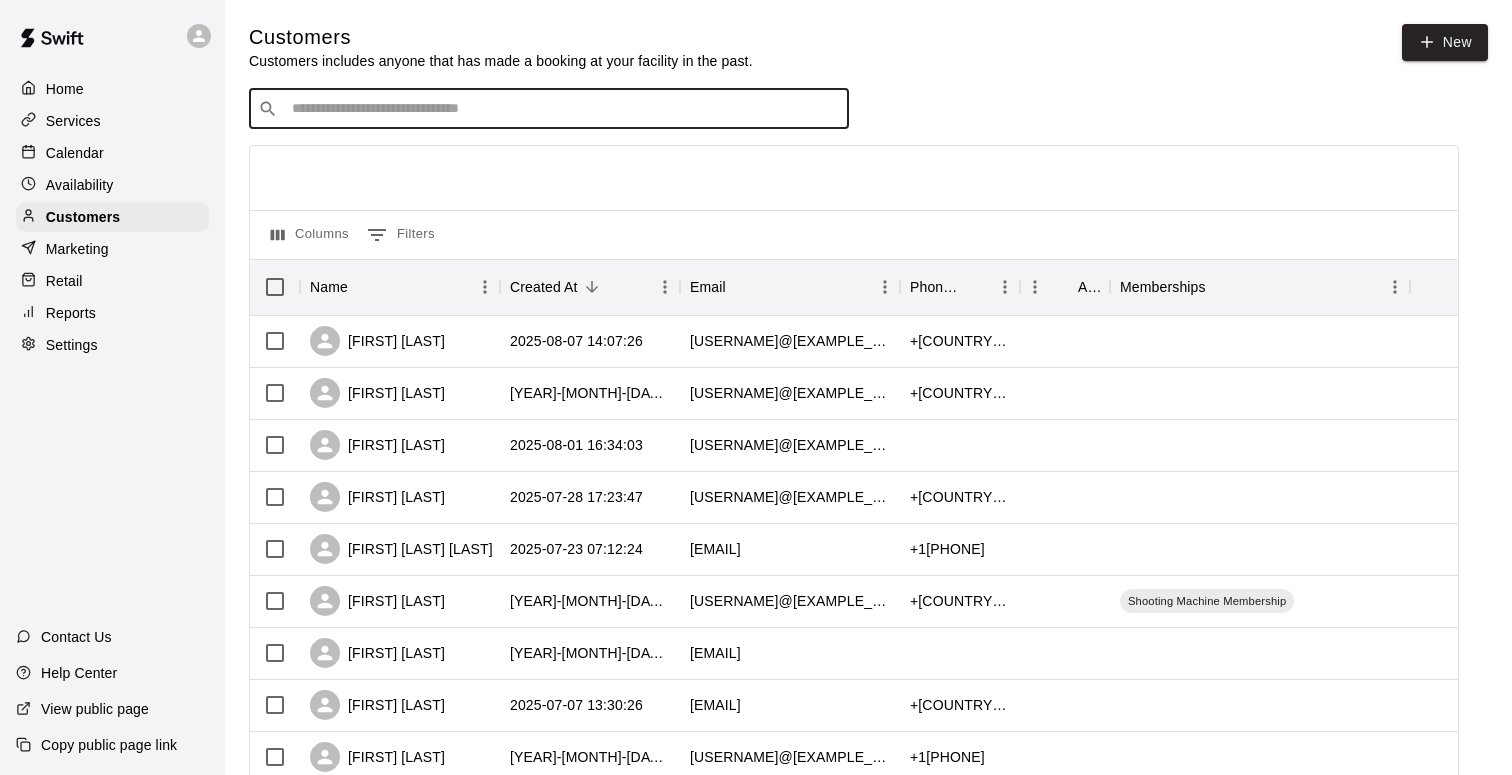 click at bounding box center (563, 109) 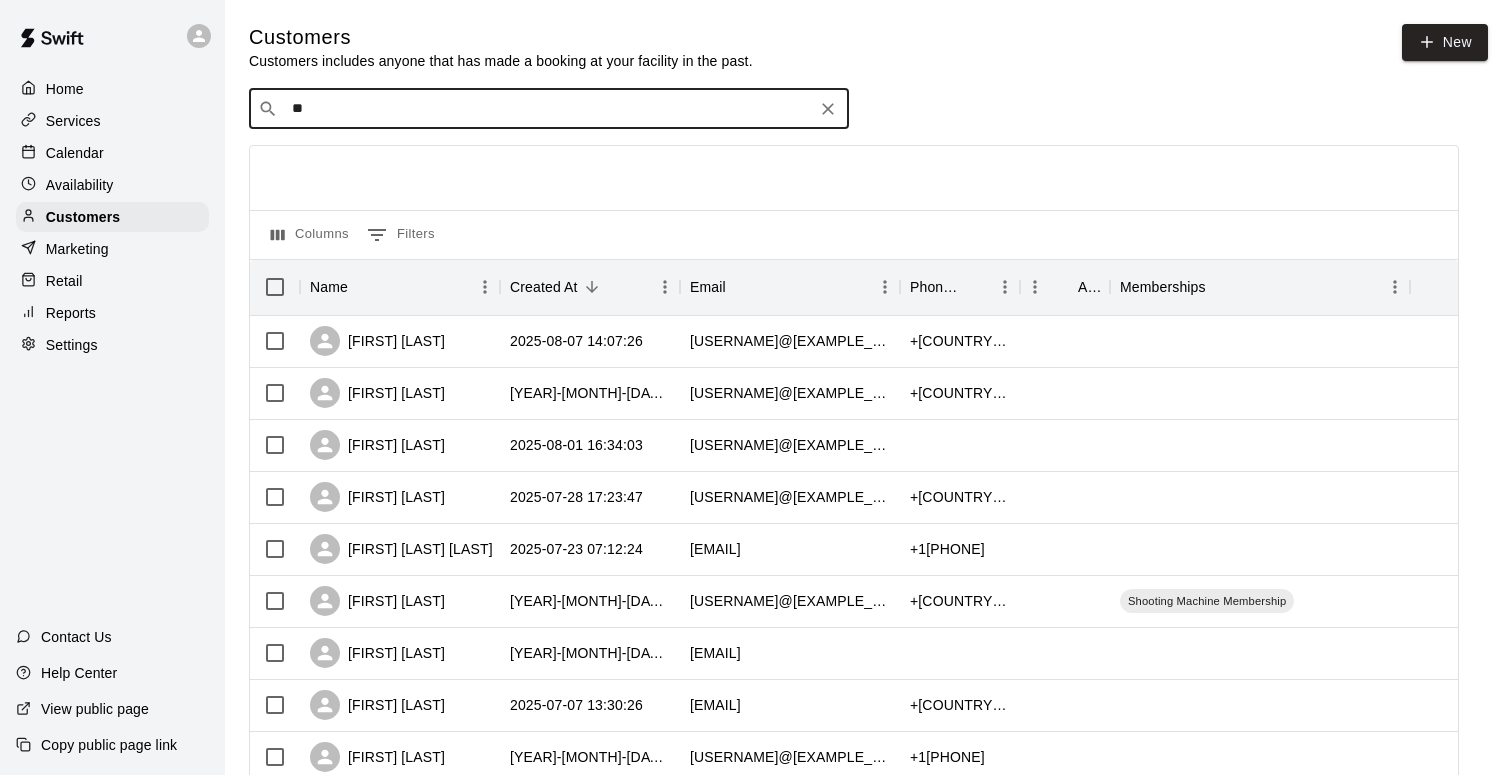type on "***" 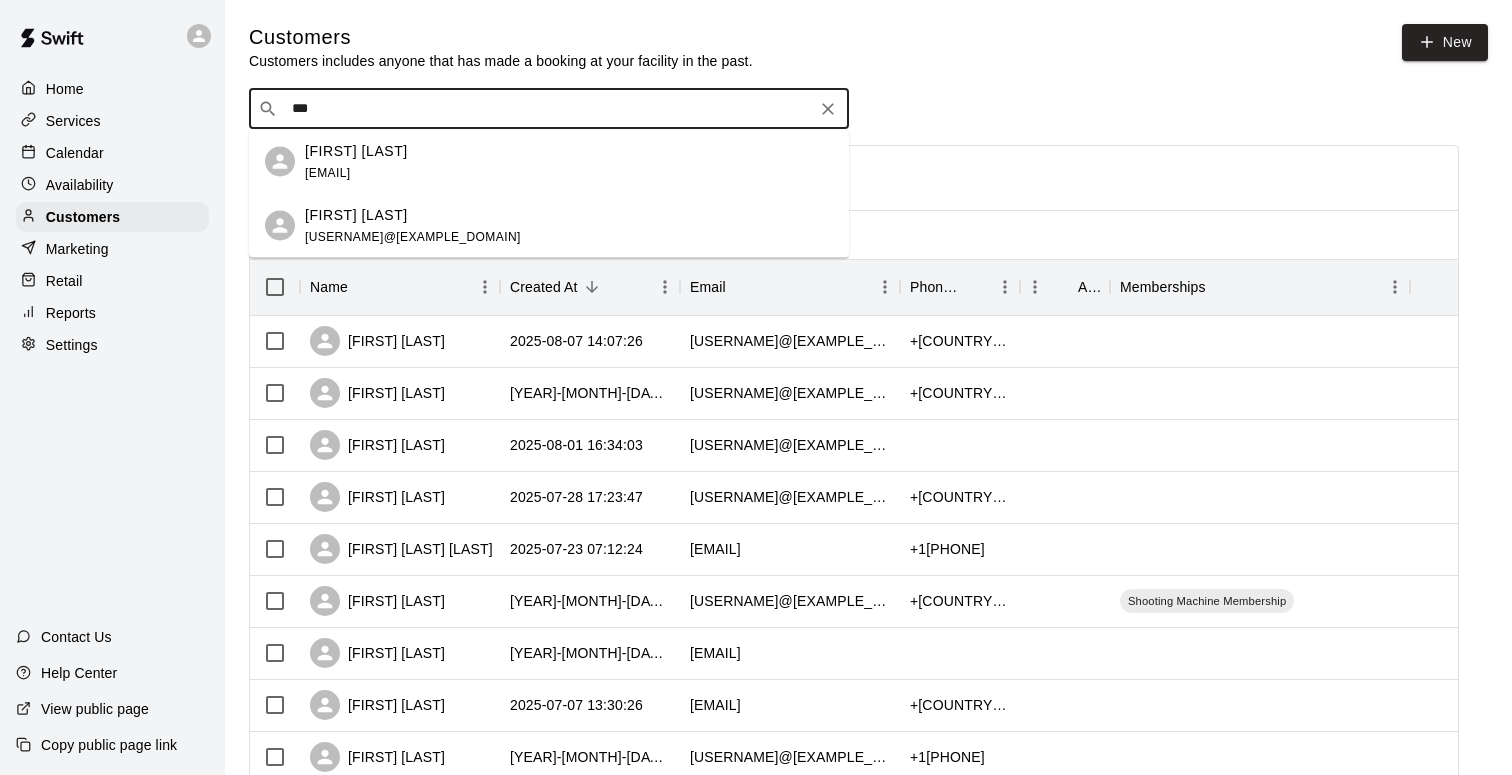 click on "[FIRST] [LAST]" at bounding box center (413, 214) 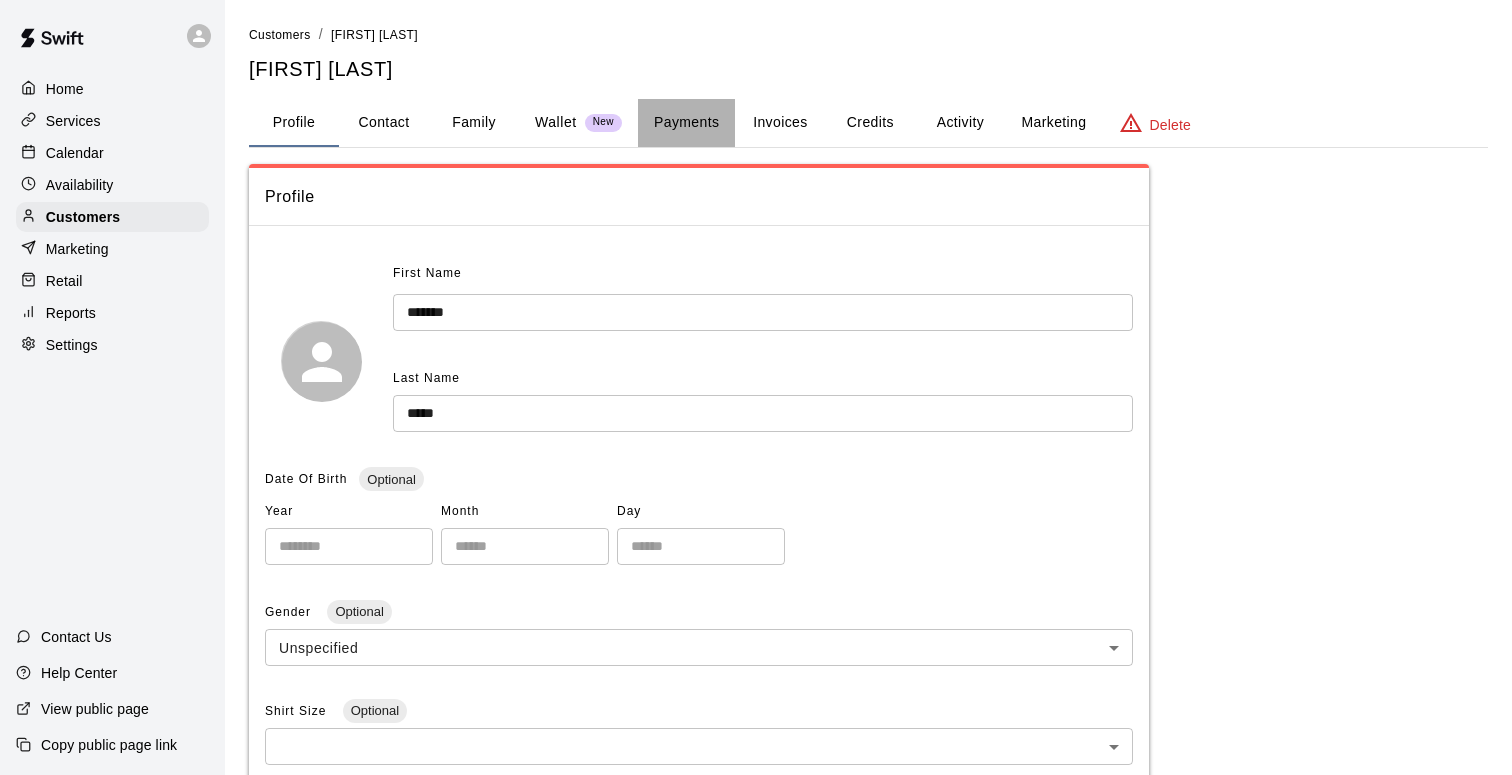 click on "Payments" at bounding box center [686, 123] 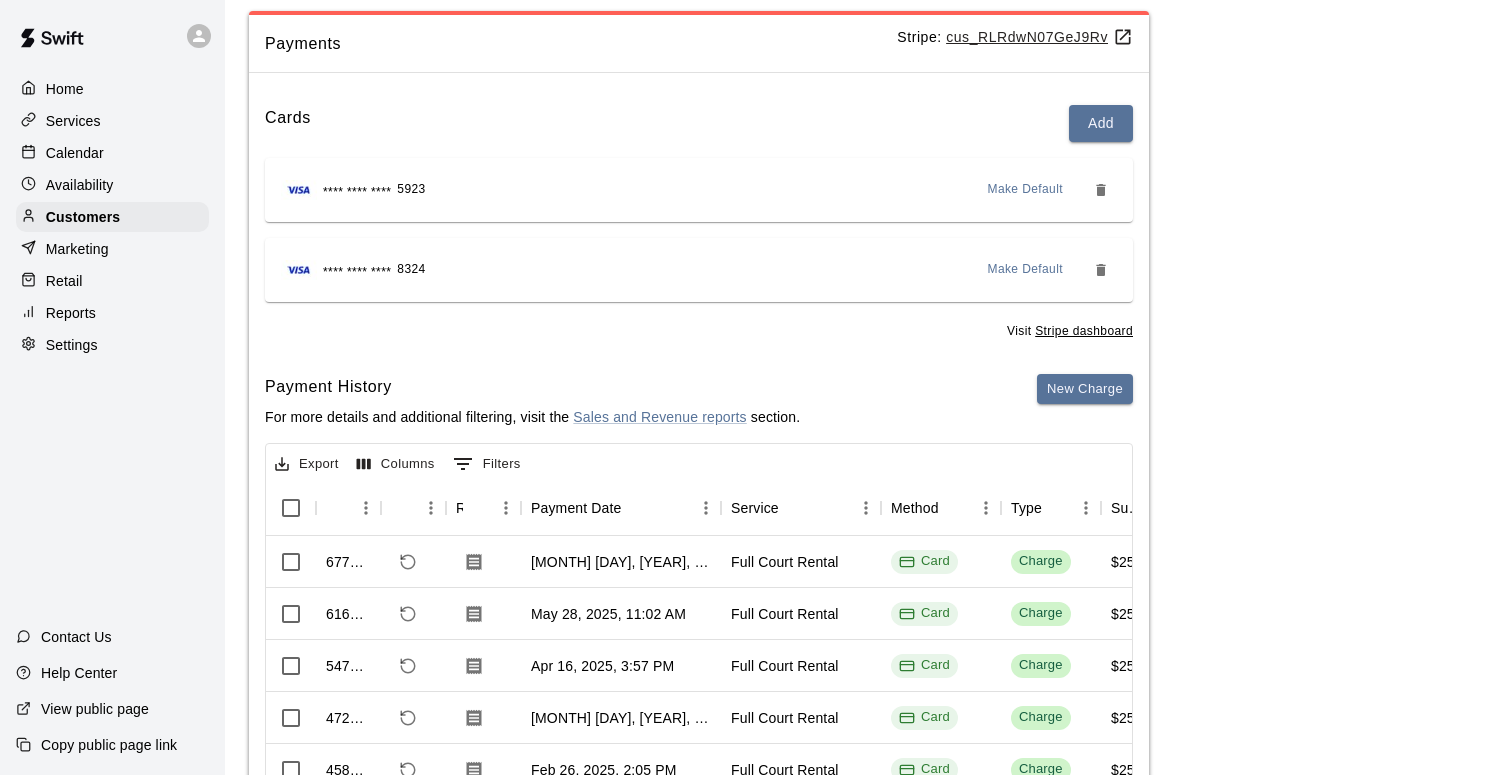 scroll, scrollTop: 159, scrollLeft: 0, axis: vertical 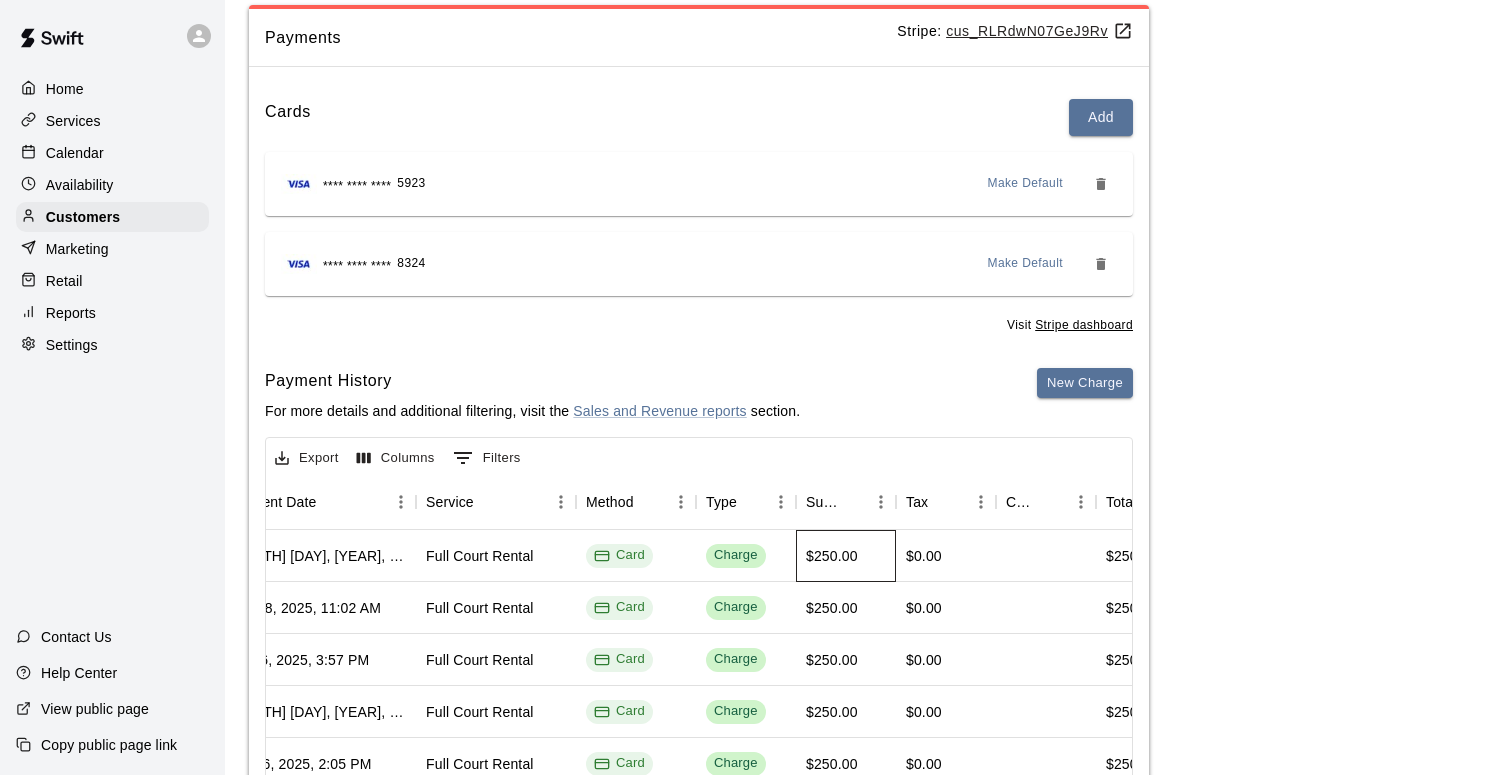 click on "$250.00" at bounding box center [832, 556] 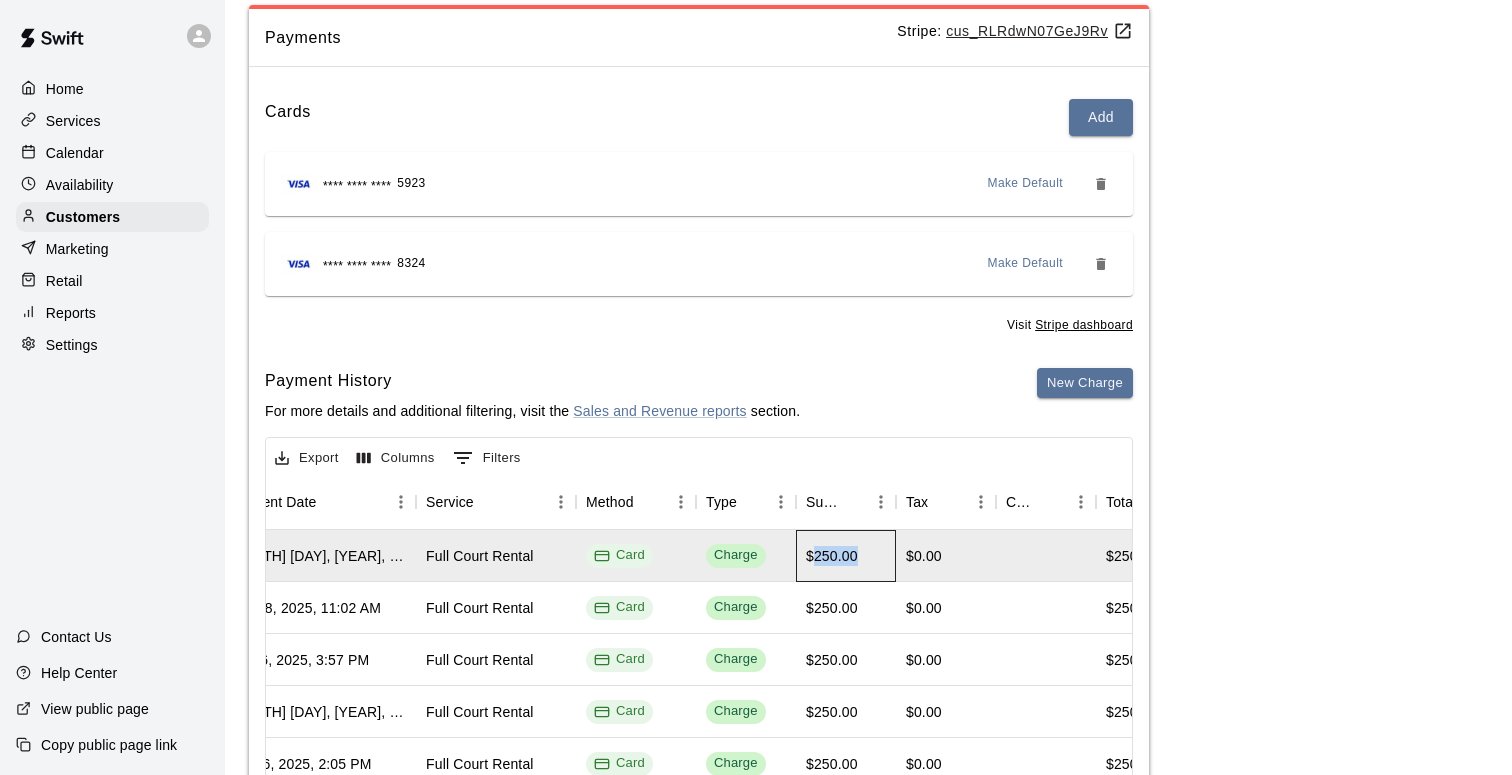 click on "$250.00" at bounding box center (832, 556) 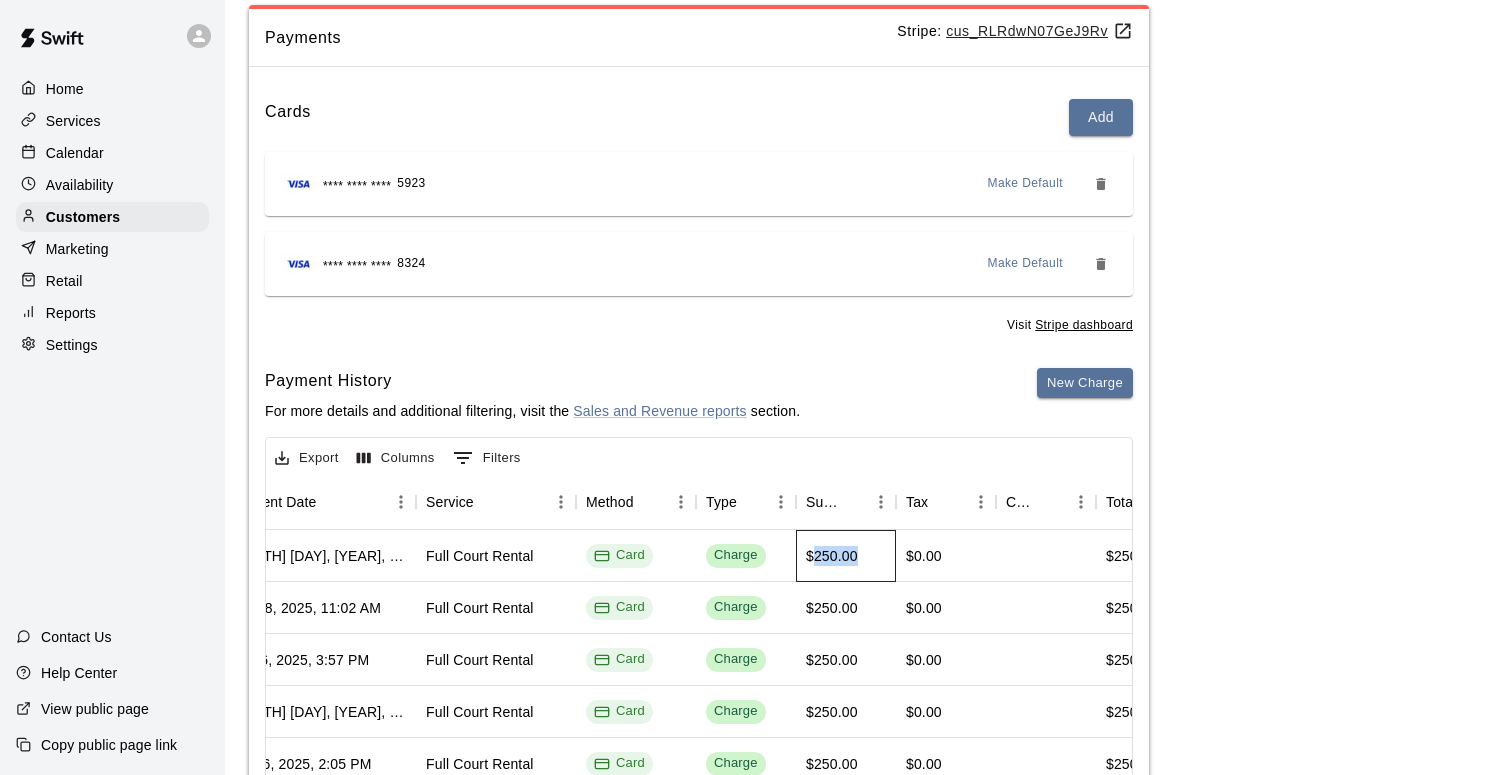copy on "250.00" 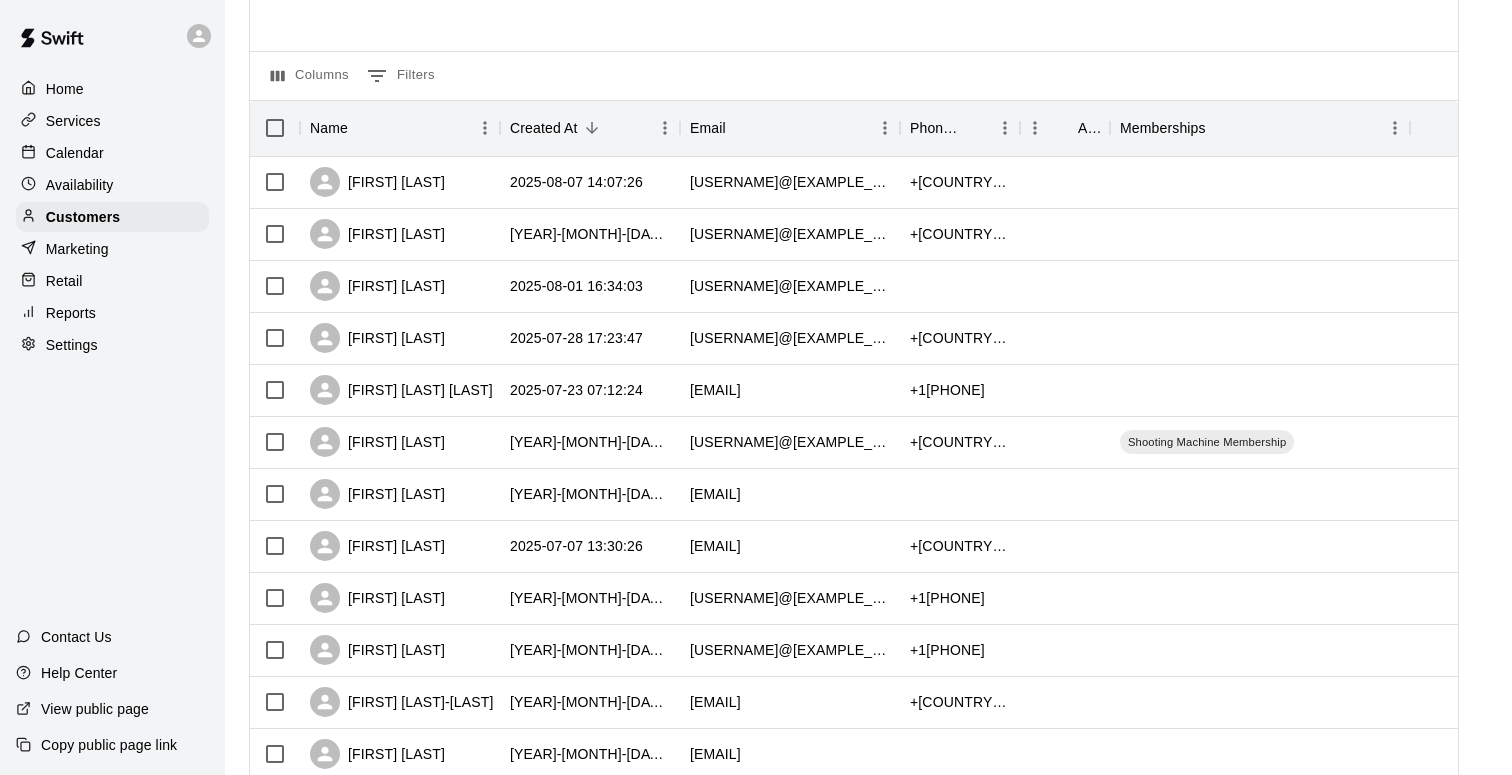 scroll, scrollTop: 0, scrollLeft: 0, axis: both 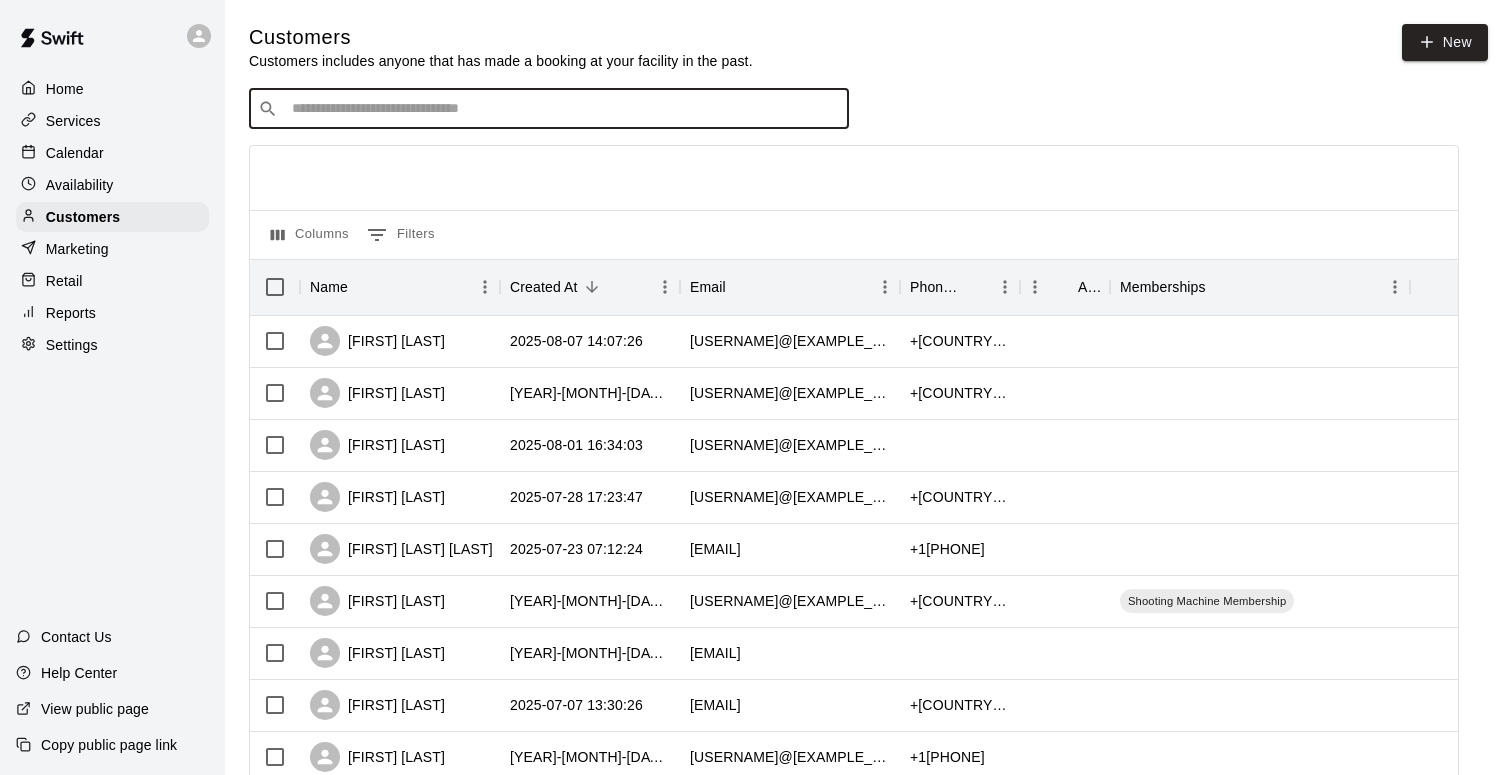 click at bounding box center [563, 109] 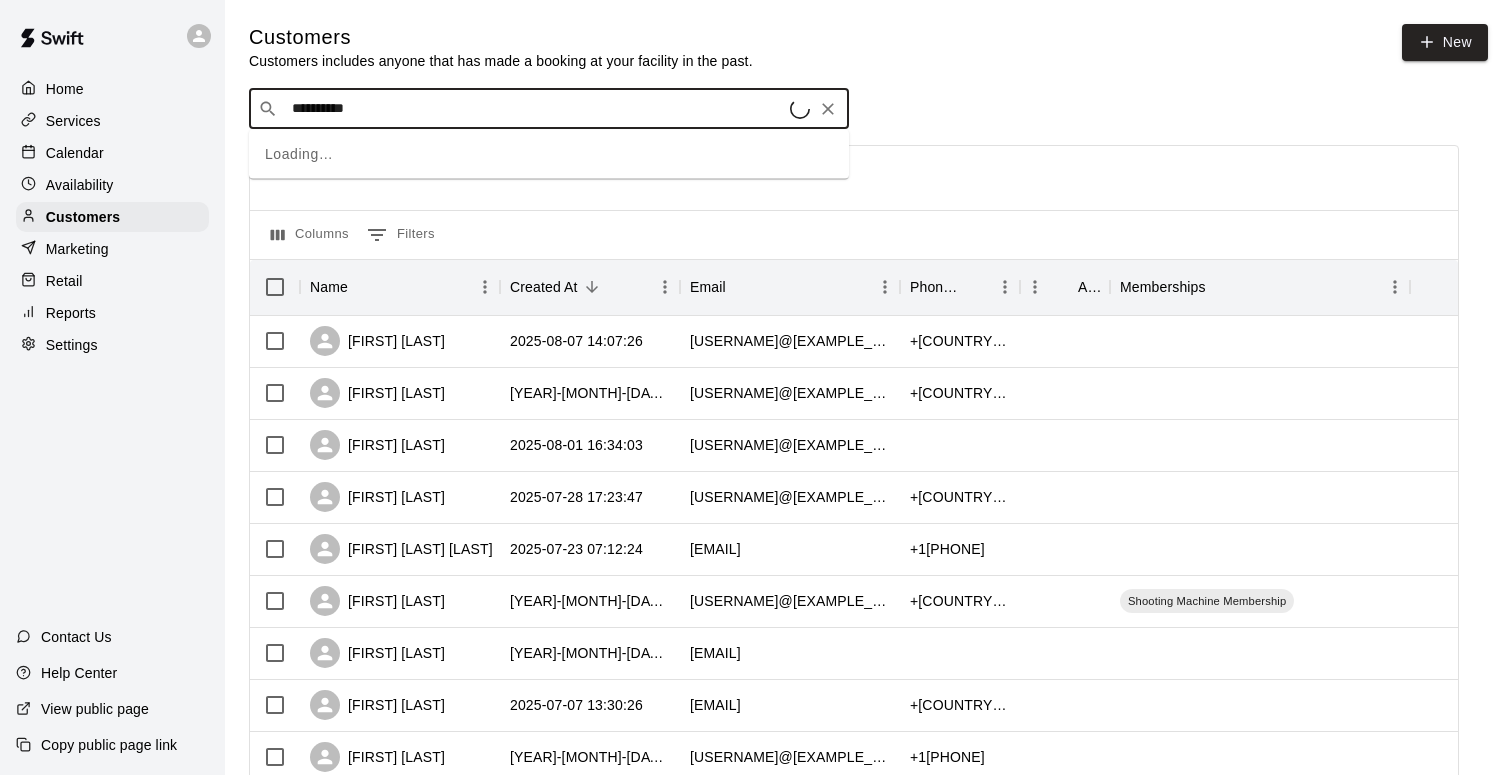 type on "**********" 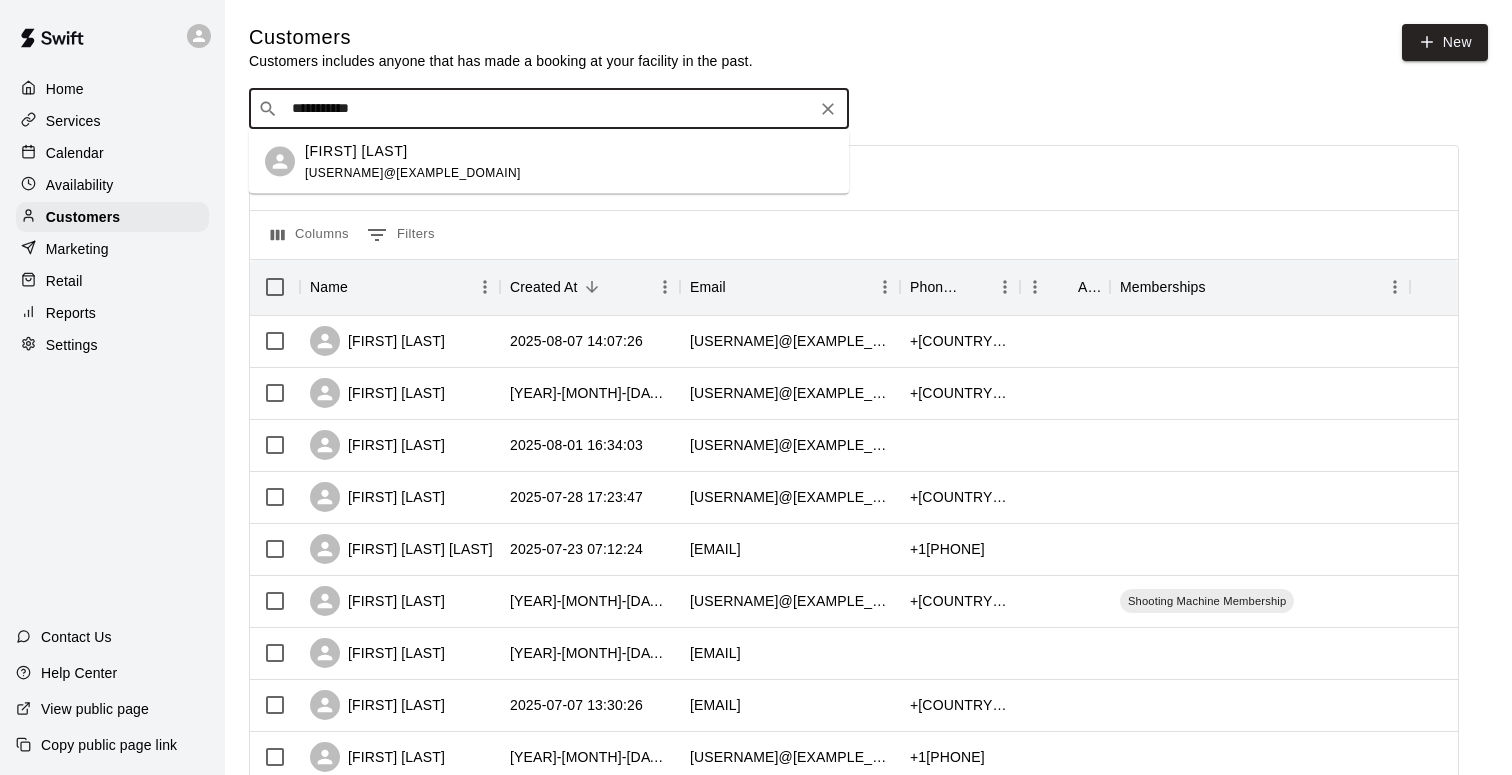 click on "[FIRST] [LAST]" at bounding box center (413, 150) 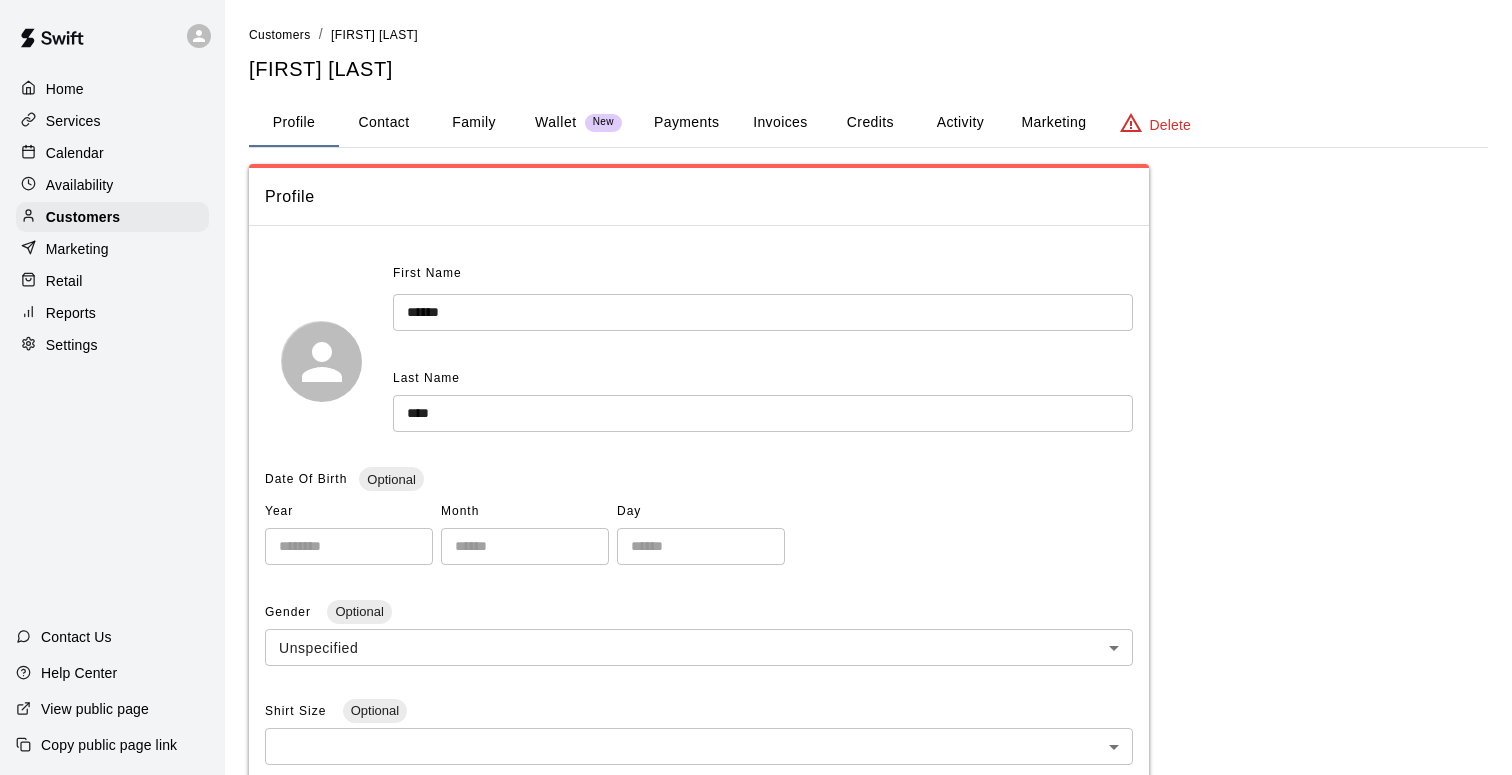 click on "Payments" at bounding box center [686, 123] 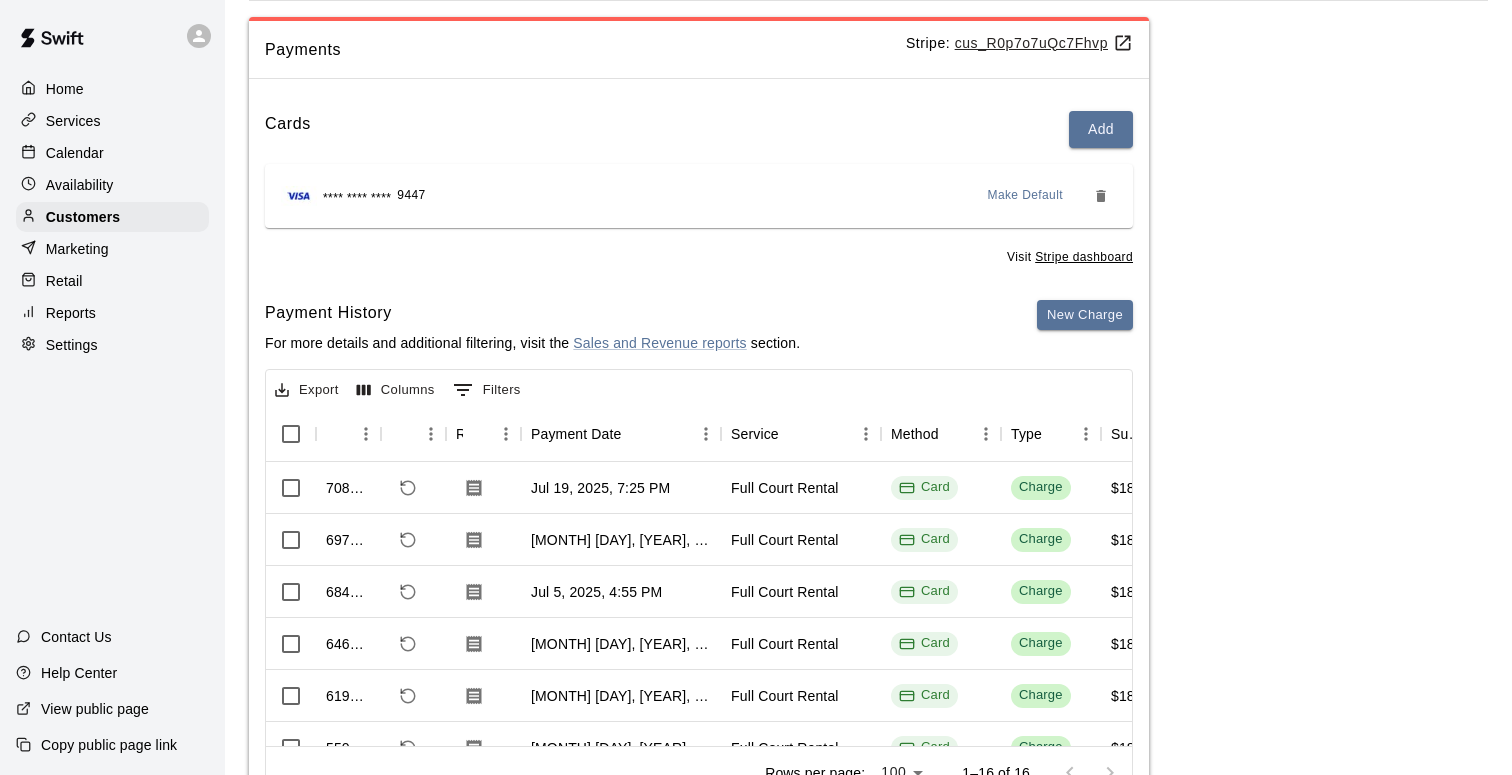 scroll, scrollTop: 234, scrollLeft: 0, axis: vertical 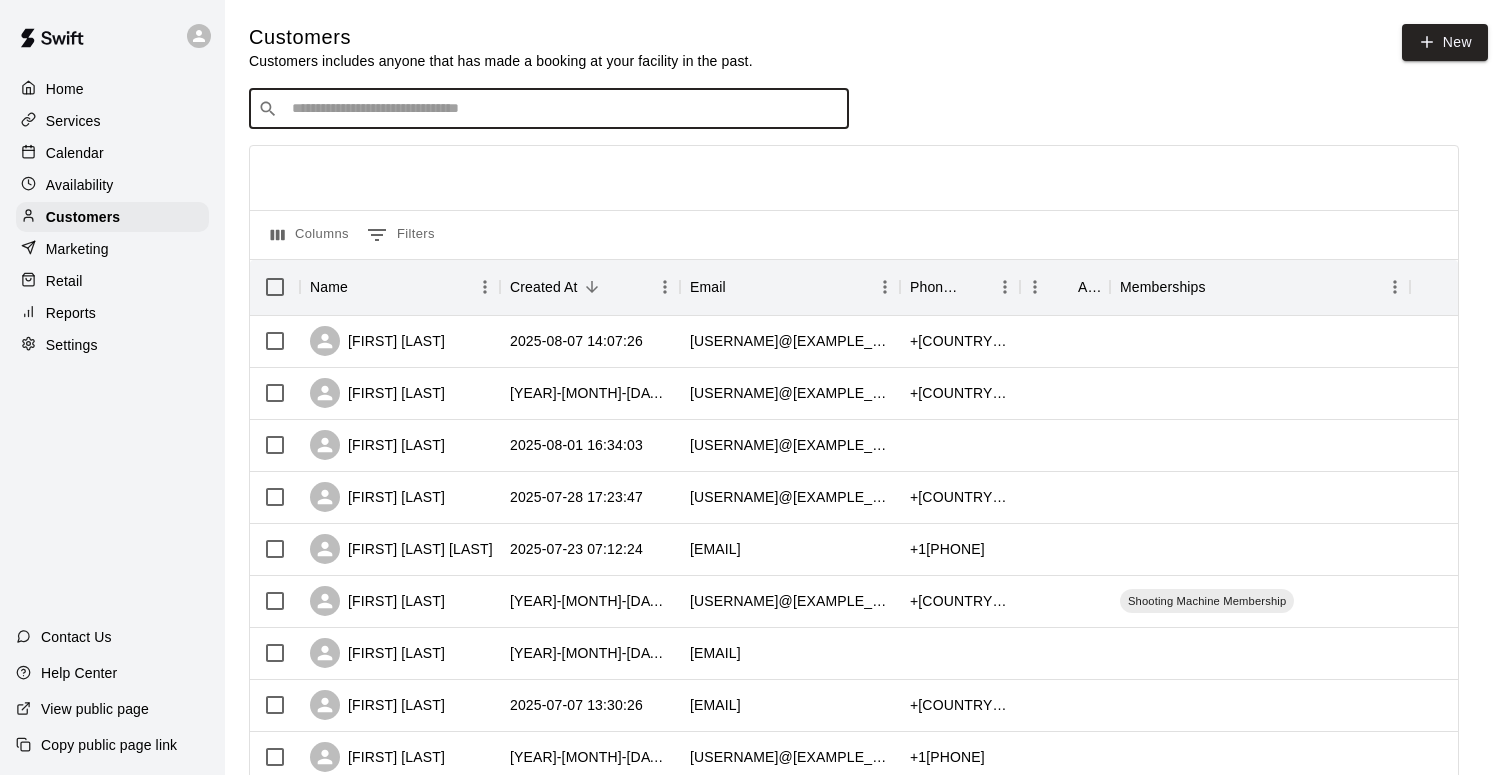 click at bounding box center [563, 109] 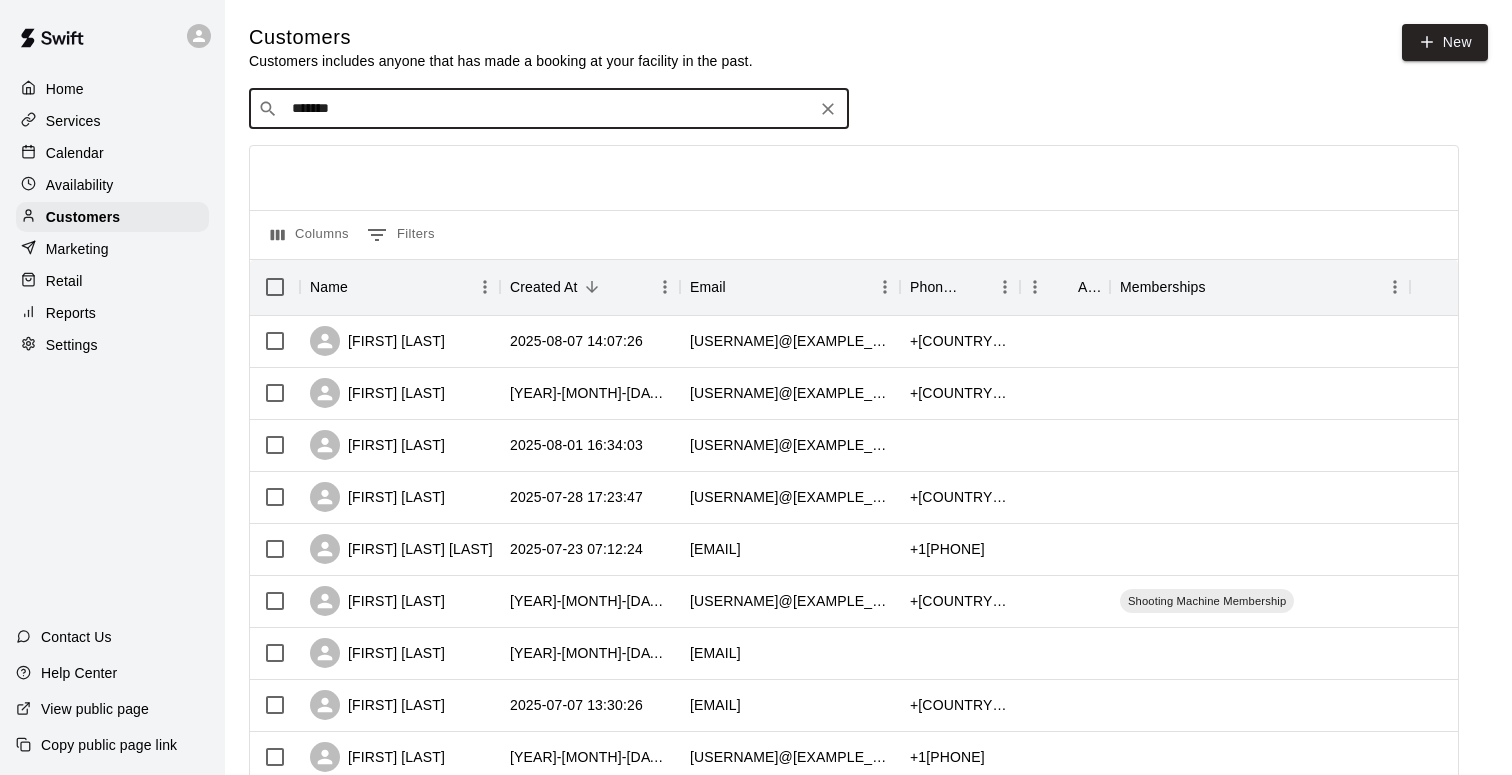 type on "******" 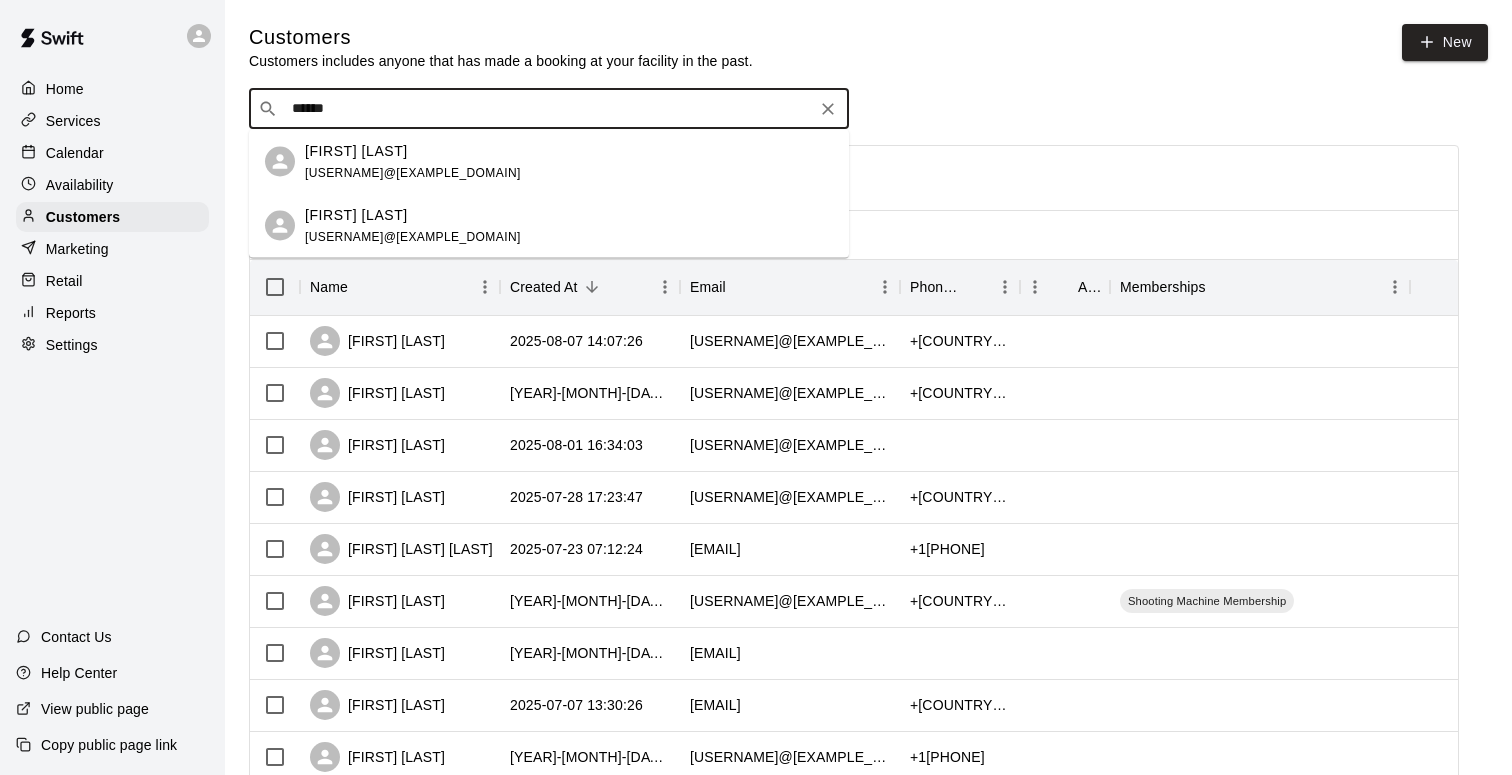 click on "ljackson@iamsports-ent.com" at bounding box center [413, 172] 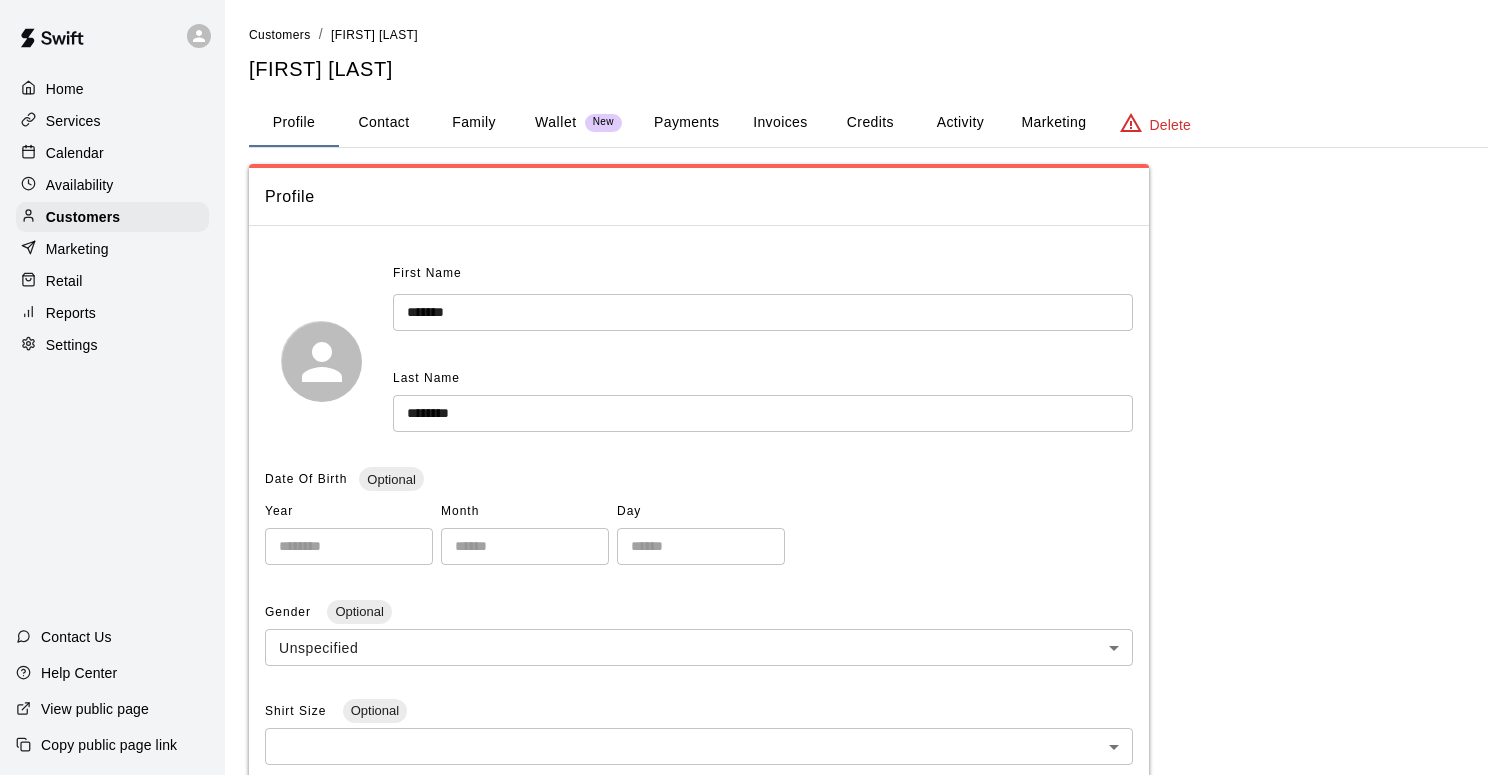 click on "Payments" at bounding box center (686, 123) 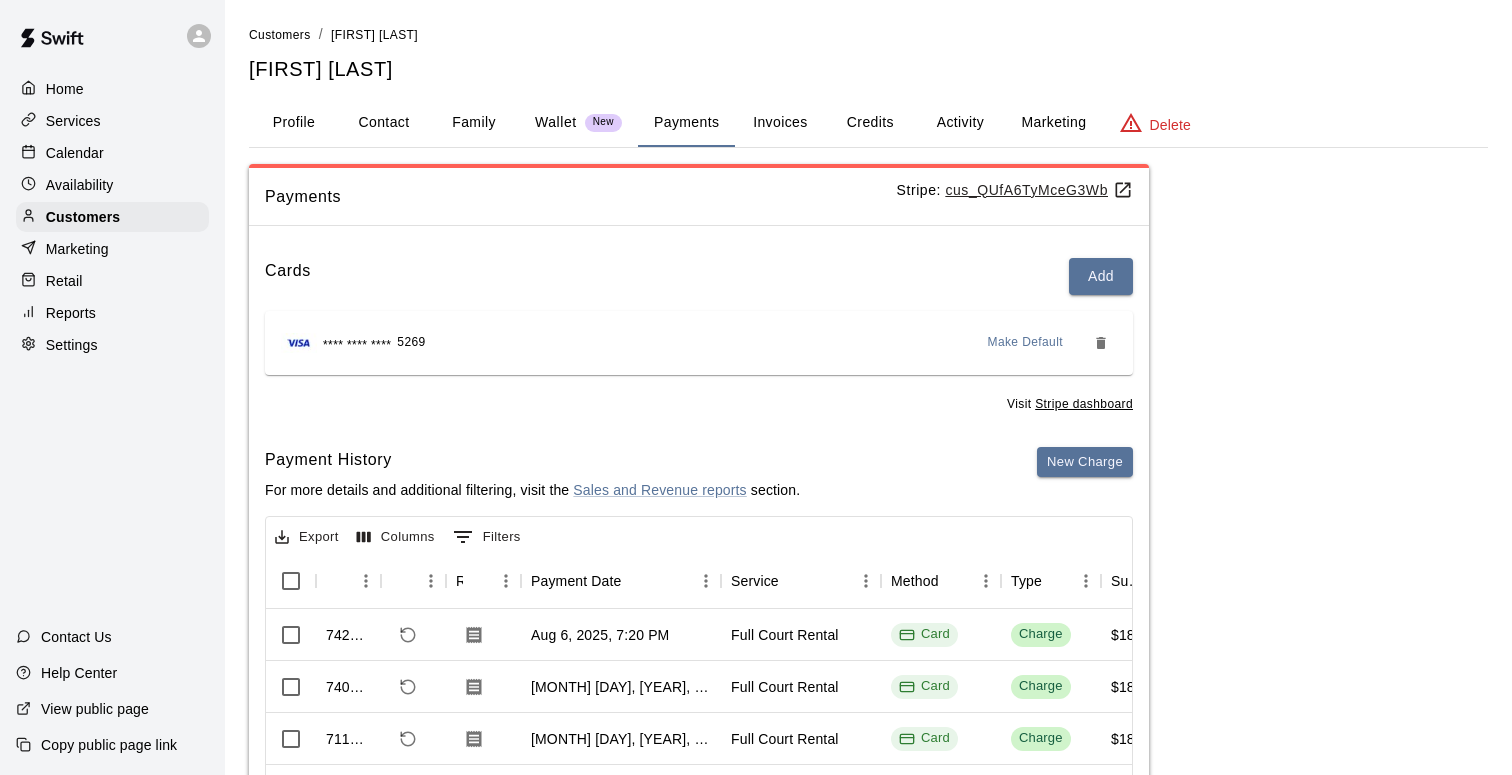 scroll, scrollTop: 0, scrollLeft: 0, axis: both 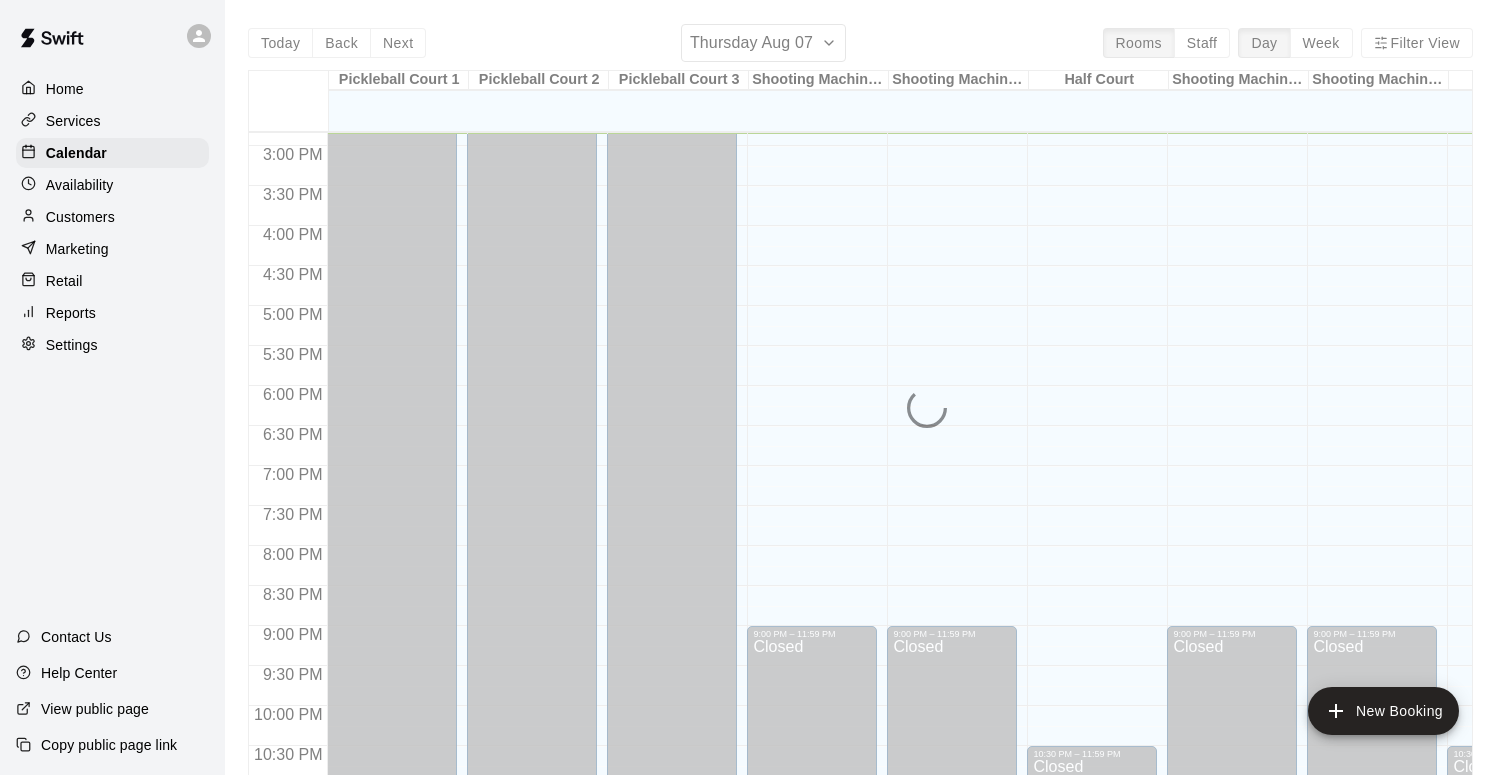 click on "Today Back Next [DAY_OF_WEEK] [MONTH] [DAY] Rooms Staff Day Week Filter View Pickleball Court 1 07 Thu Pickleball Court 2 07 Thu Pickleball Court 3 07 Thu Shooting Machine 1 07 Thu Shooting Machine 2 07 Thu Half Court 07 Thu Shooting Machine 3 07 Thu Shooting Machine 4 07 Thu Half Court 2 07 Thu Event Space 07 Thu 12:00 AM 12:30 AM 1:00 AM 1:30 AM 2:00 AM 2:30 AM 3:00 AM 3:30 AM 4:00 AM 4:30 AM 5:00 AM 5:30 AM 6:00 AM 6:30 AM 7:00 AM 7:30 AM 8:00 AM 8:30 AM 9:00 AM 9:30 AM 10:00 AM 10:30 AM 11:00 AM 11:30 AM 12:00 PM 12:30 PM 1:00 PM 1:30 PM 2:00 PM 2:30 PM 3:00 PM 3:30 PM 4:00 PM 4:30 PM 5:00 PM 5:30 PM 6:00 PM 6:30 PM 7:00 PM 7:30 PM 8:00 PM 8:30 PM 9:00 PM 9:30 PM 10:00 PM 10:30 PM 11:00 PM 11:30 PM 12:00 AM – 10:00 AM Closed 1:00 PM – 11:59 PM Closed 12:00 AM – 10:00 AM Closed 1:00 PM – 11:59 PM Closed 12:00 AM – 10:00 AM Closed 1:00 PM – 11:59 PM Closed 12:00 AM – 7:00 AM Closed 9:00 PM – 11:59 PM Closed 12:00 AM – 7:00 AM Closed 9:00 PM – 11:59 PM Closed 12:00 AM – 6:00 AM Closed Closed Closed" at bounding box center [860, 411] 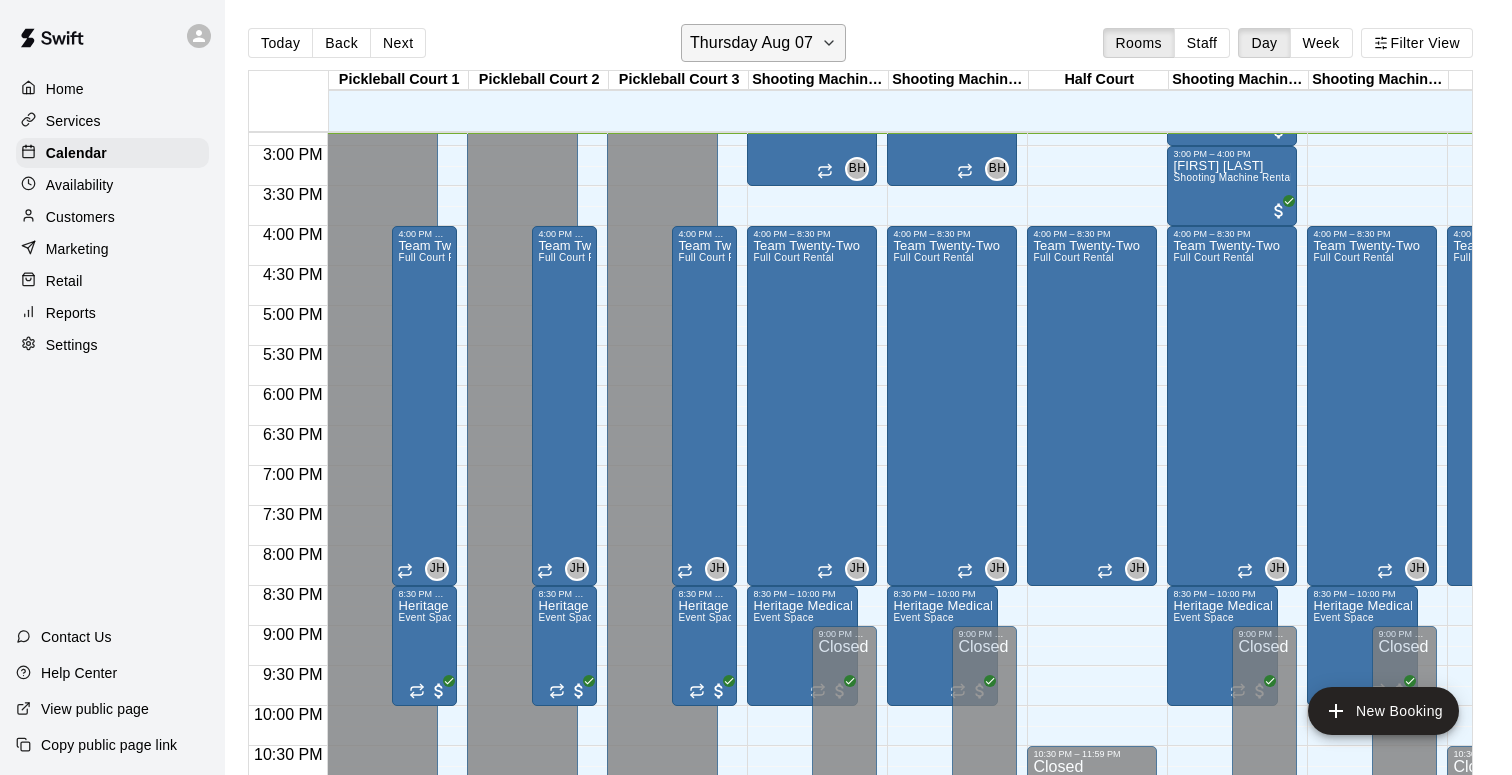 click on "Thursday Aug 07" at bounding box center (751, 43) 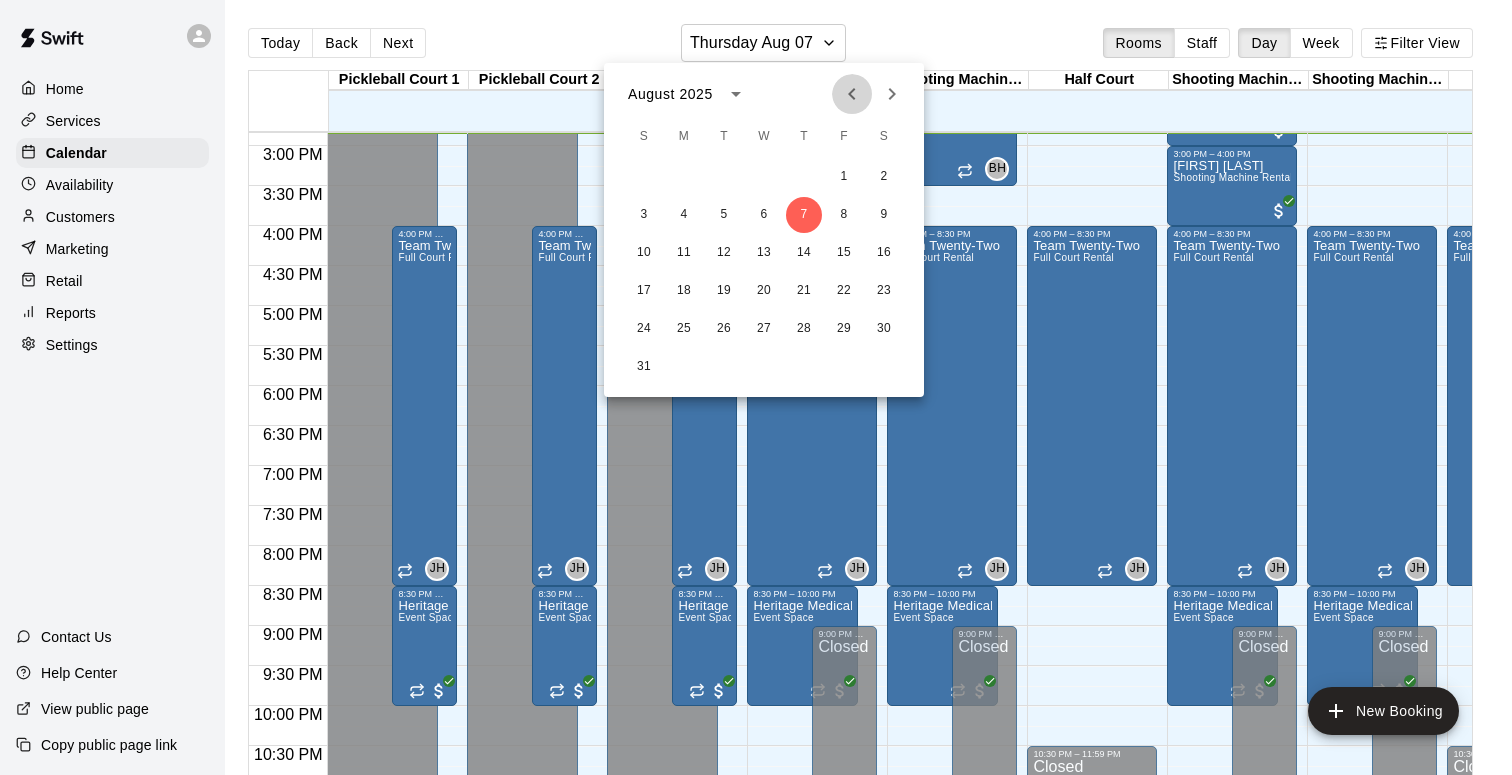 click 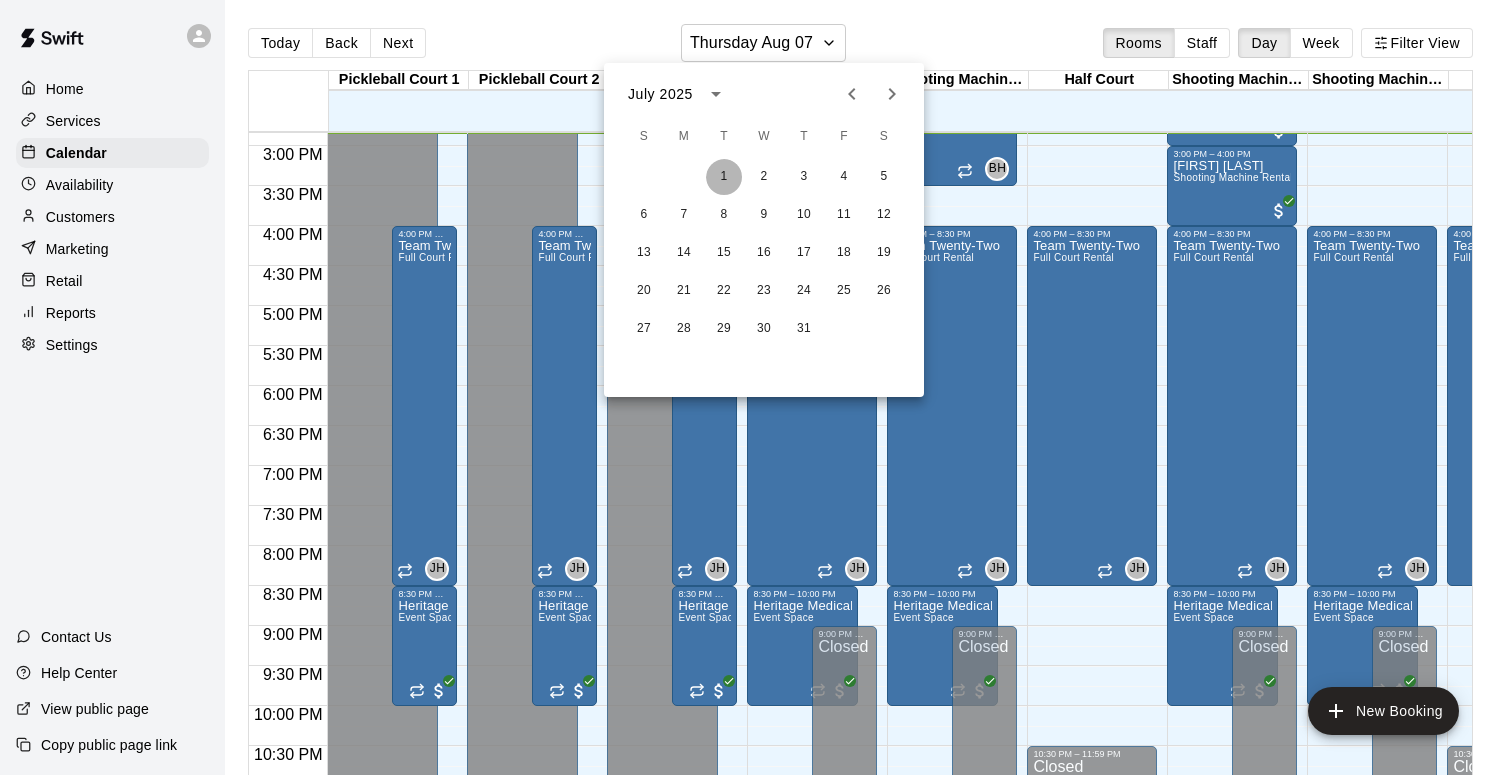 click on "1" at bounding box center (724, 177) 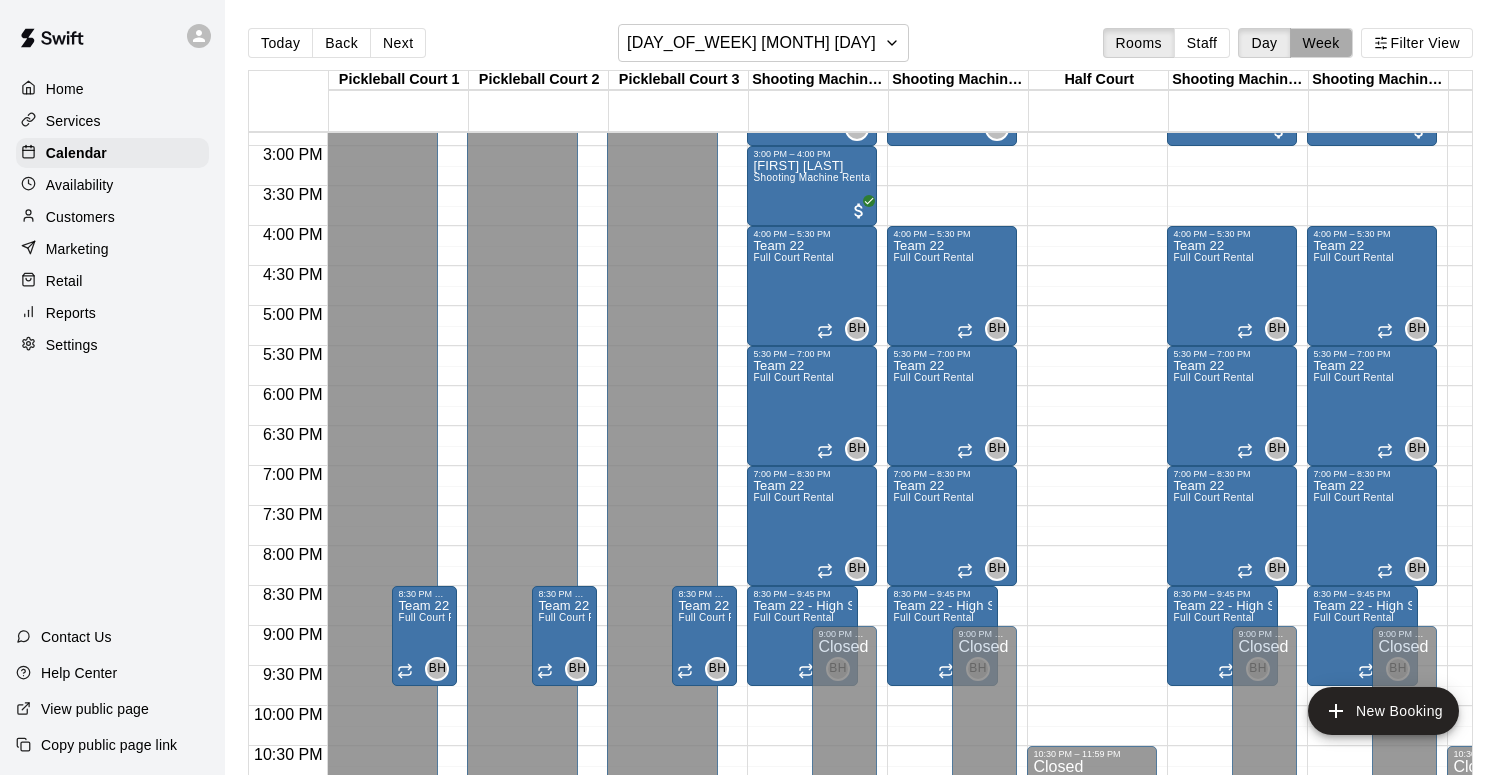 click on "Week" at bounding box center (1321, 43) 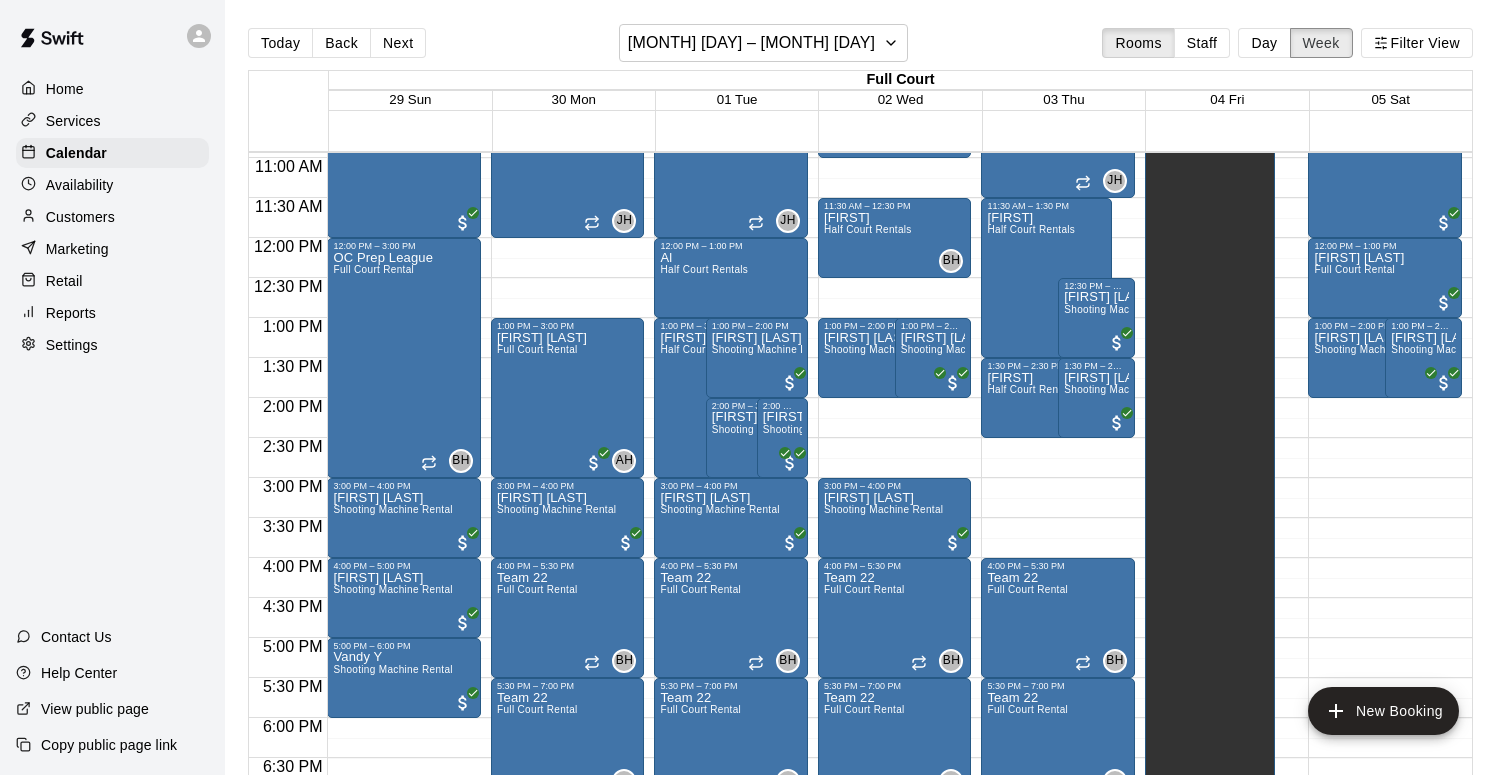 scroll, scrollTop: 877, scrollLeft: 0, axis: vertical 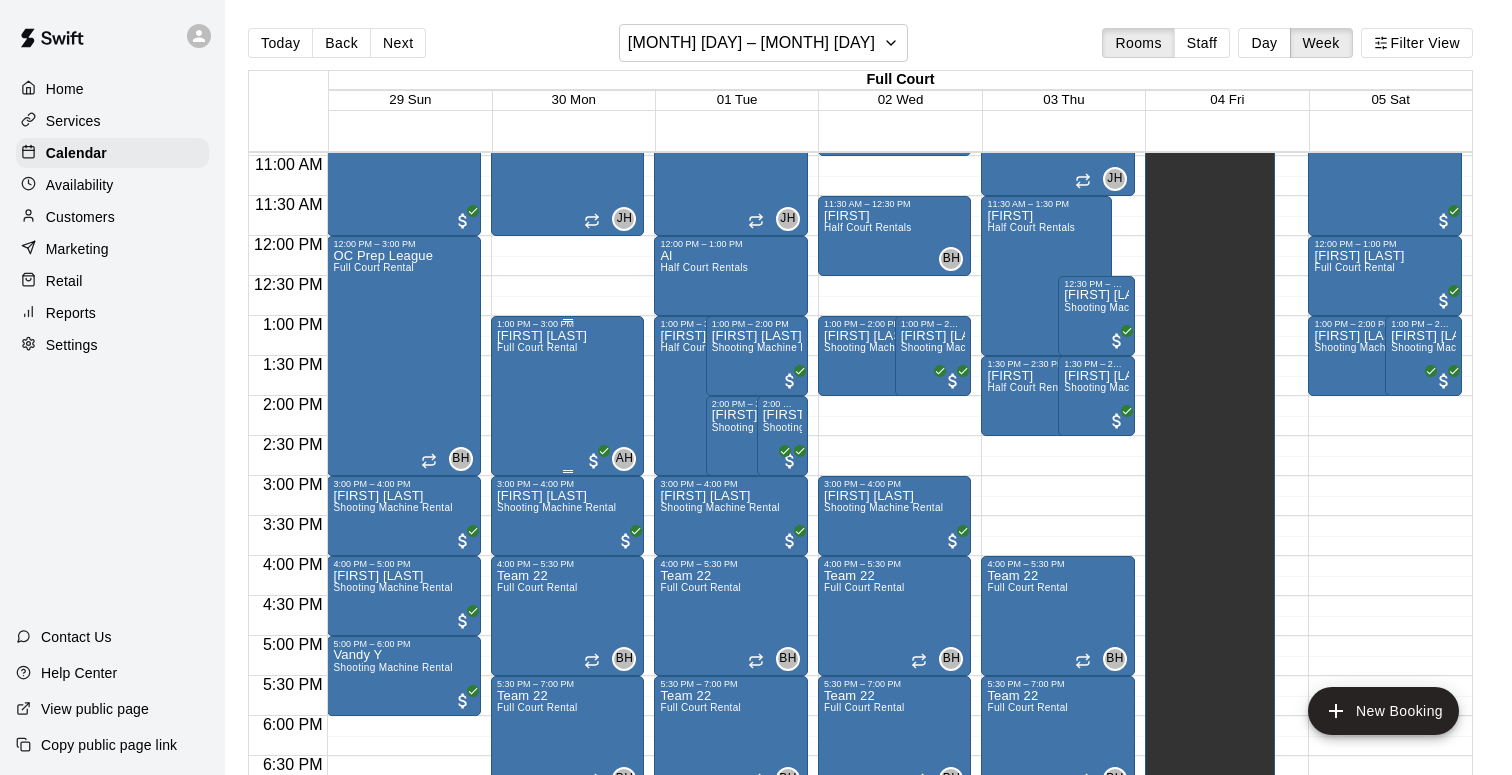click on "[FIRST] [LAST] Full Court Rental" at bounding box center [542, 716] 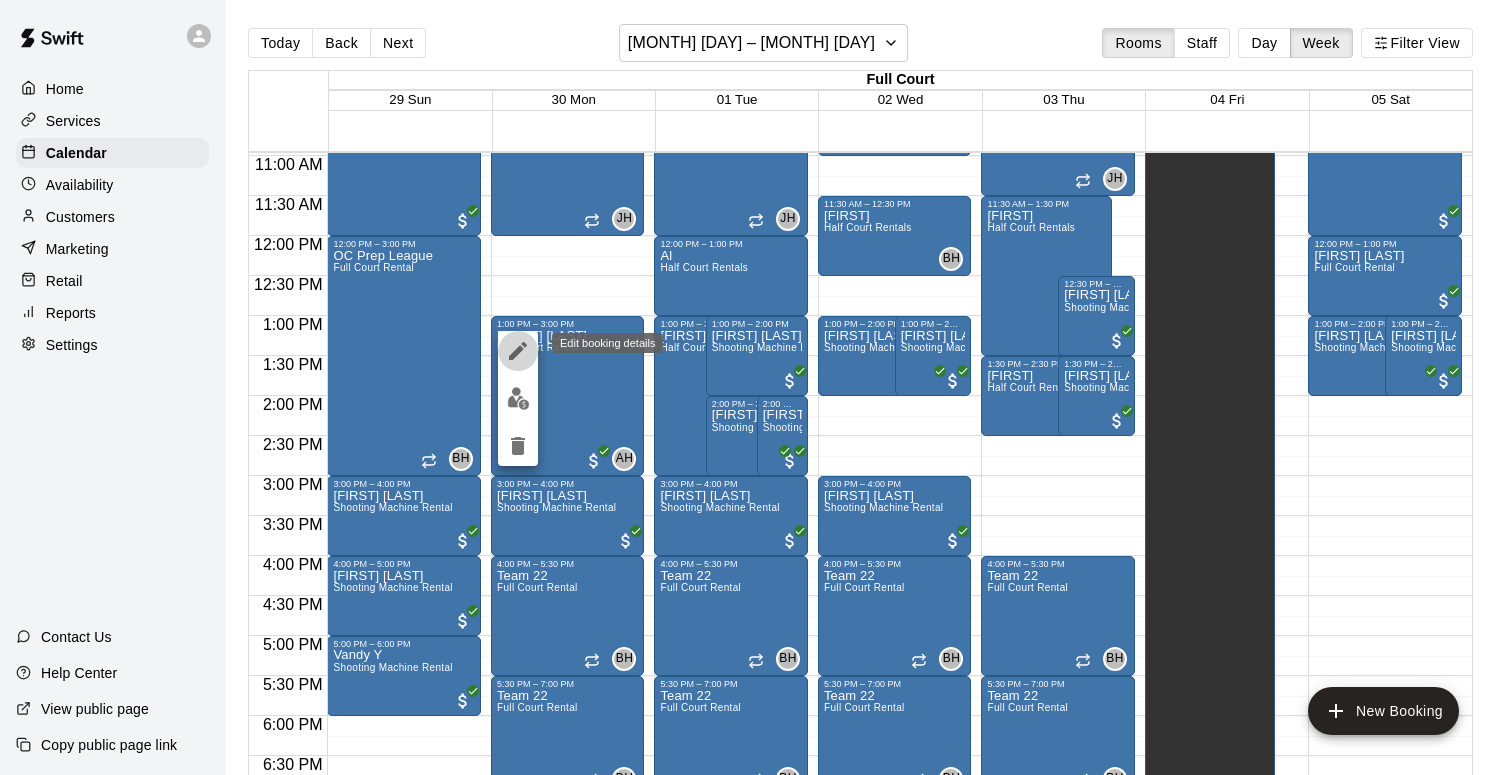 click 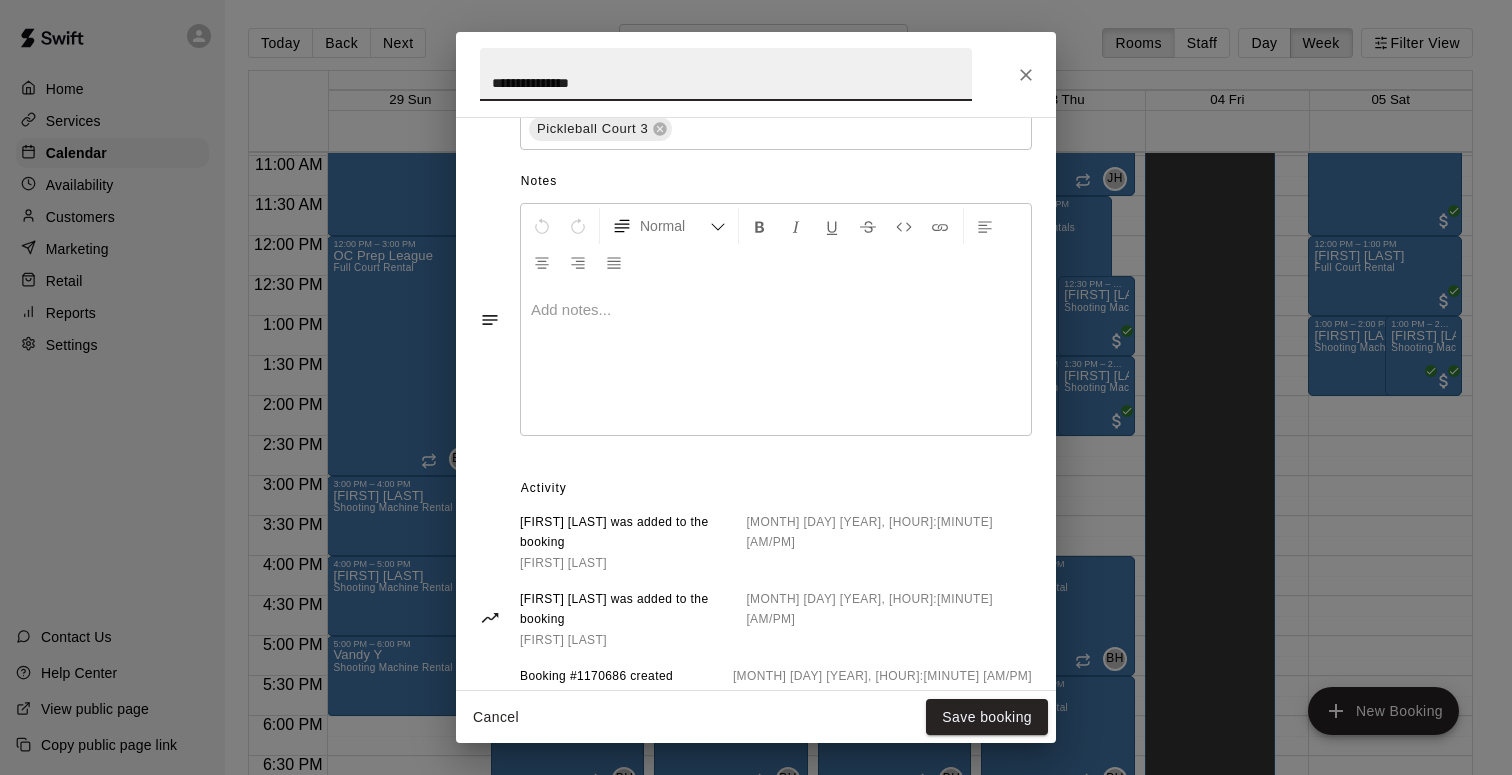 scroll, scrollTop: 640, scrollLeft: 0, axis: vertical 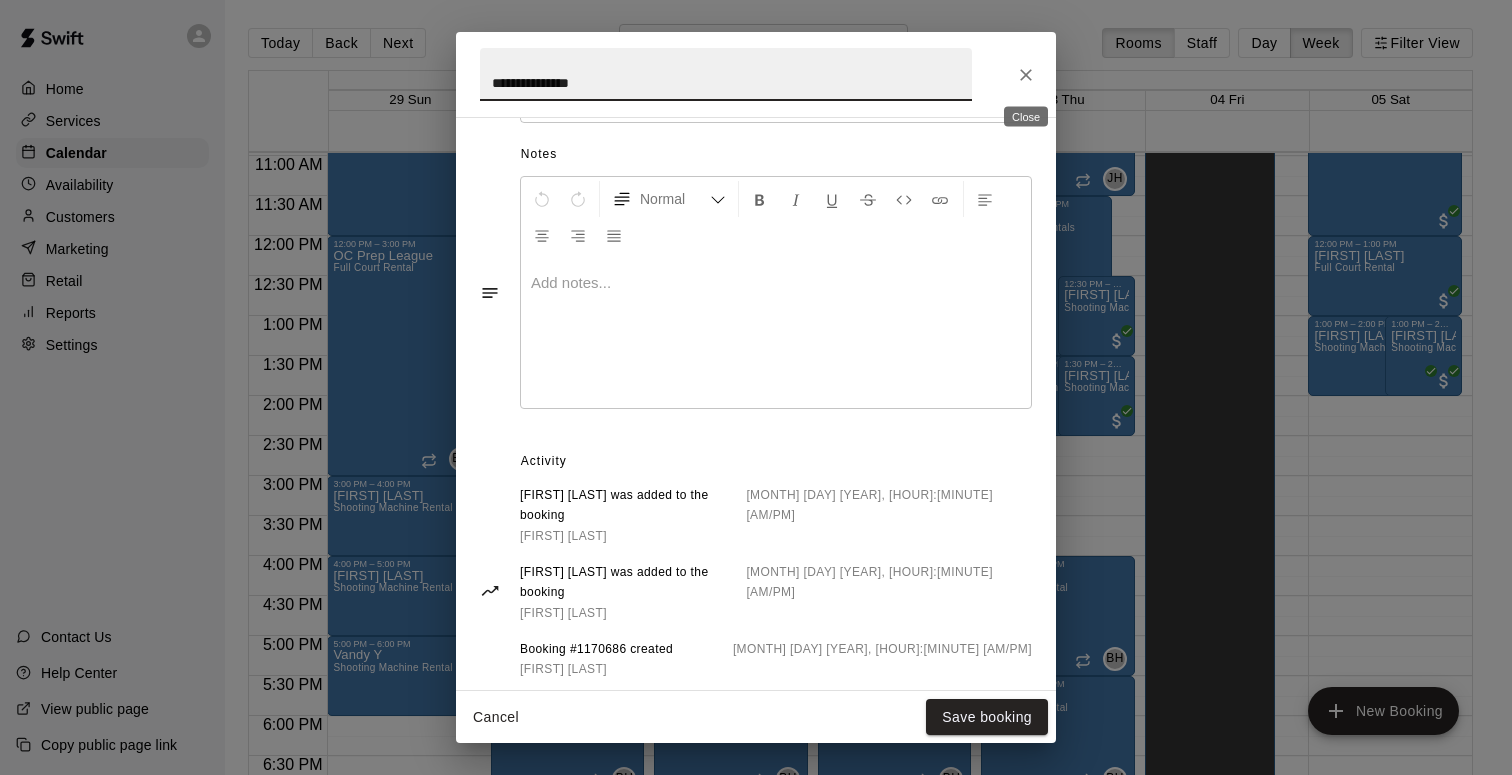 click 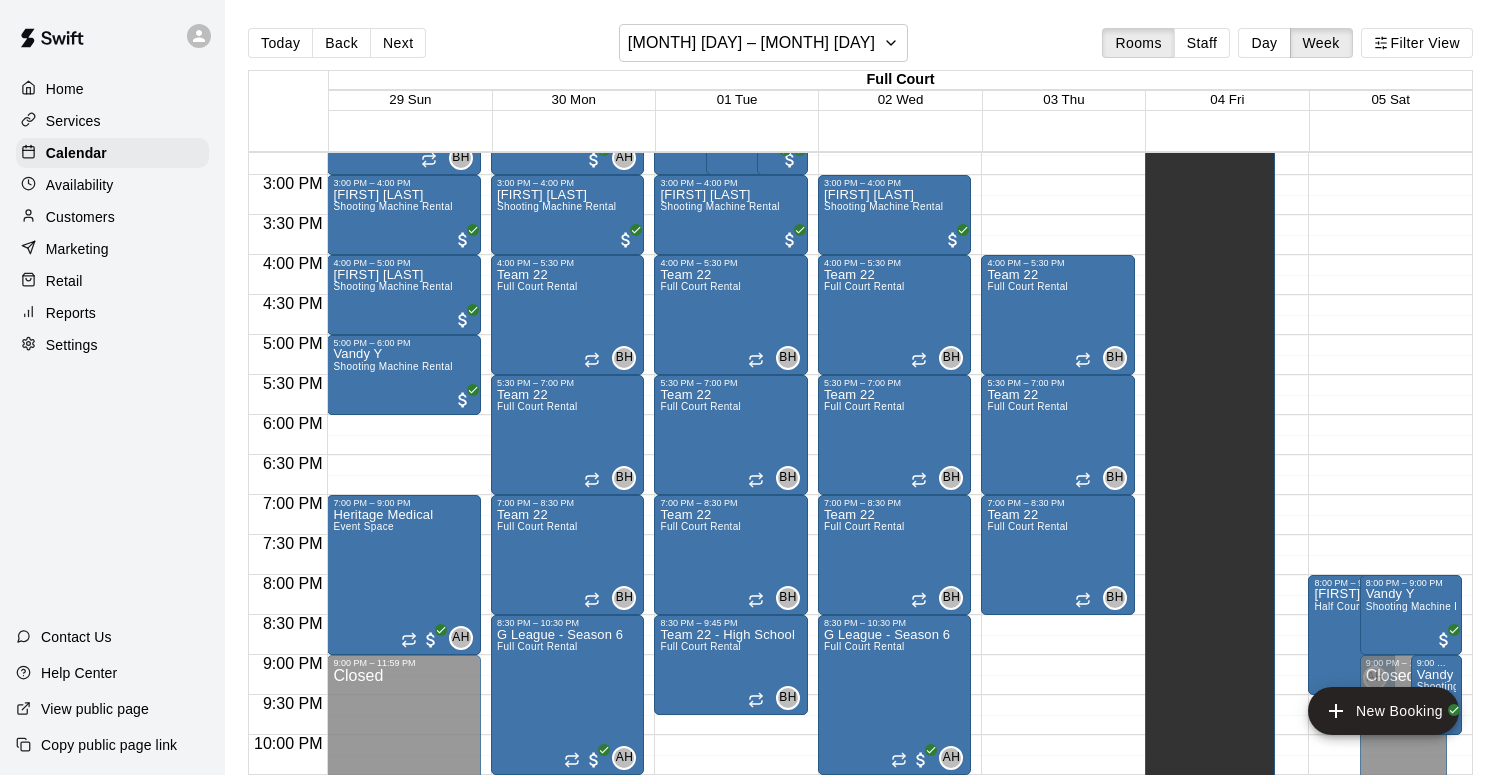 scroll, scrollTop: 1276, scrollLeft: 0, axis: vertical 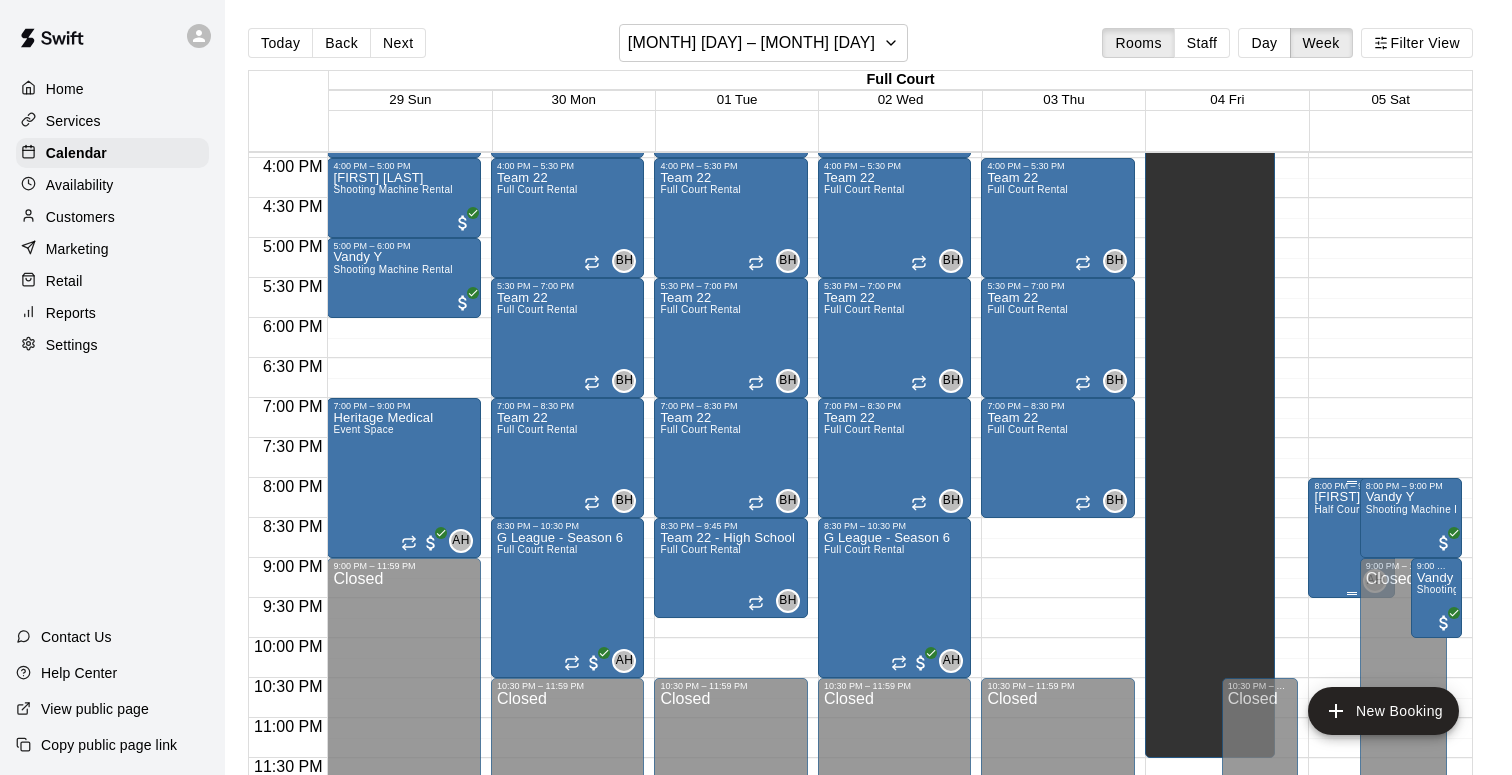 click on "[FIRST] Half Court Rentals" at bounding box center (1351, 878) 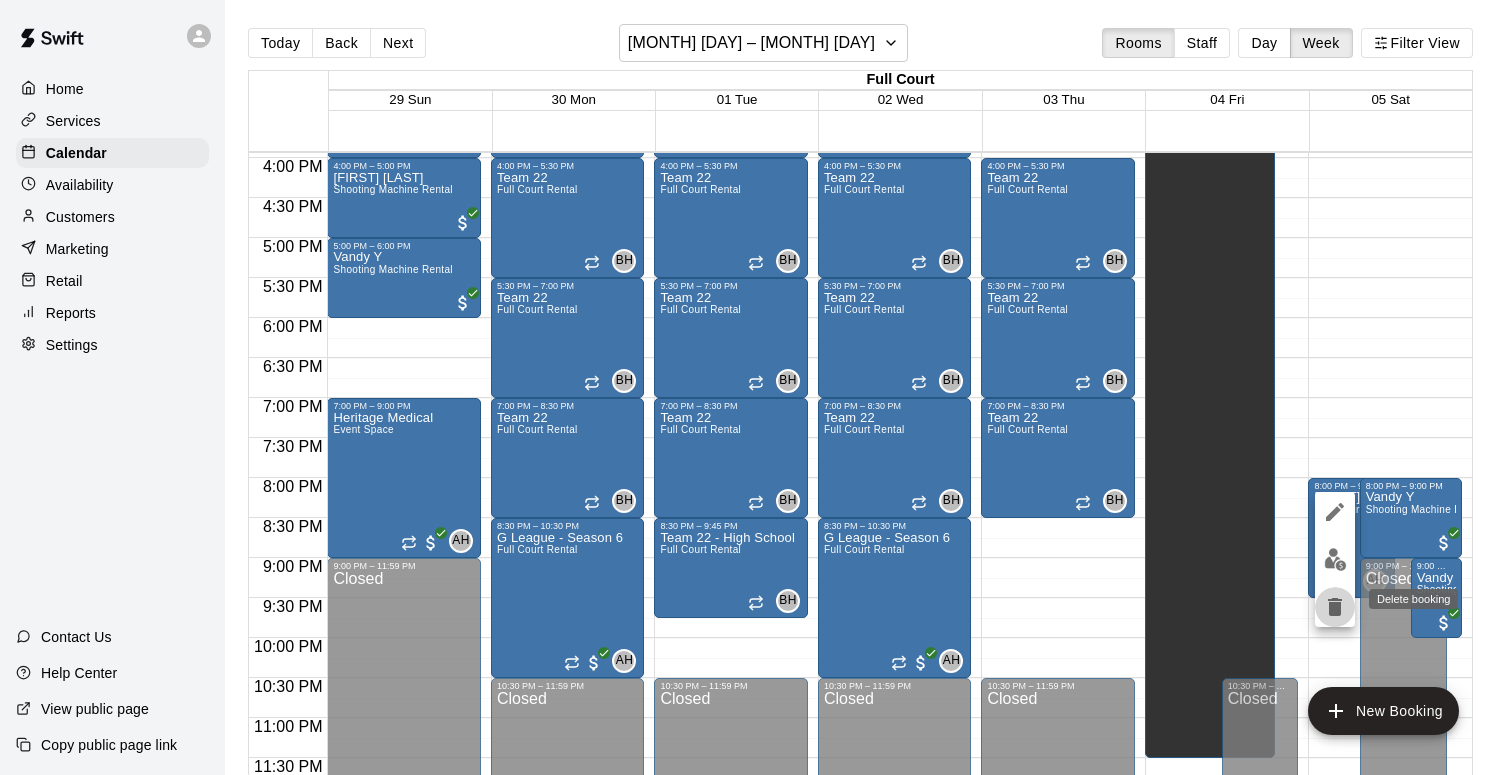 click 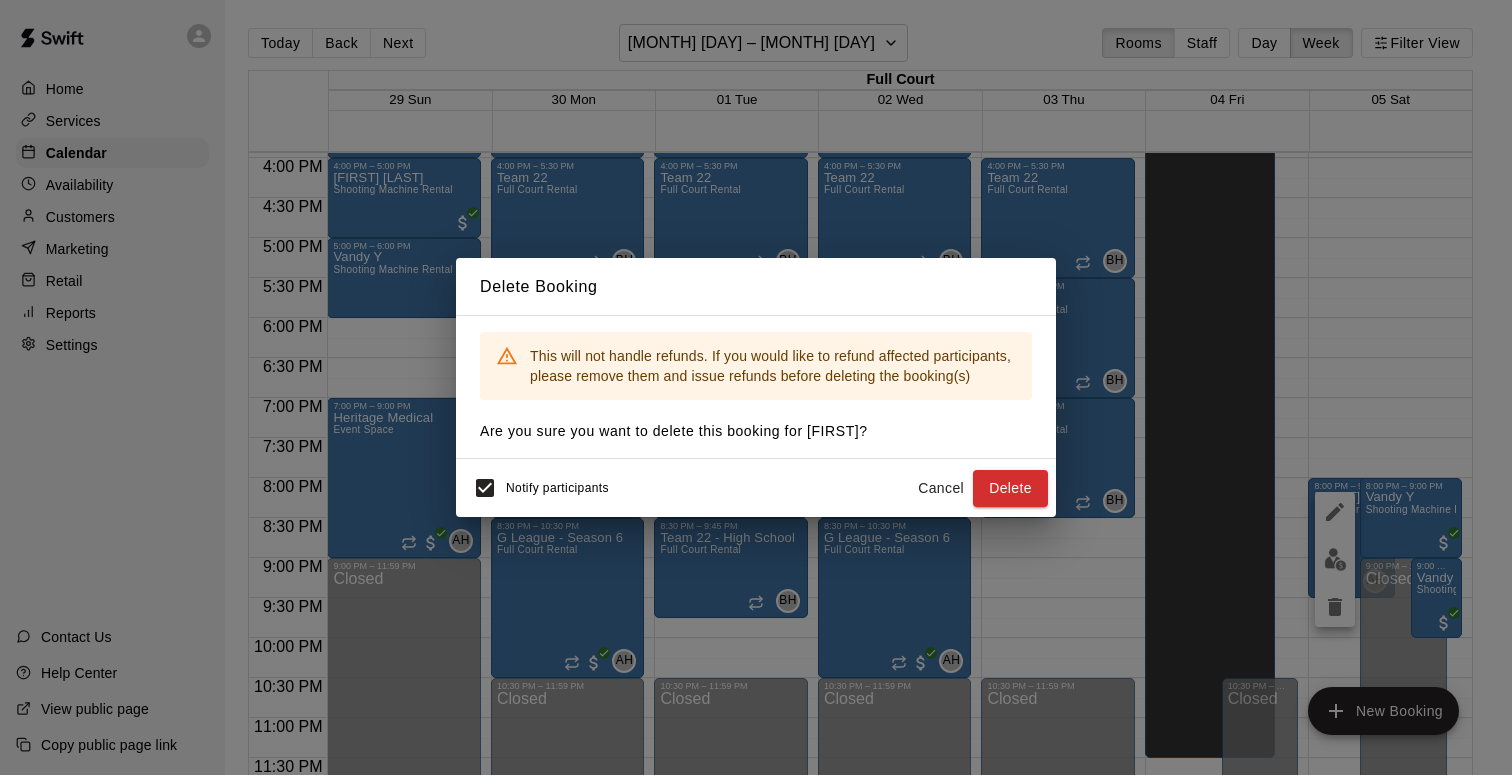 click on "Notify participants Cancel Delete" at bounding box center (756, 488) 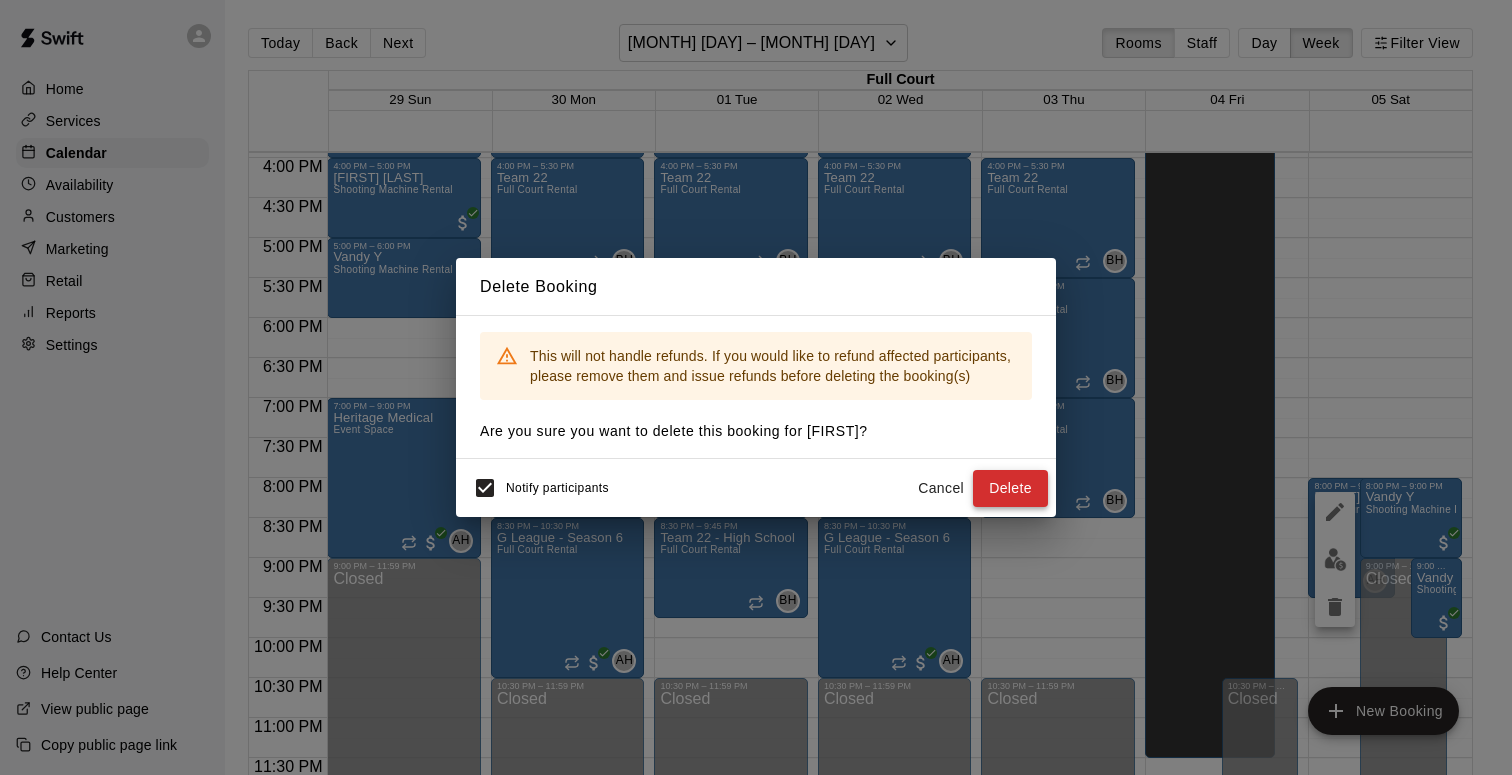 click on "Delete" at bounding box center [1010, 488] 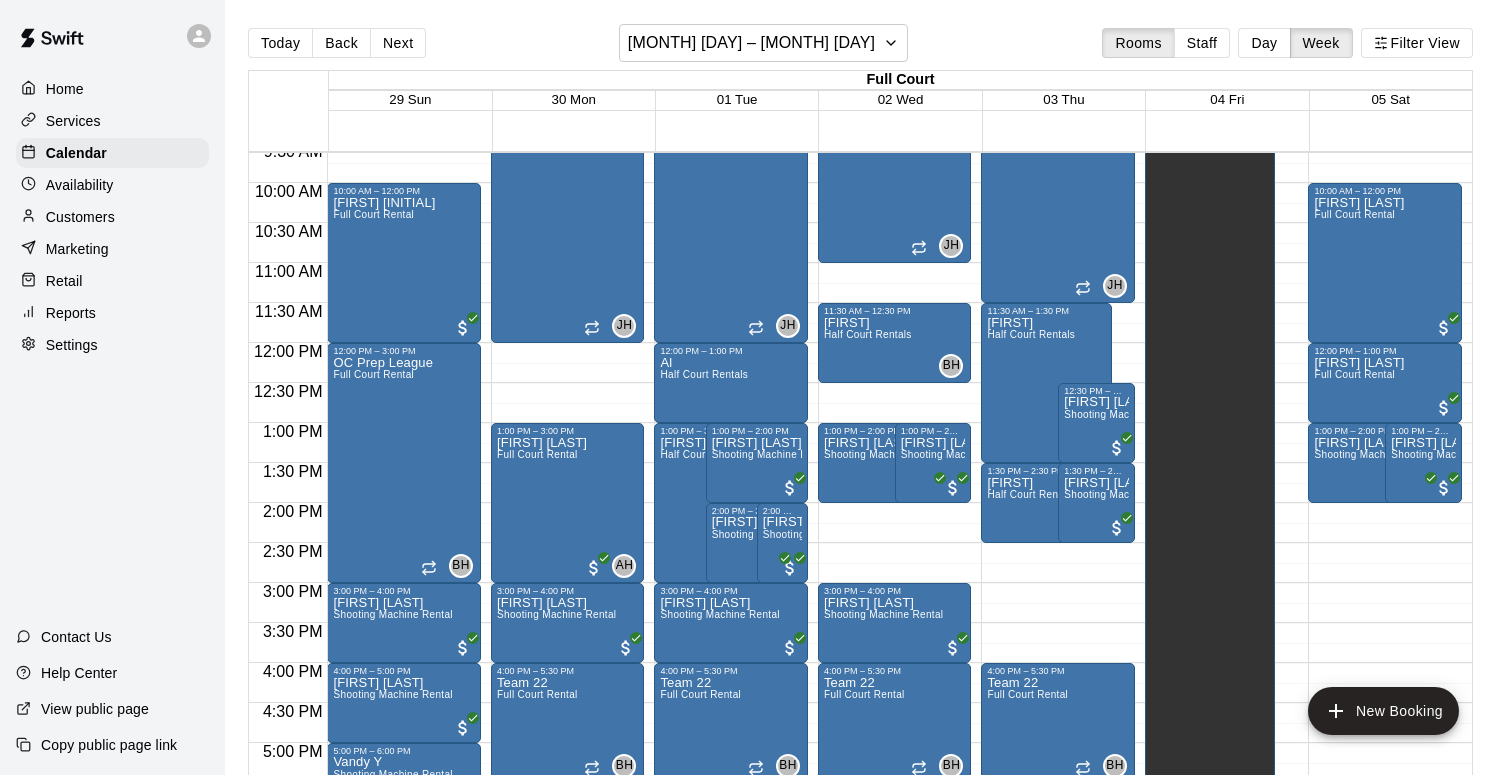 scroll, scrollTop: 761, scrollLeft: 0, axis: vertical 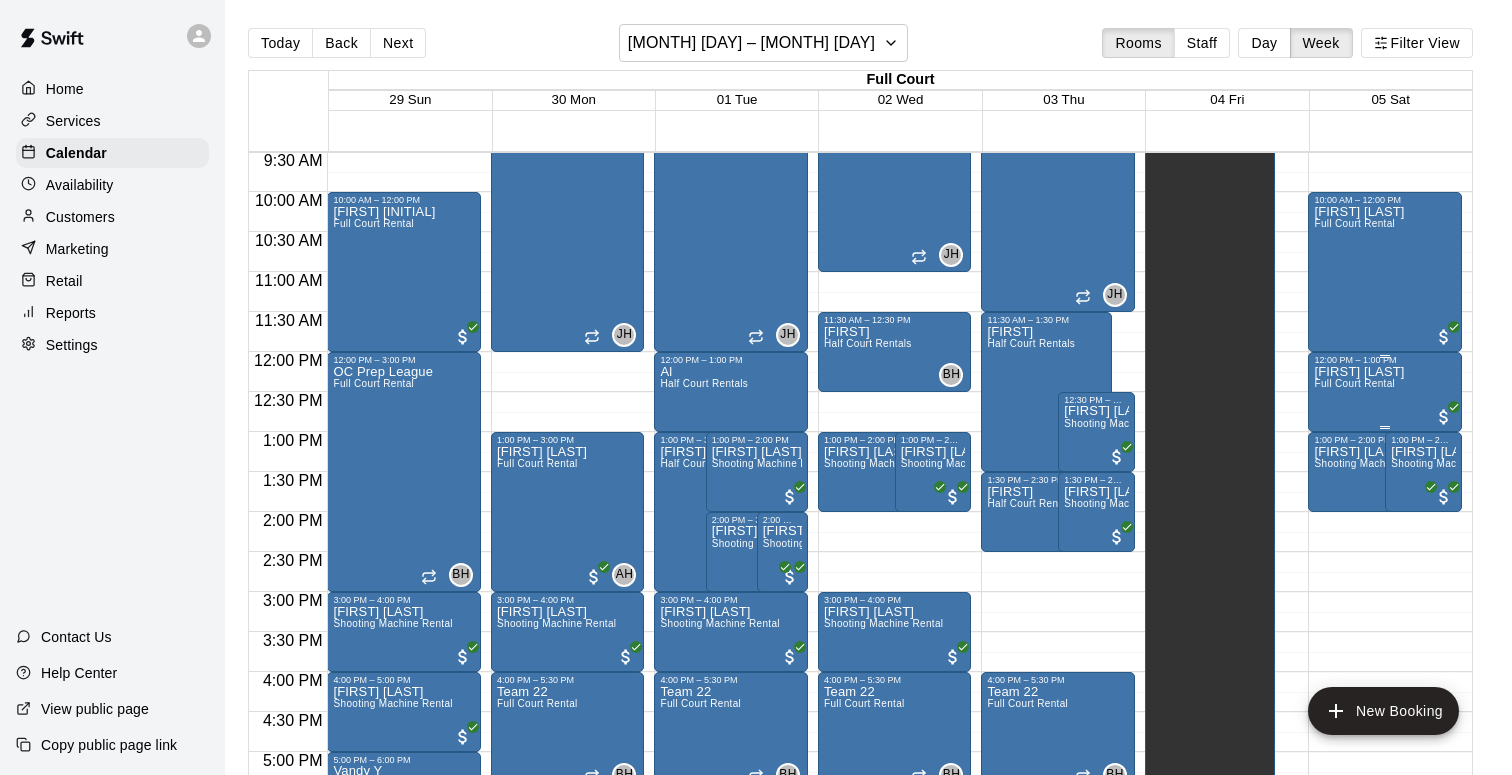 click on "[FIRST] [LAST] Full Court Rental" at bounding box center (1359, 752) 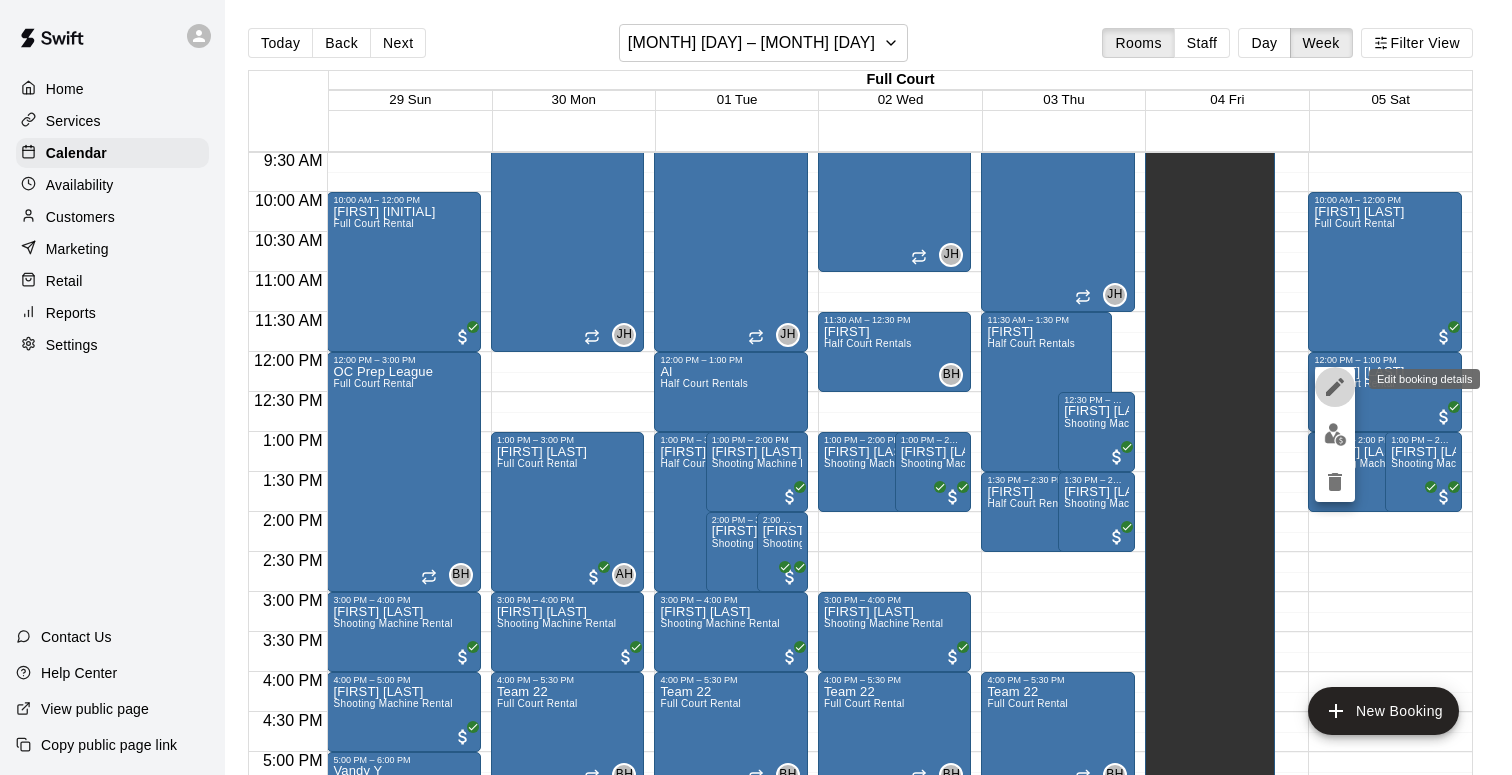 click 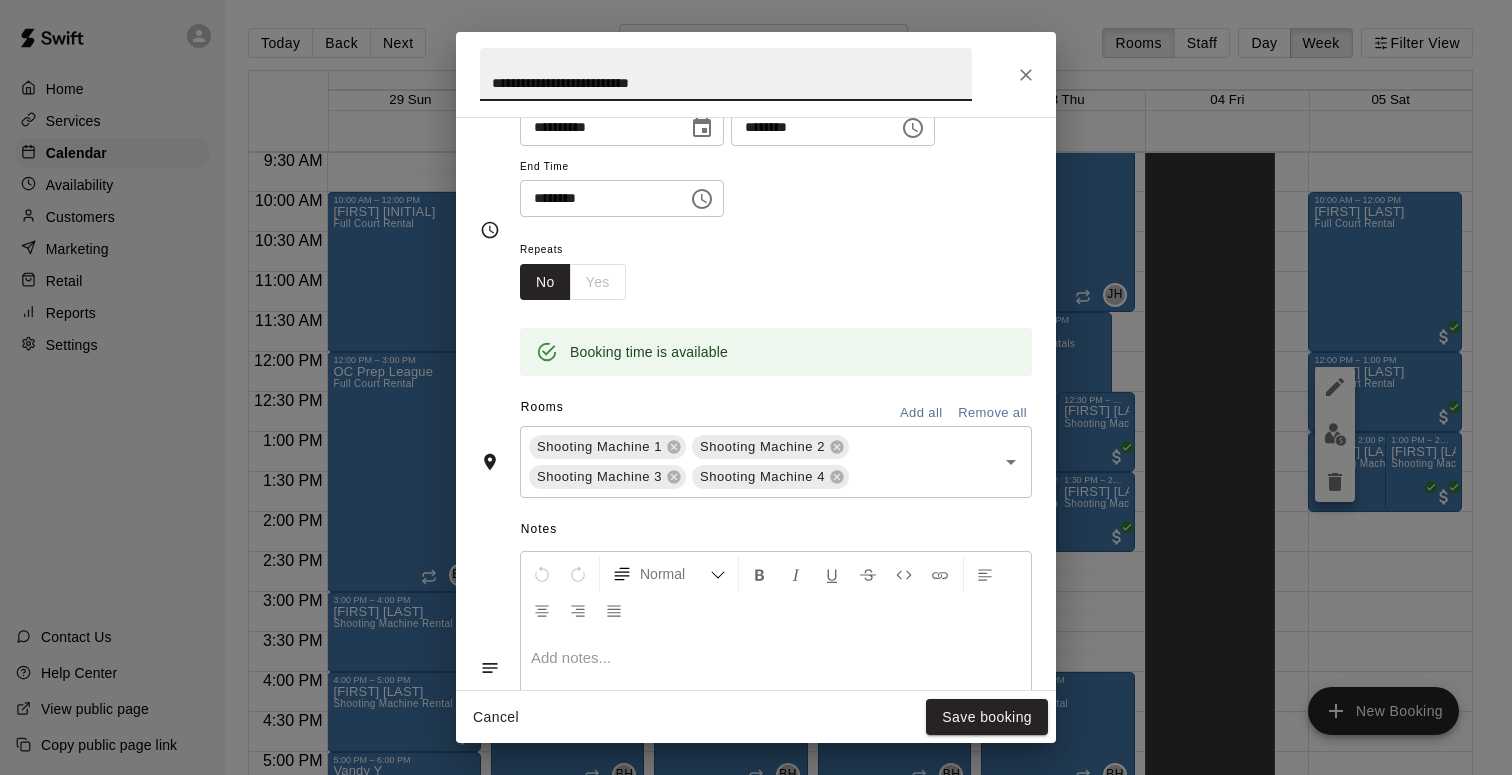 scroll, scrollTop: 523, scrollLeft: 0, axis: vertical 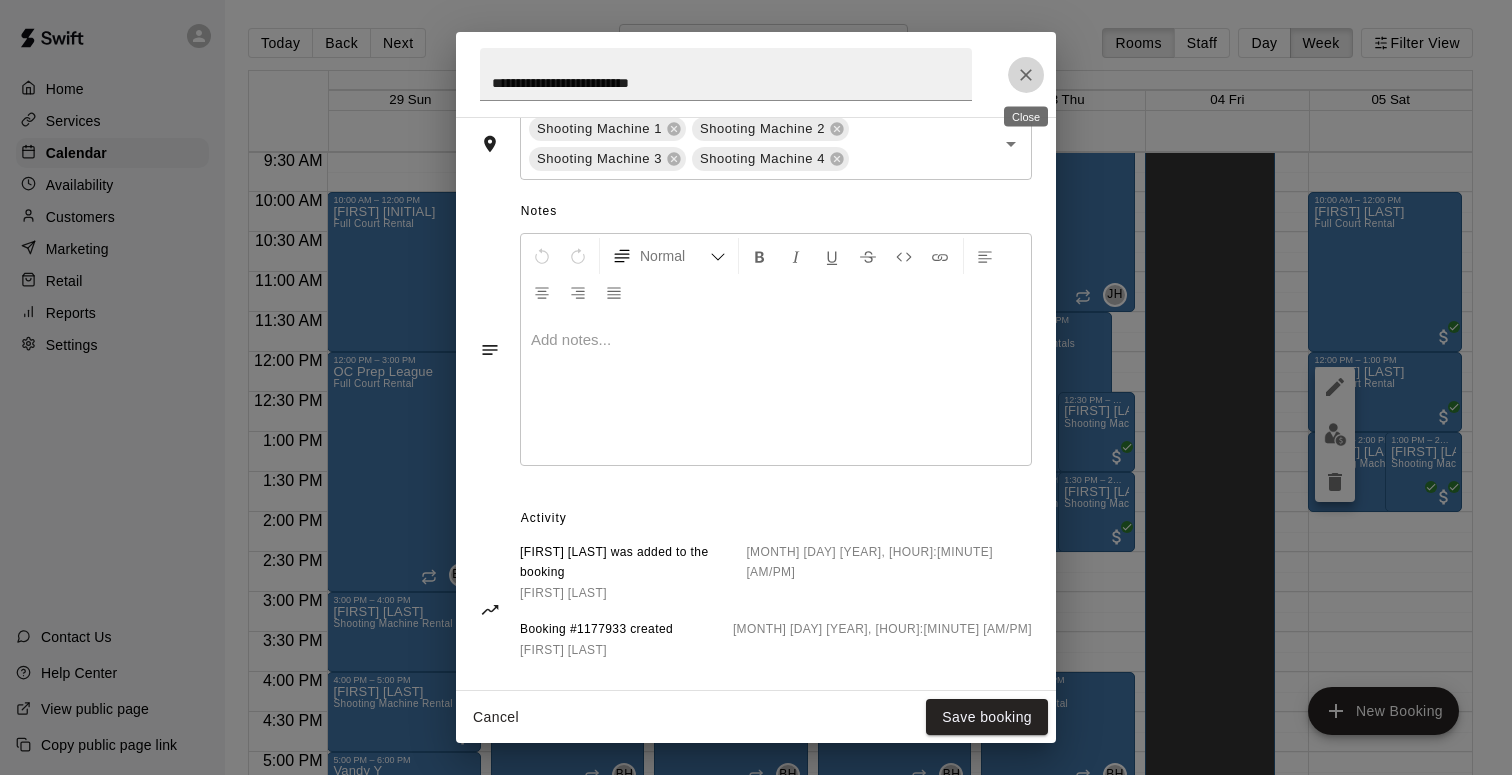 click at bounding box center (1026, 75) 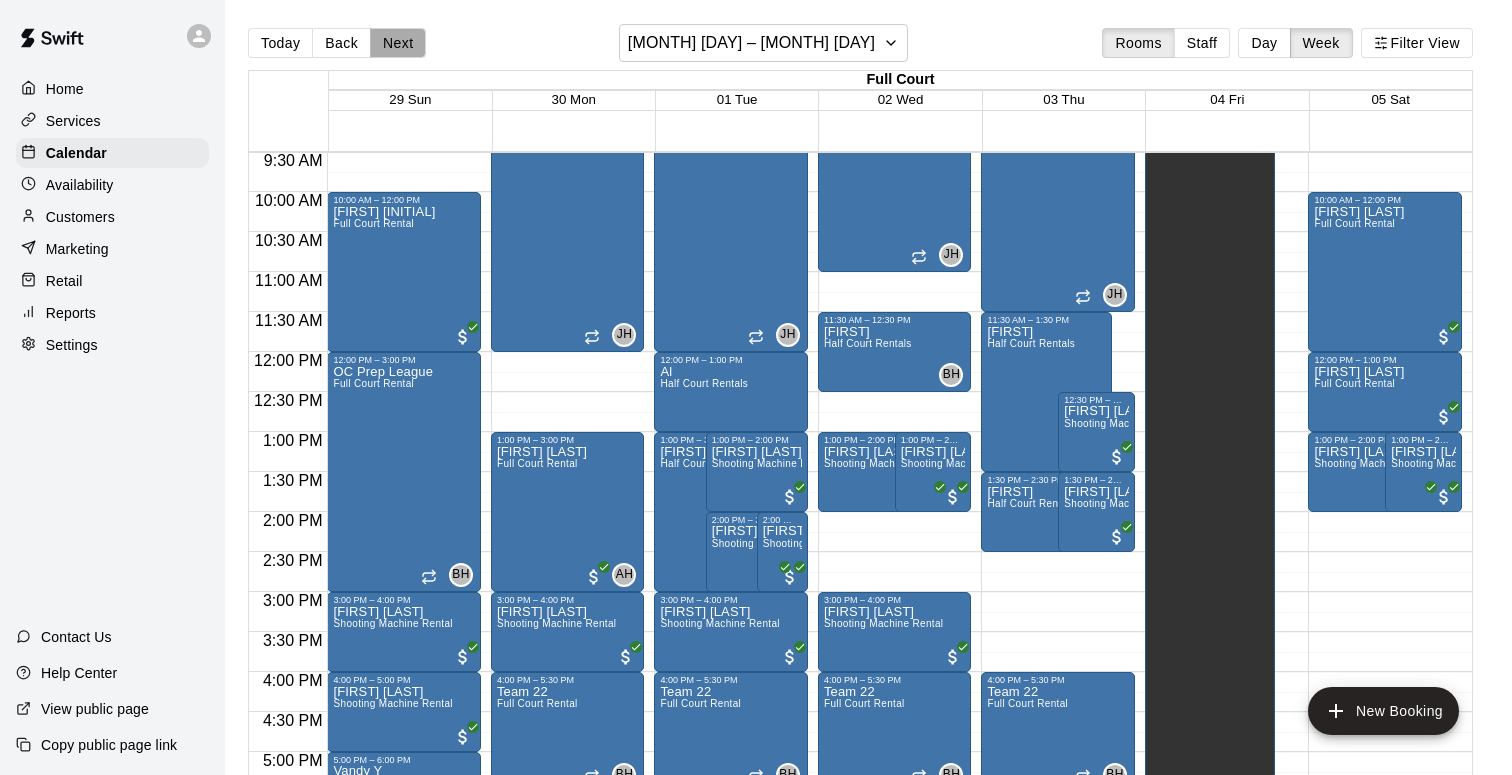 click on "Next" at bounding box center (398, 43) 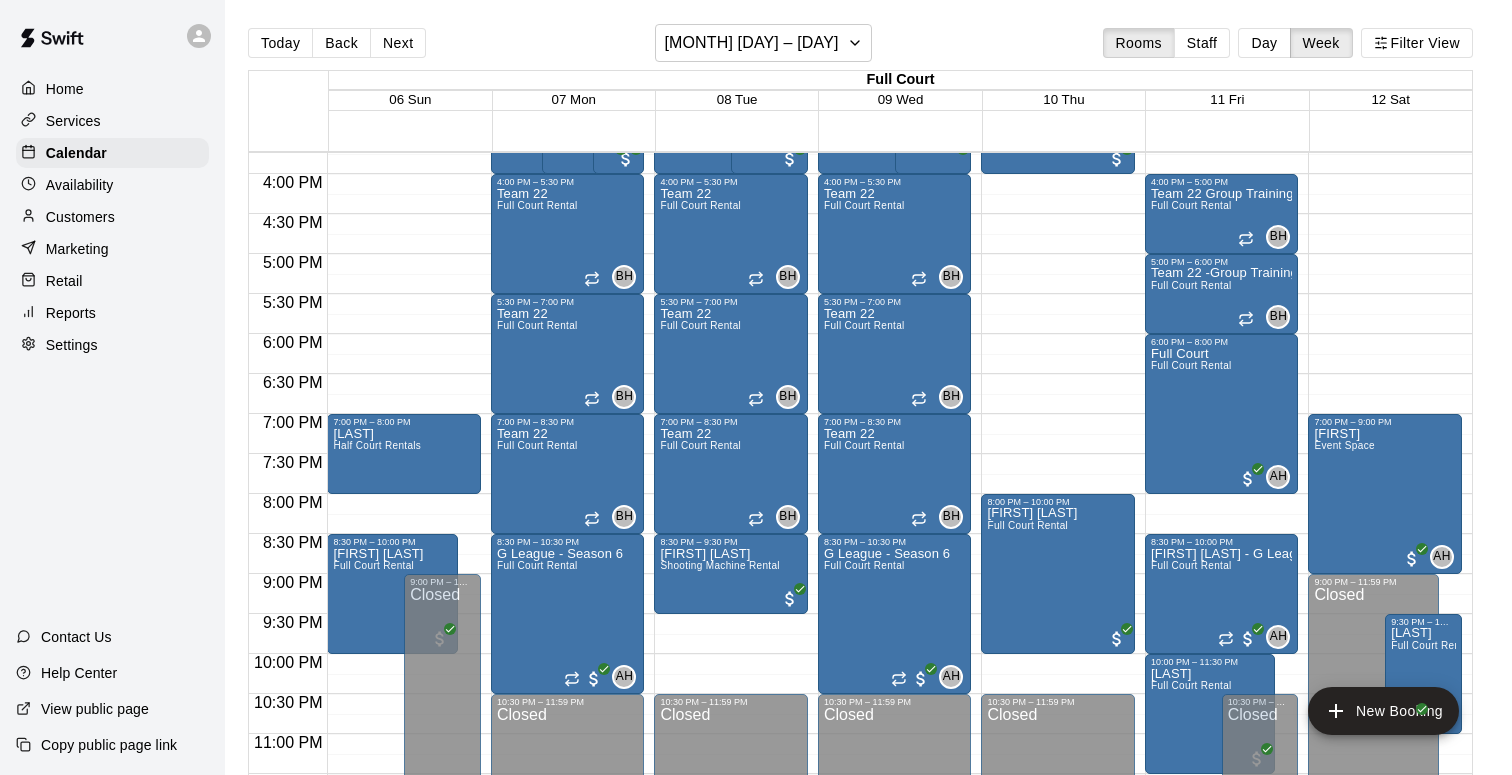 scroll, scrollTop: 1276, scrollLeft: 0, axis: vertical 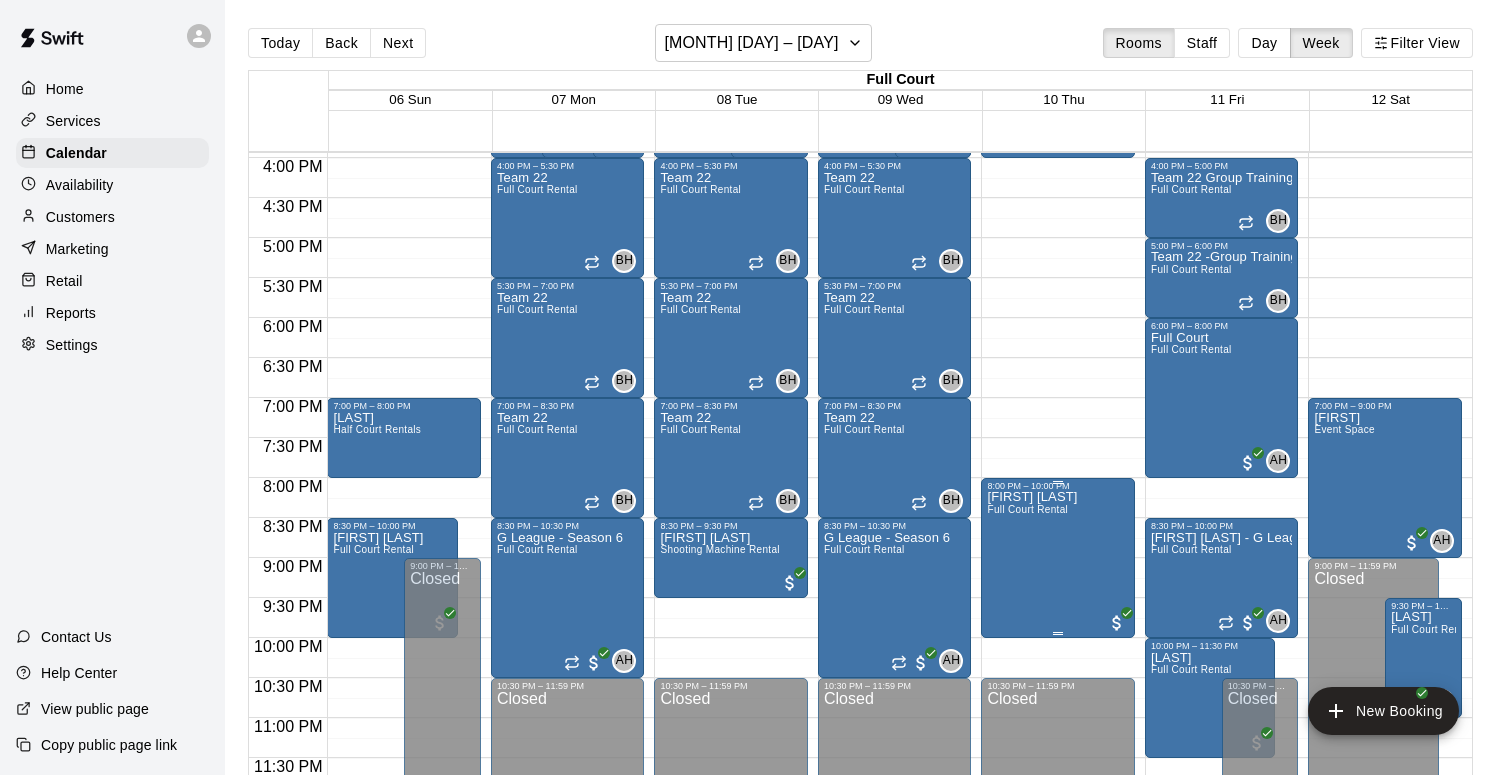 click on "[FIRST] [LAST] Full Court Rental" at bounding box center [1032, 878] 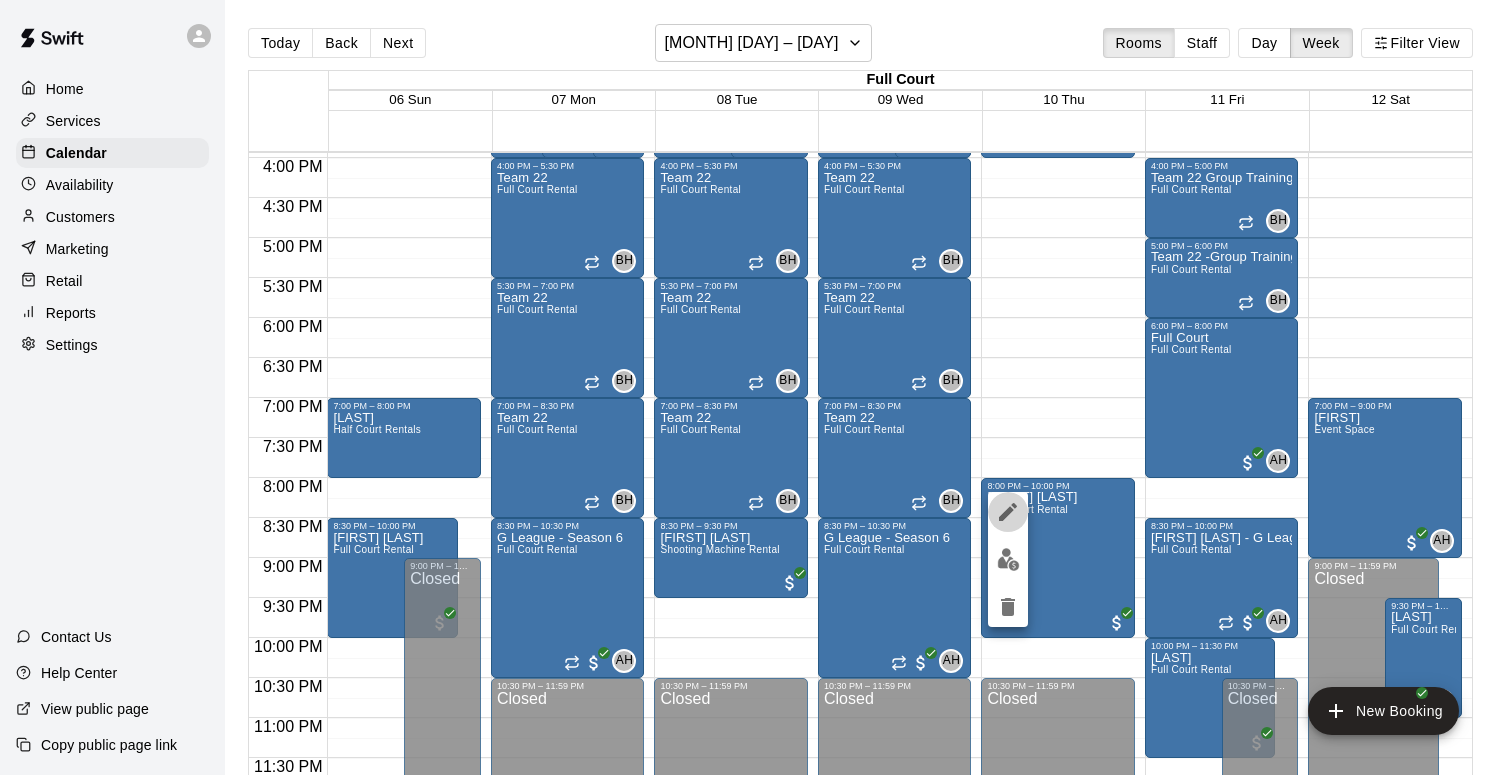 click 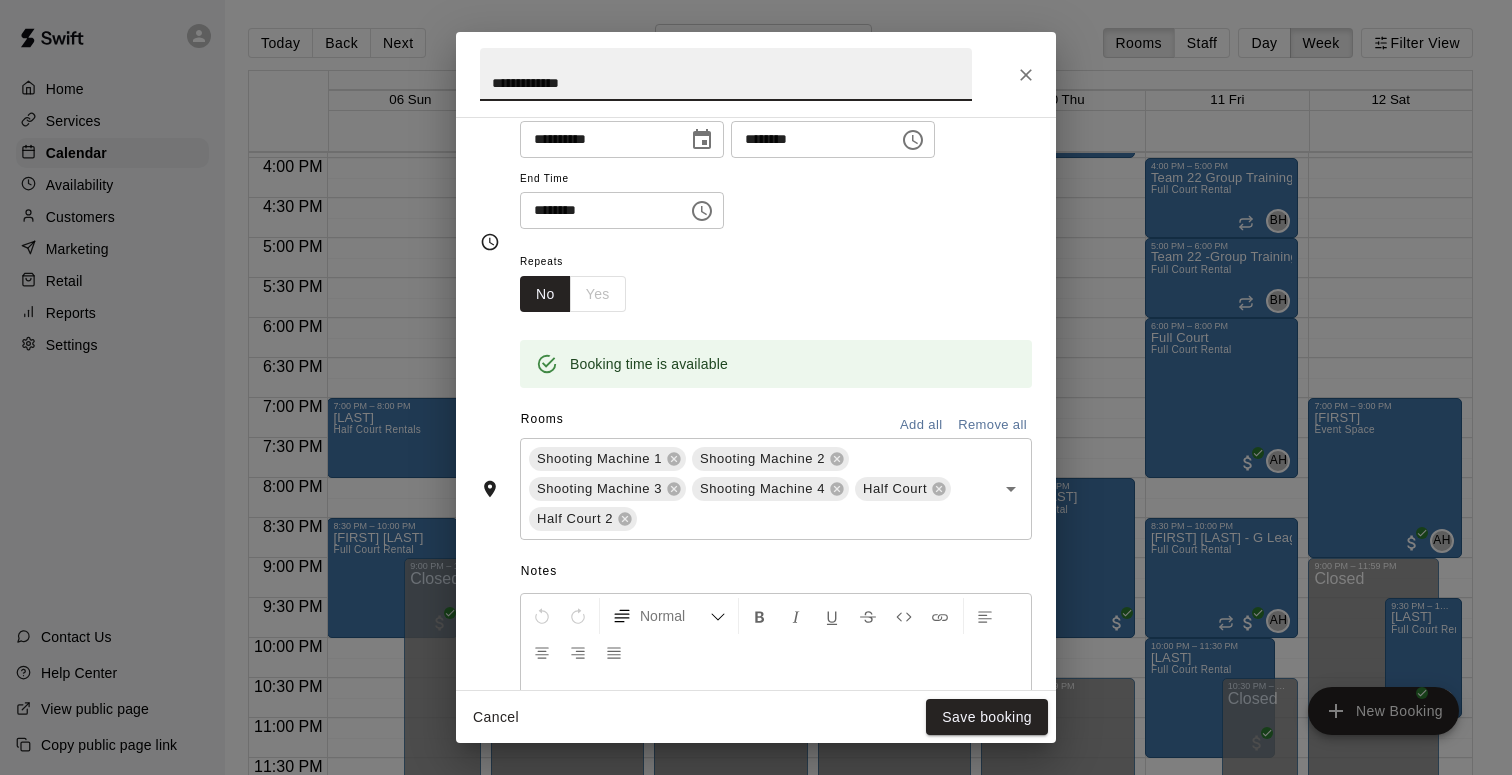 scroll, scrollTop: 553, scrollLeft: 0, axis: vertical 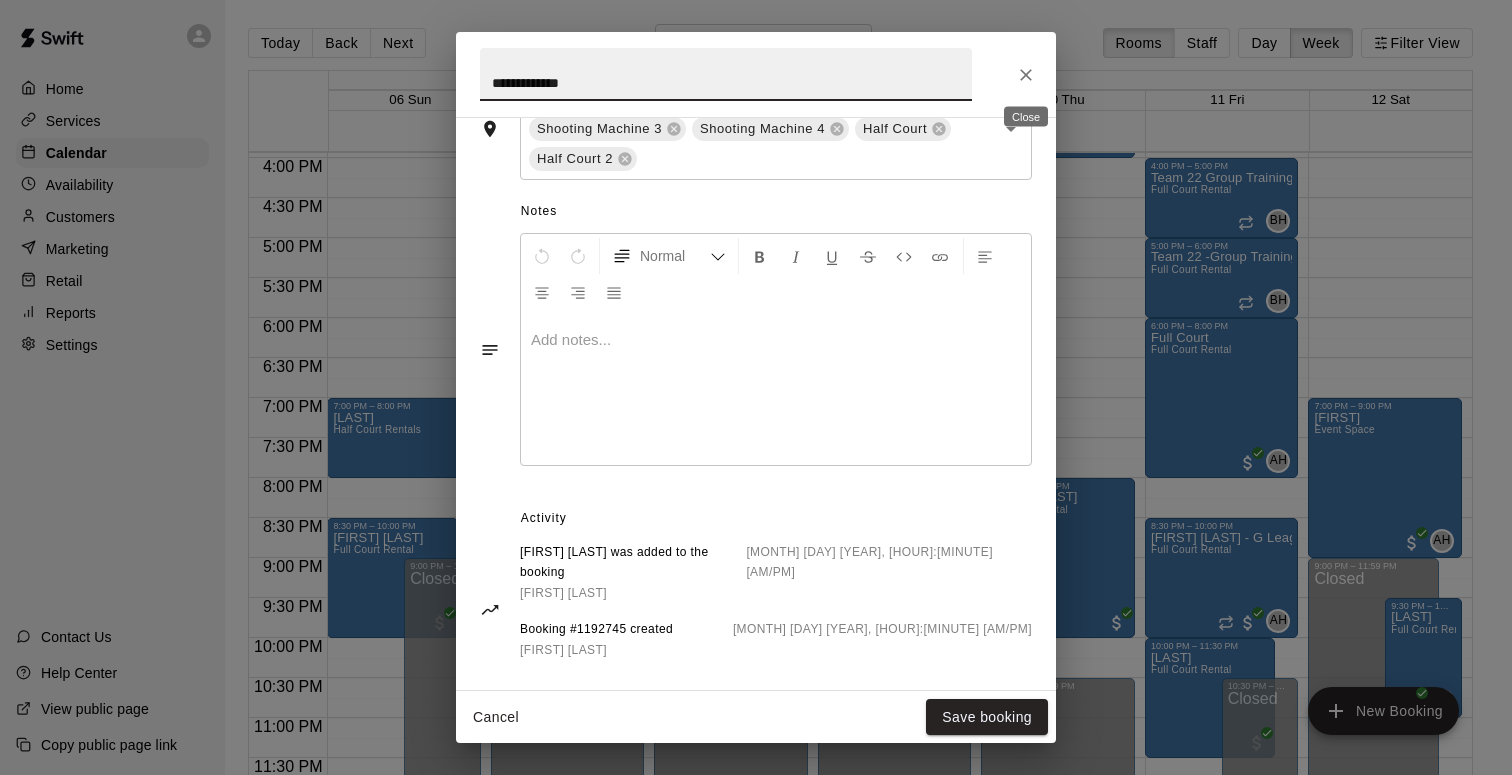 click at bounding box center (1026, 75) 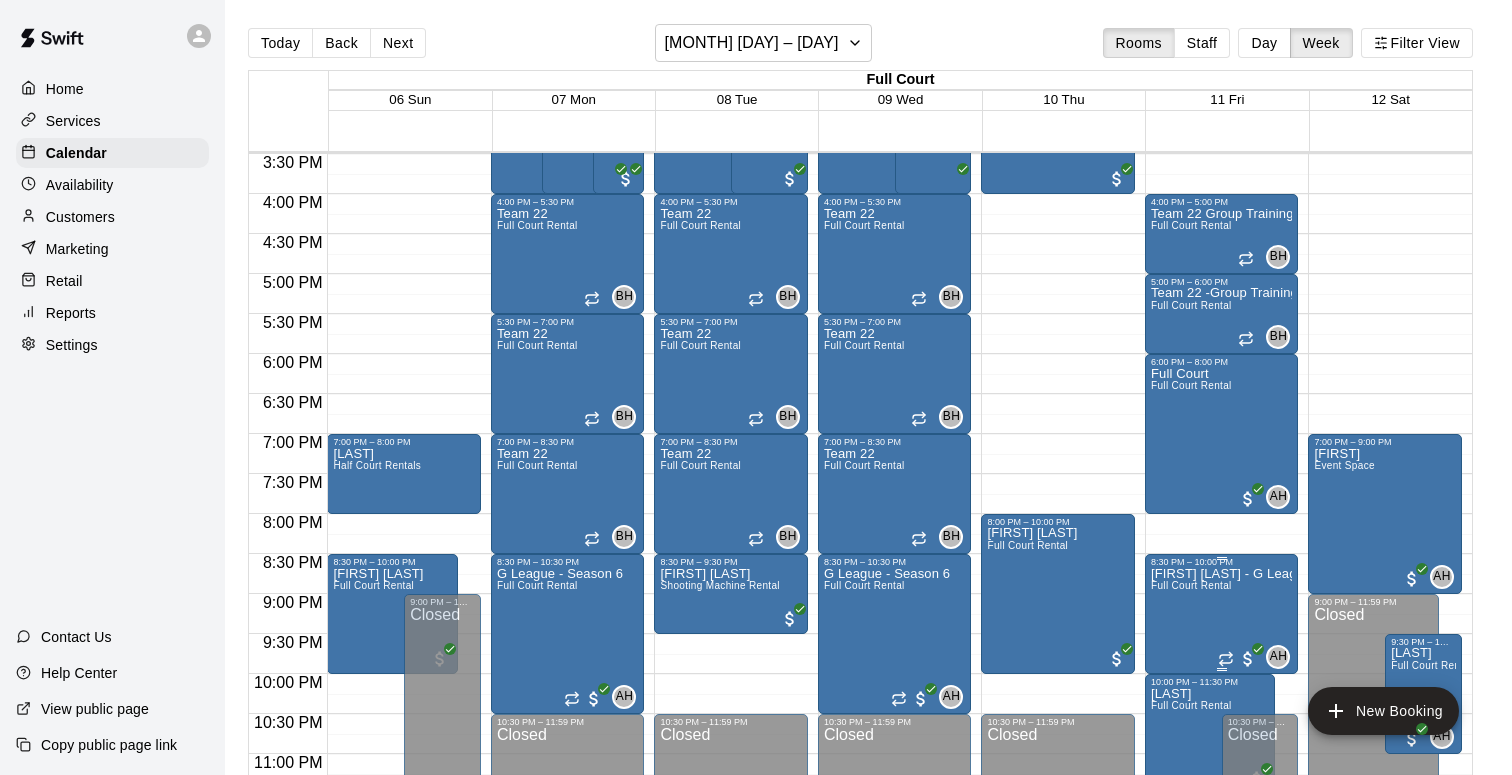 scroll, scrollTop: 1276, scrollLeft: 0, axis: vertical 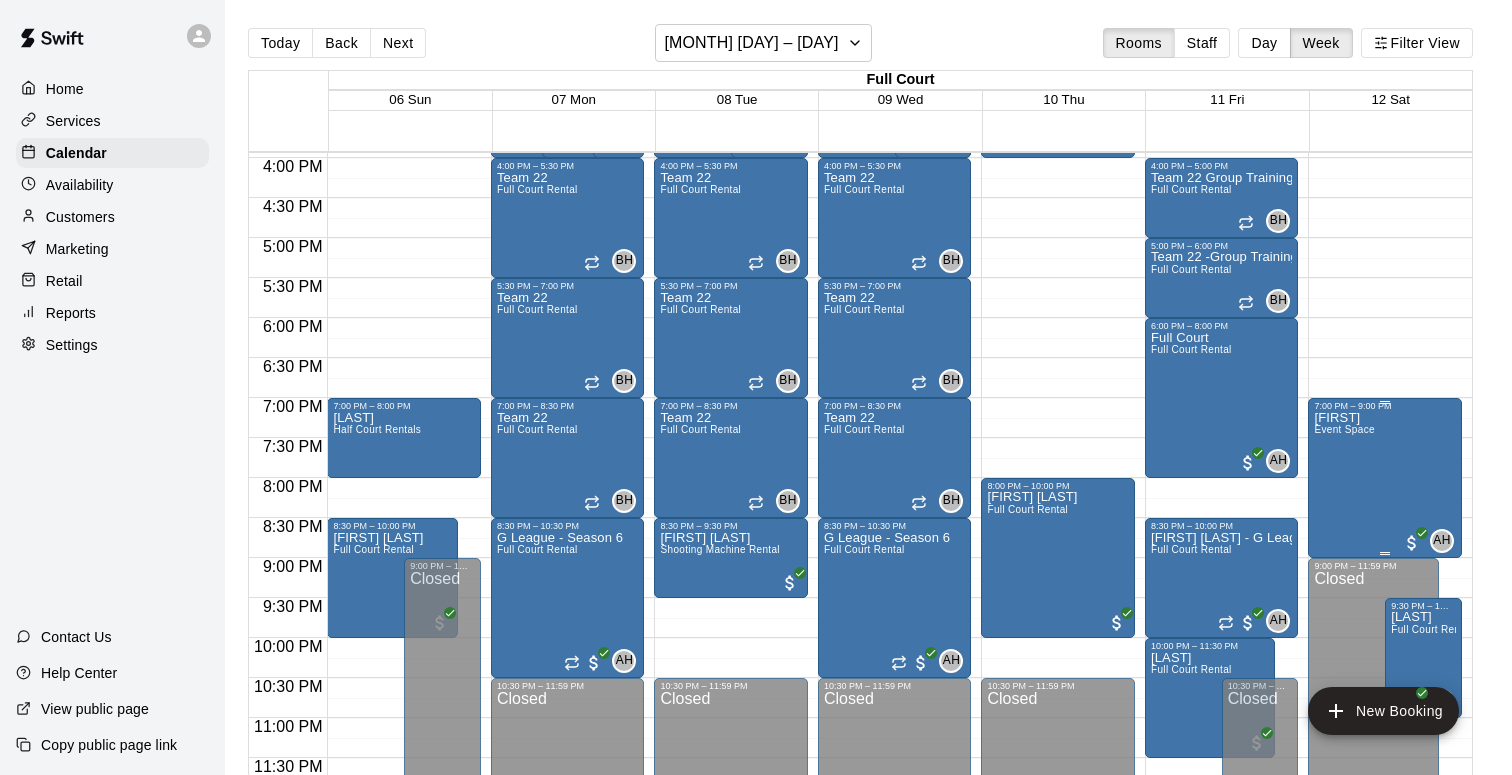 click on "Kristine Event Space" at bounding box center [1344, 798] 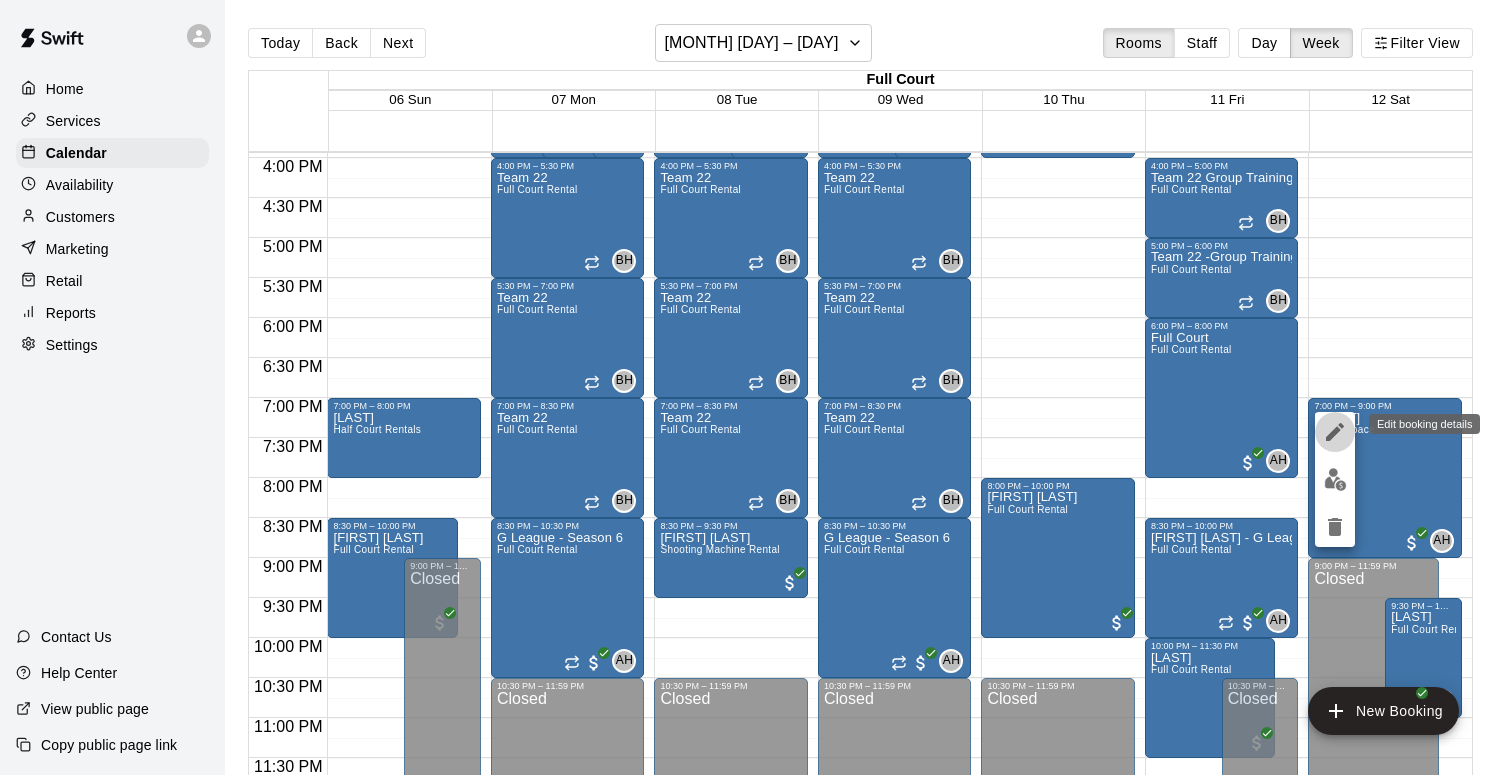 click 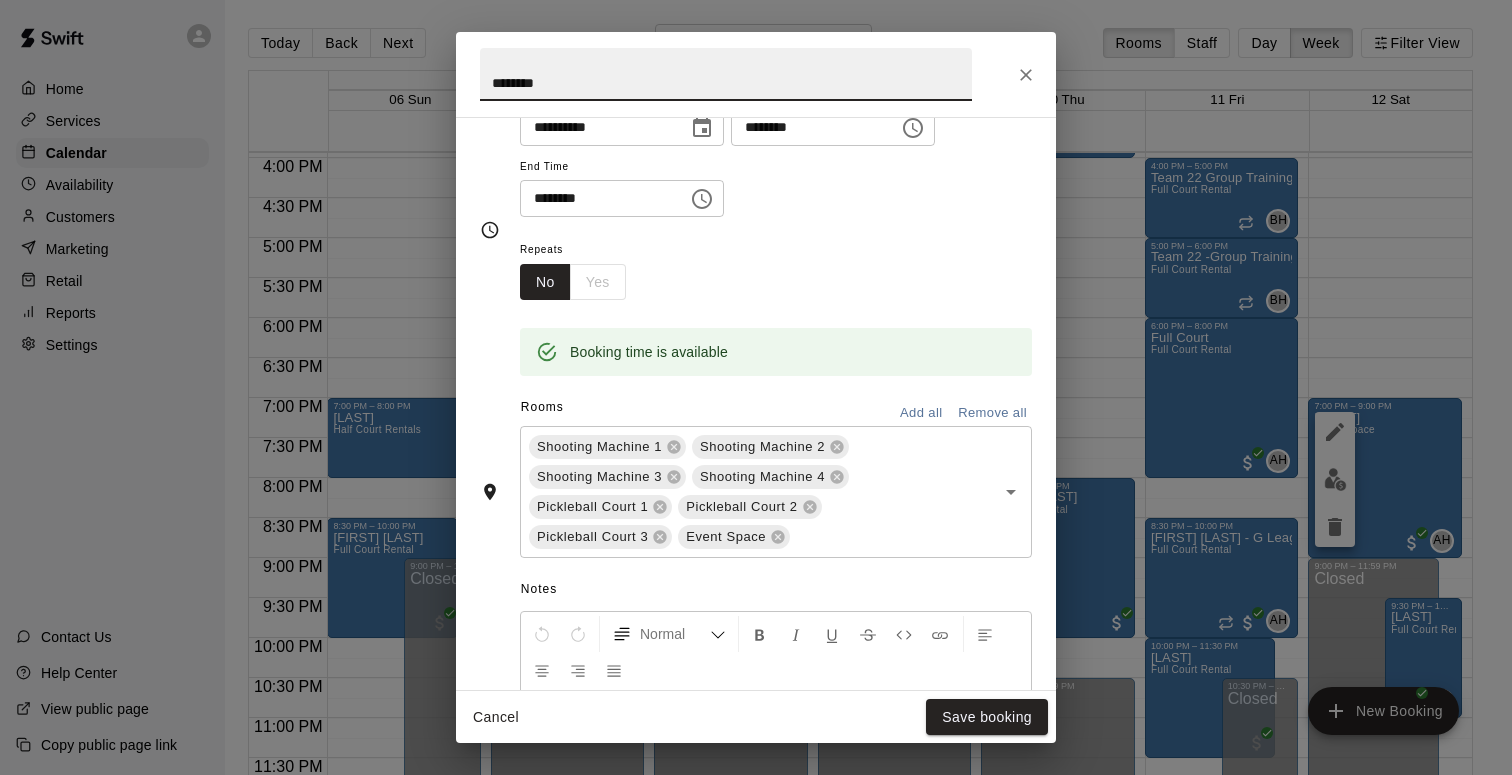 scroll, scrollTop: 640, scrollLeft: 0, axis: vertical 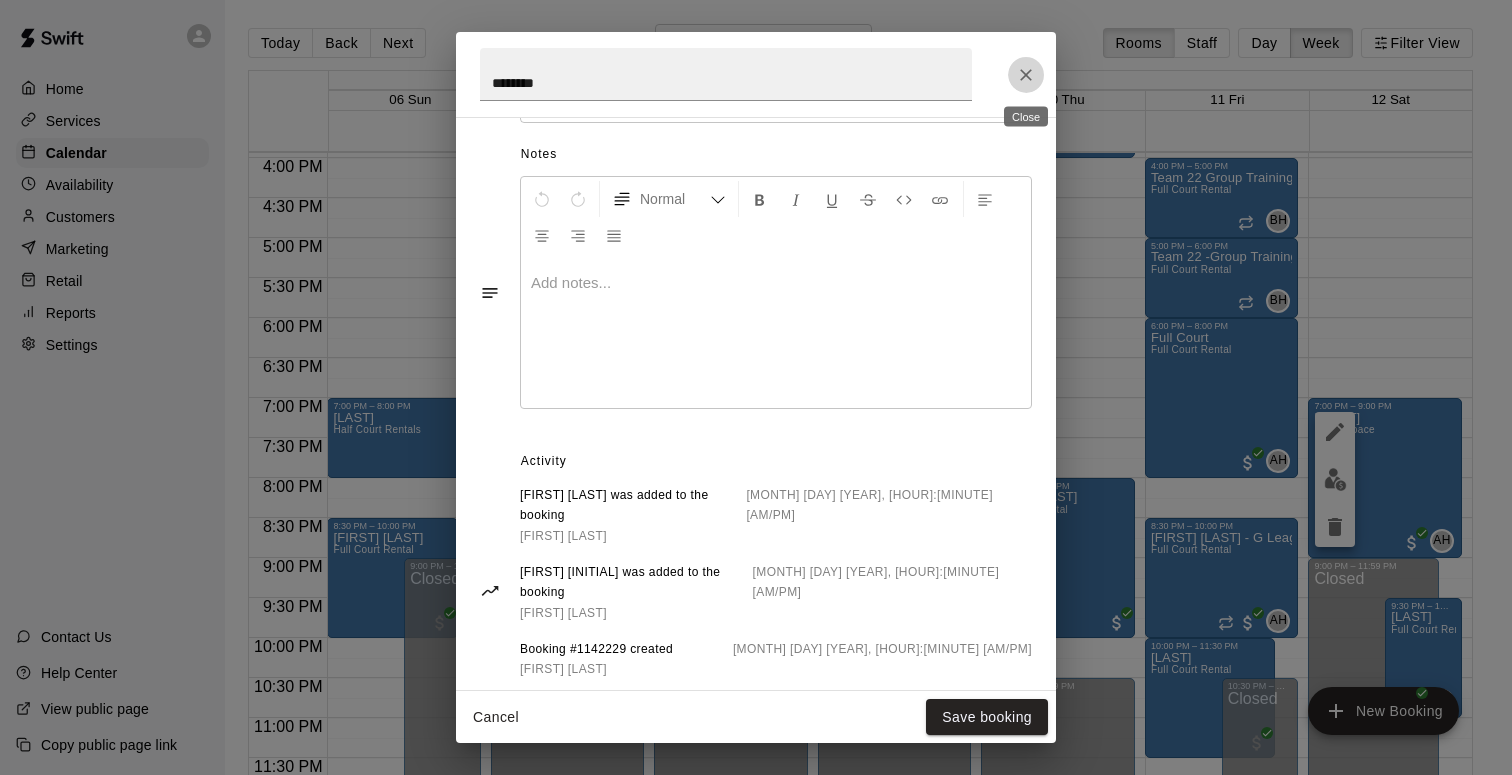 click 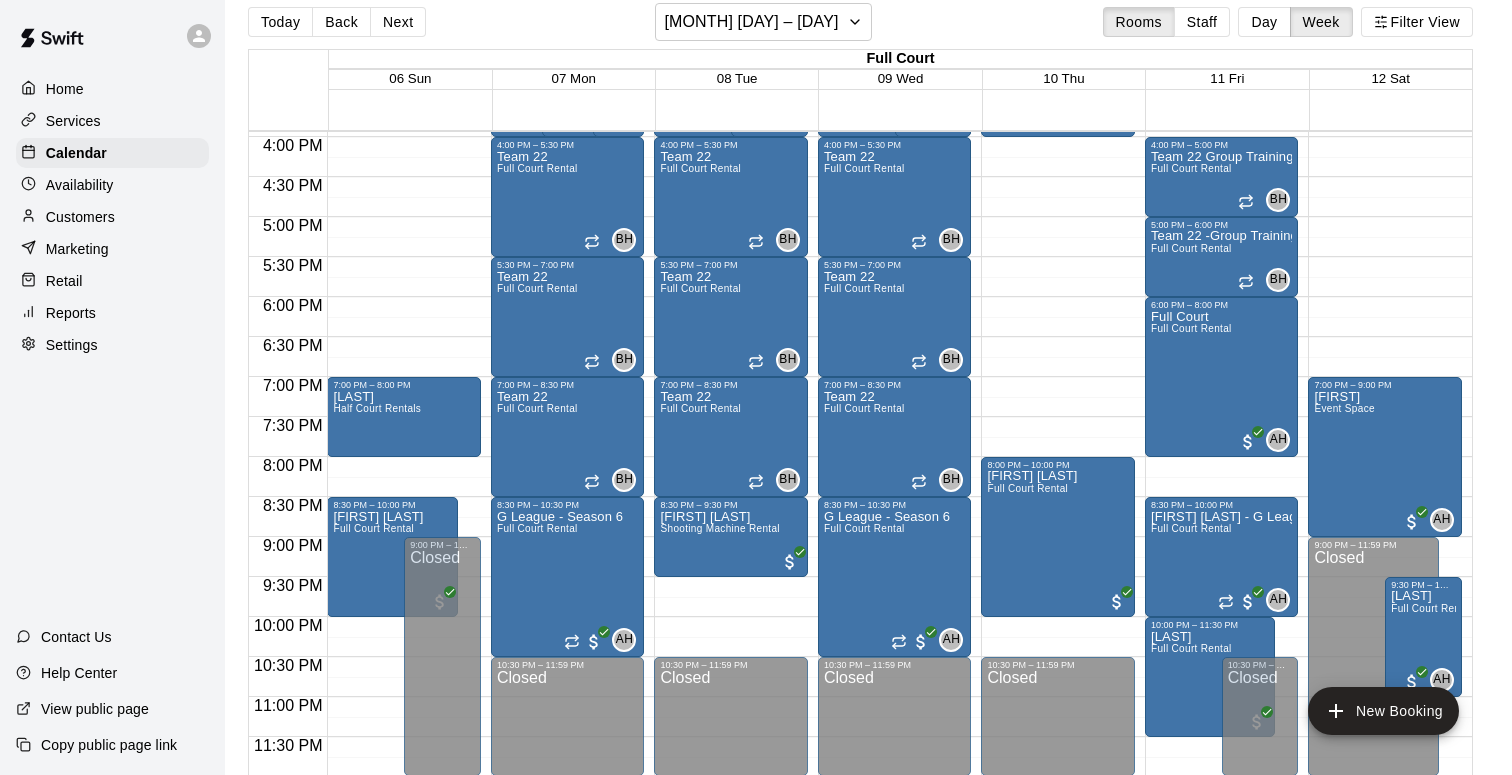 scroll, scrollTop: 32, scrollLeft: 0, axis: vertical 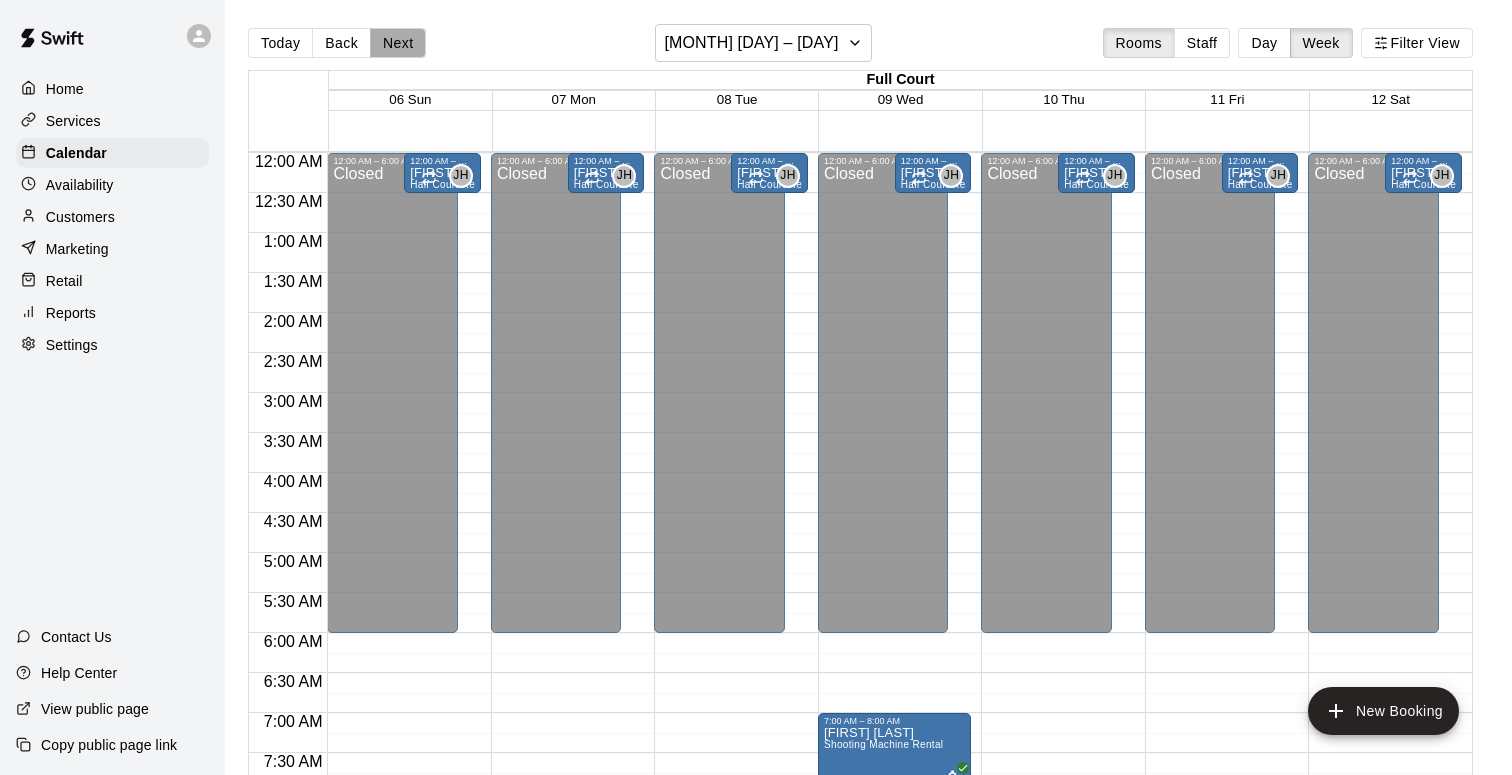 click on "Next" at bounding box center (398, 43) 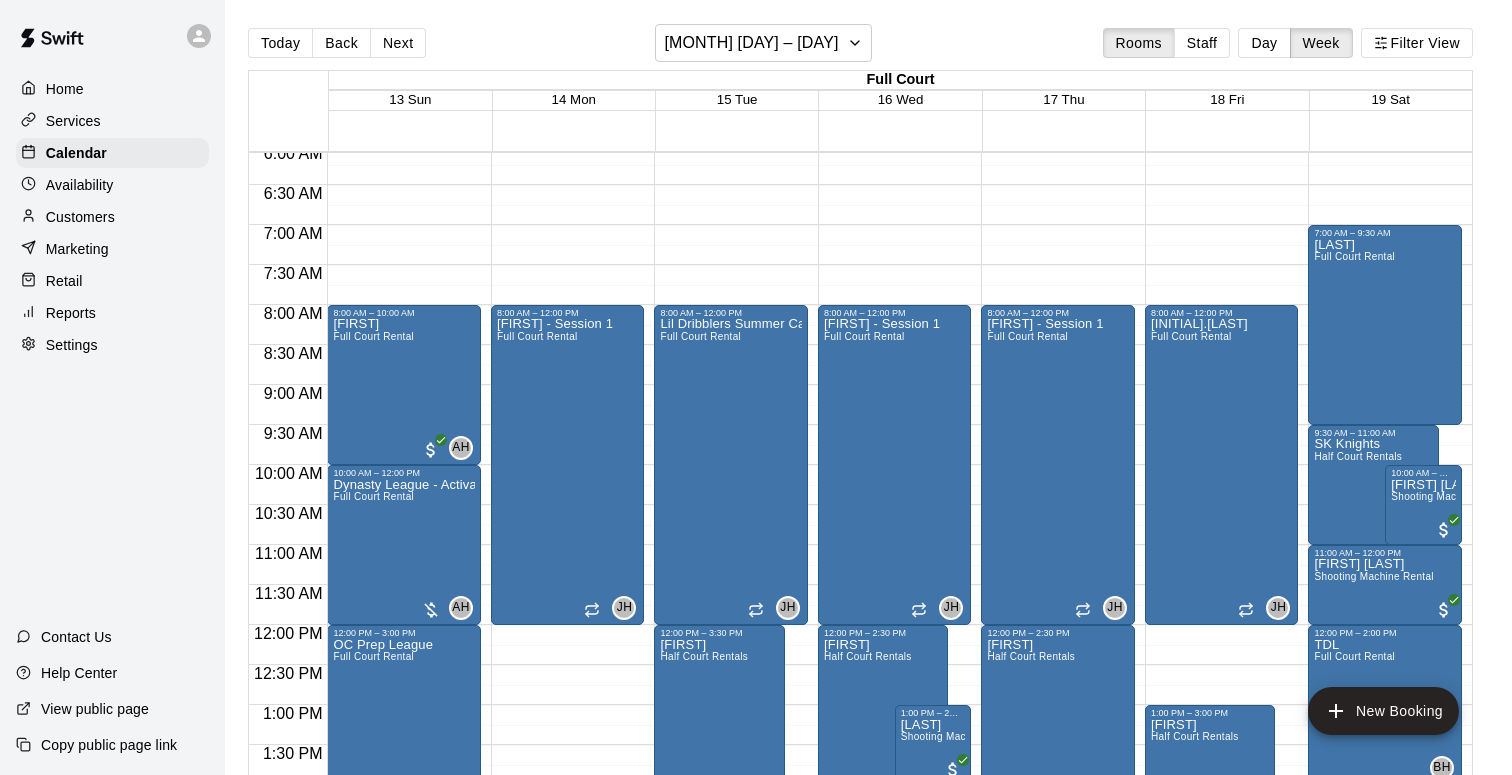 scroll, scrollTop: 502, scrollLeft: 0, axis: vertical 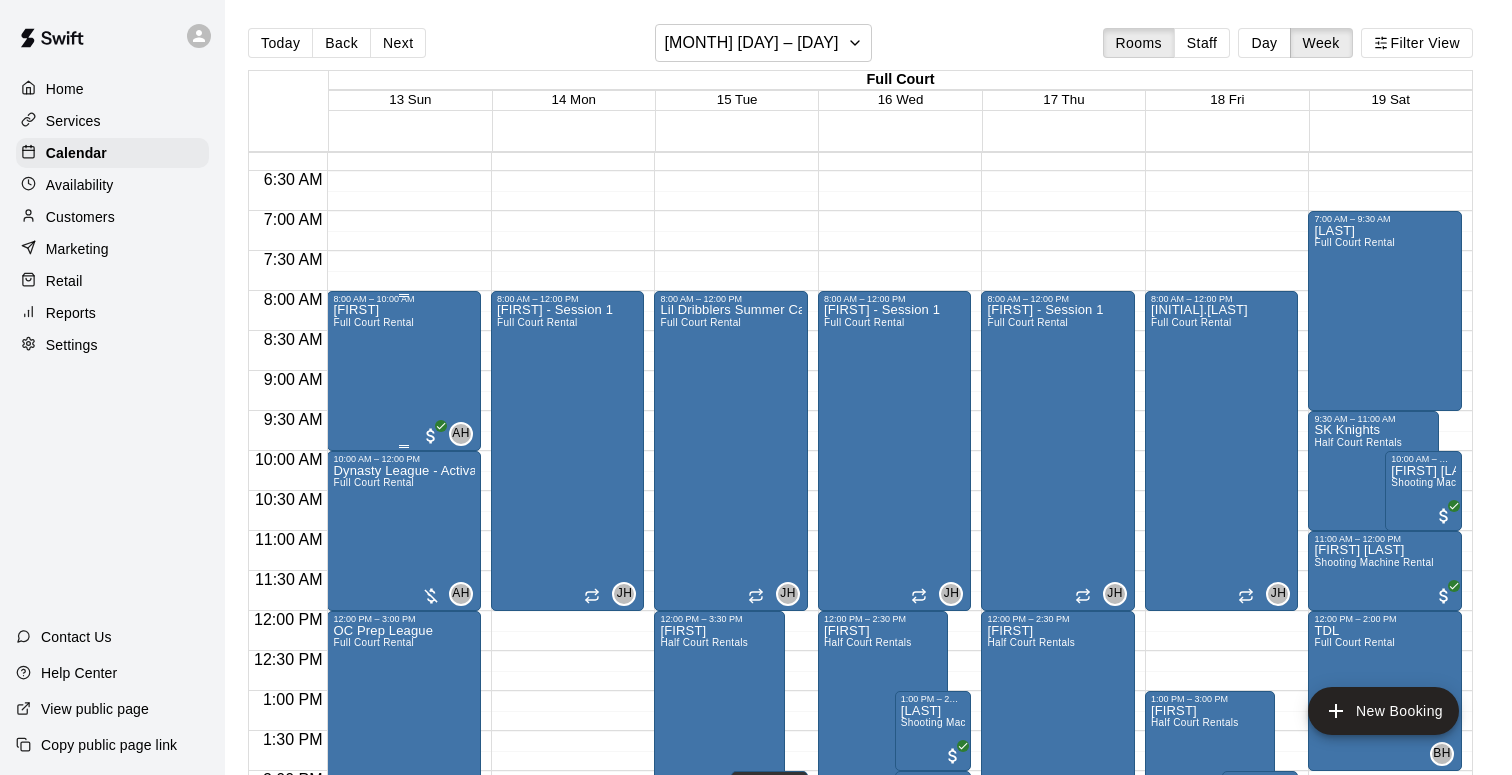 click on "[FIRST] Full Court Rental AH 0" at bounding box center (404, 691) 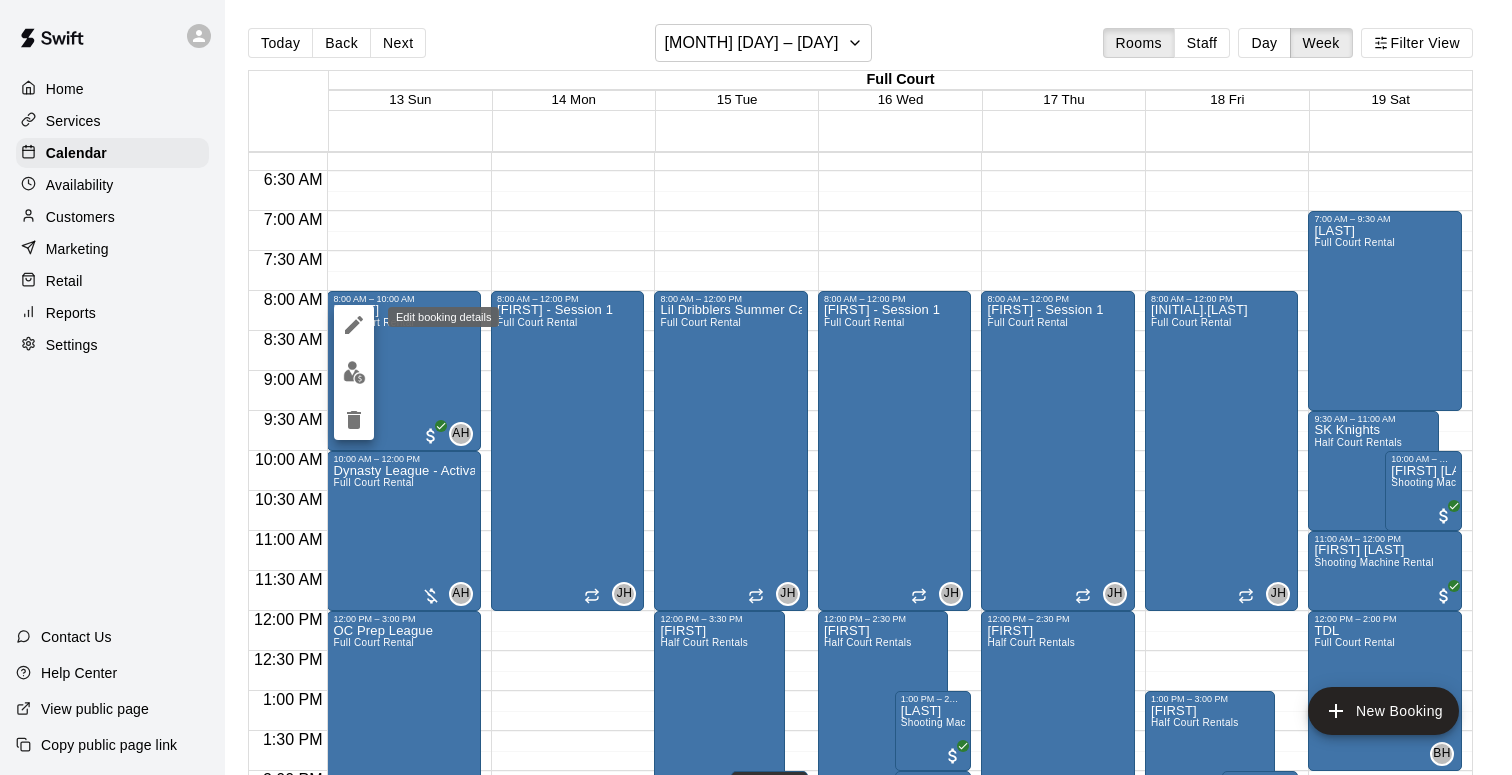 click 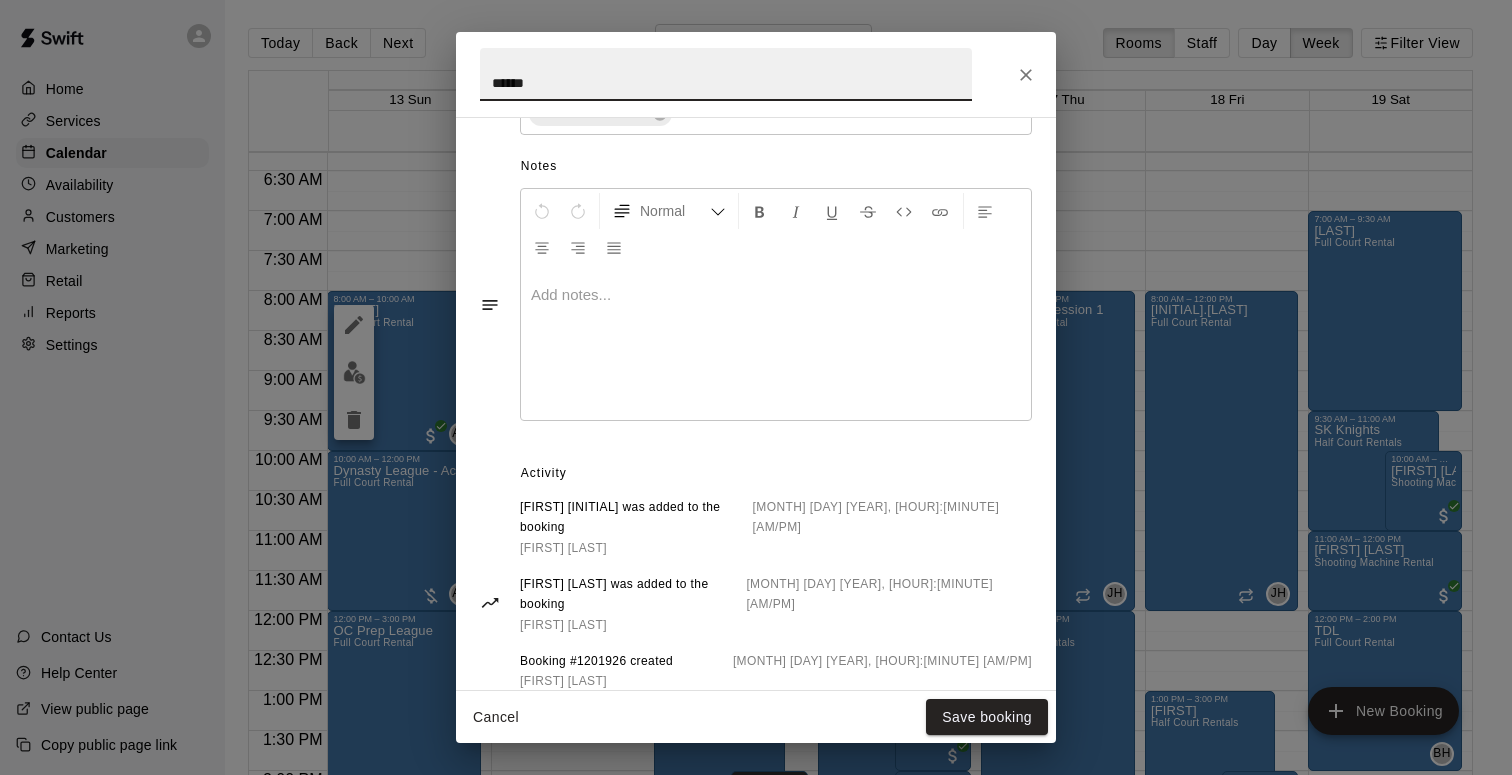 scroll, scrollTop: 640, scrollLeft: 0, axis: vertical 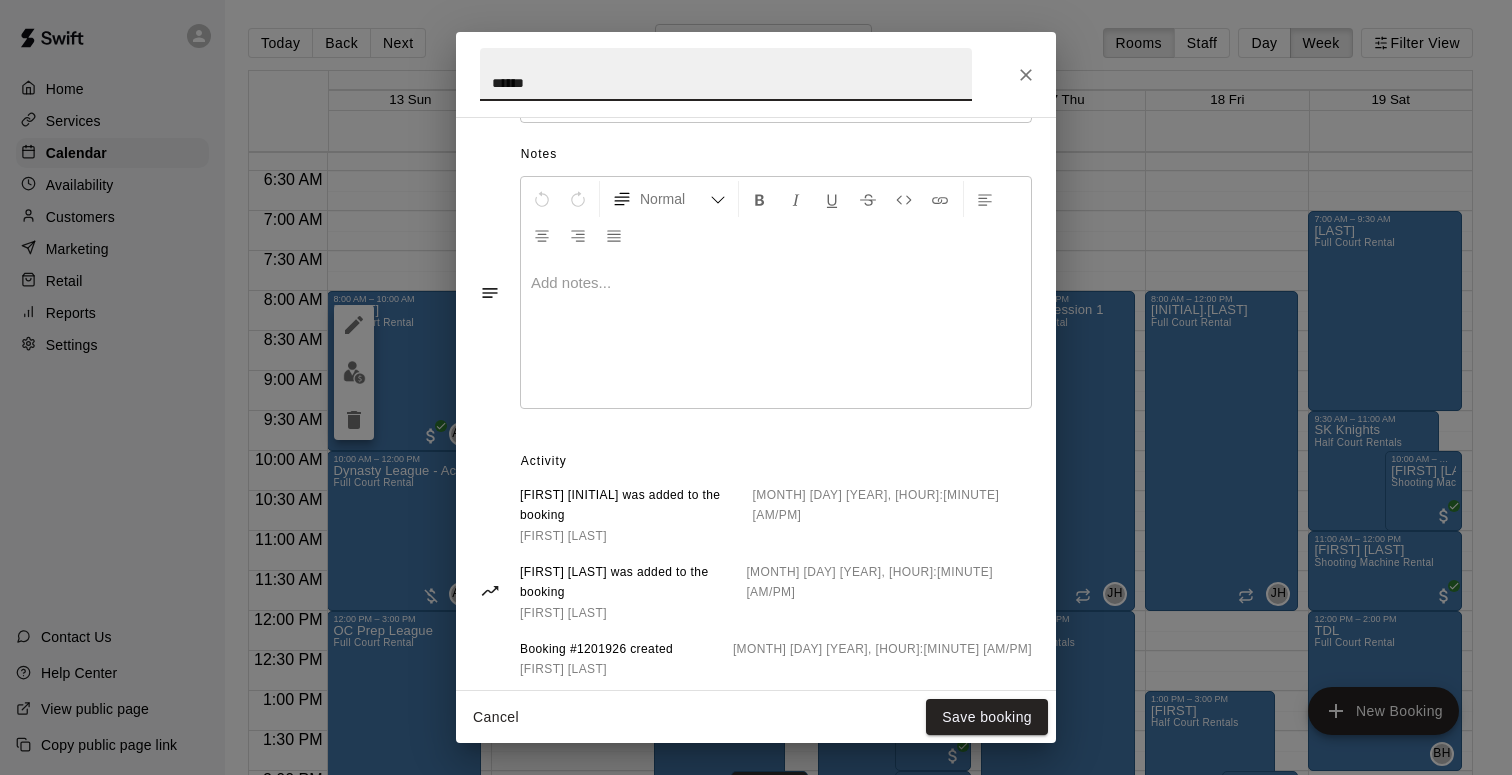click 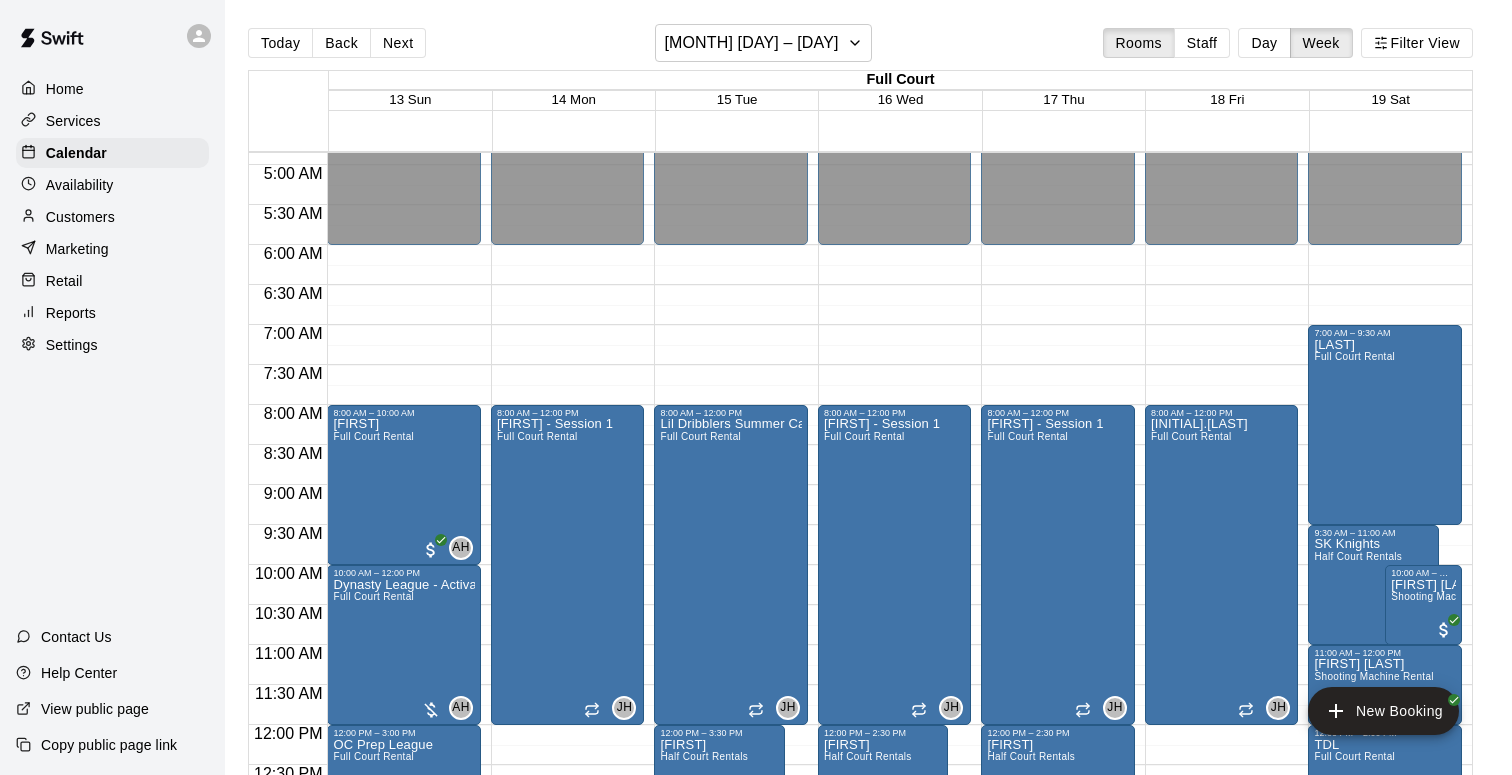 scroll, scrollTop: 387, scrollLeft: 0, axis: vertical 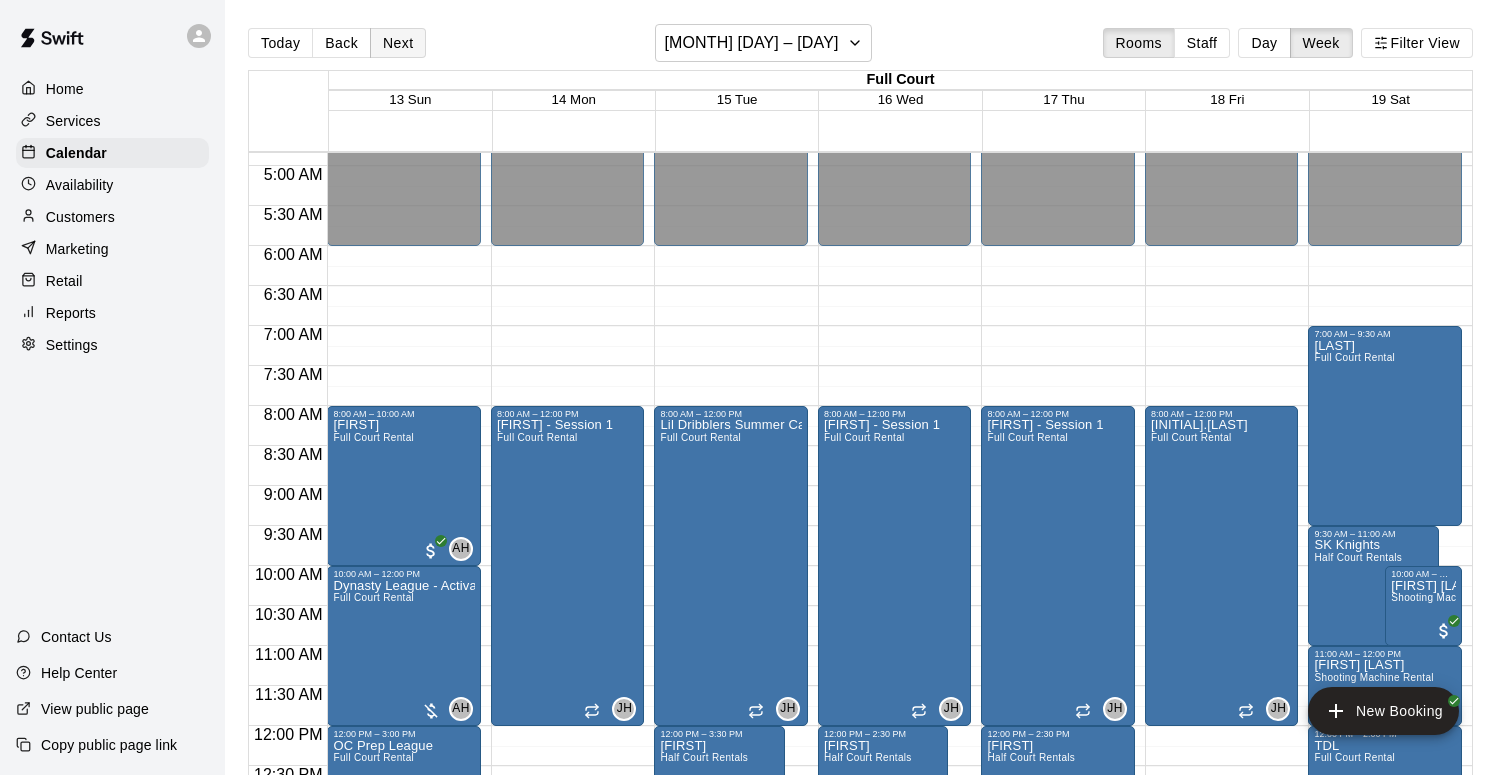 click on "Next" at bounding box center [398, 43] 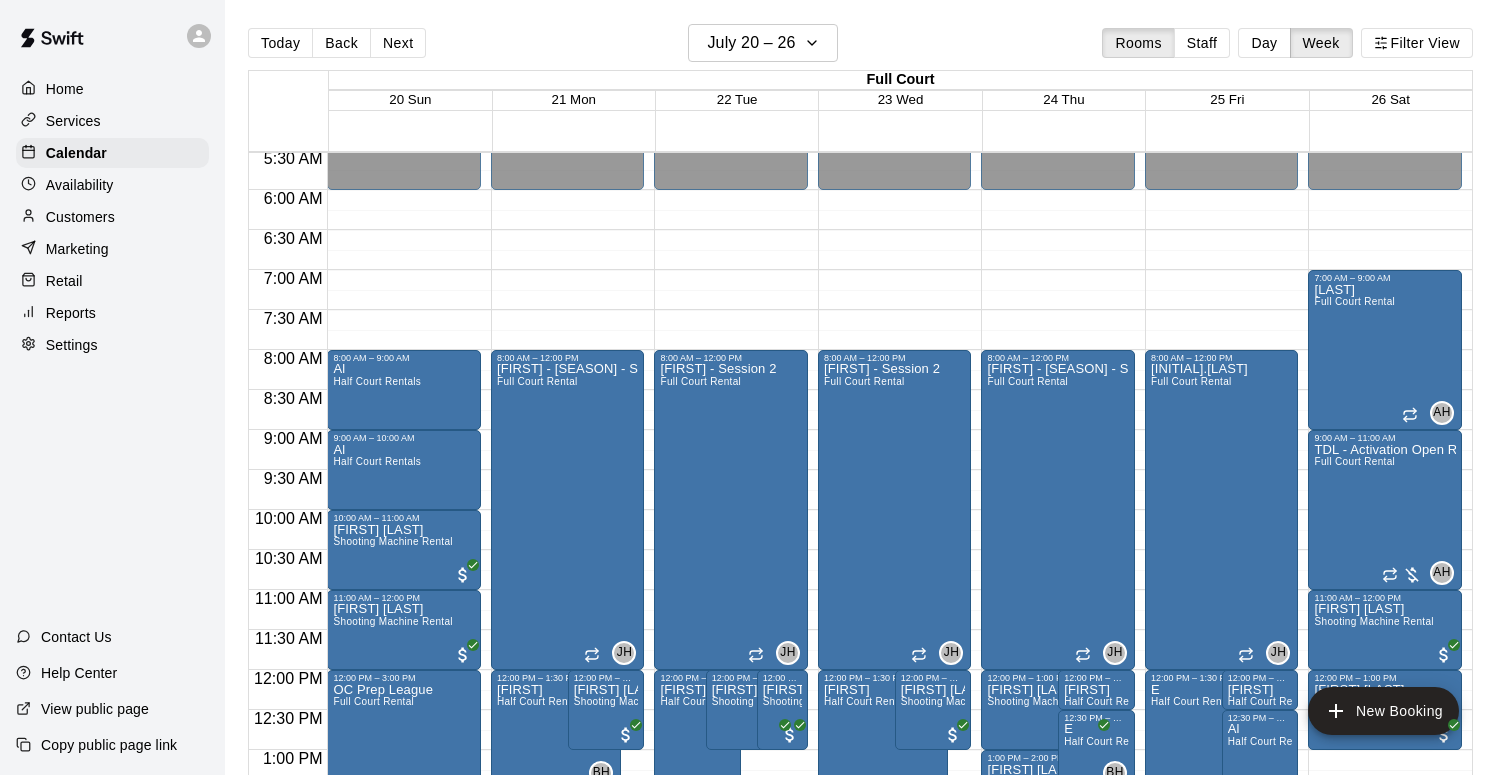 scroll, scrollTop: 441, scrollLeft: 0, axis: vertical 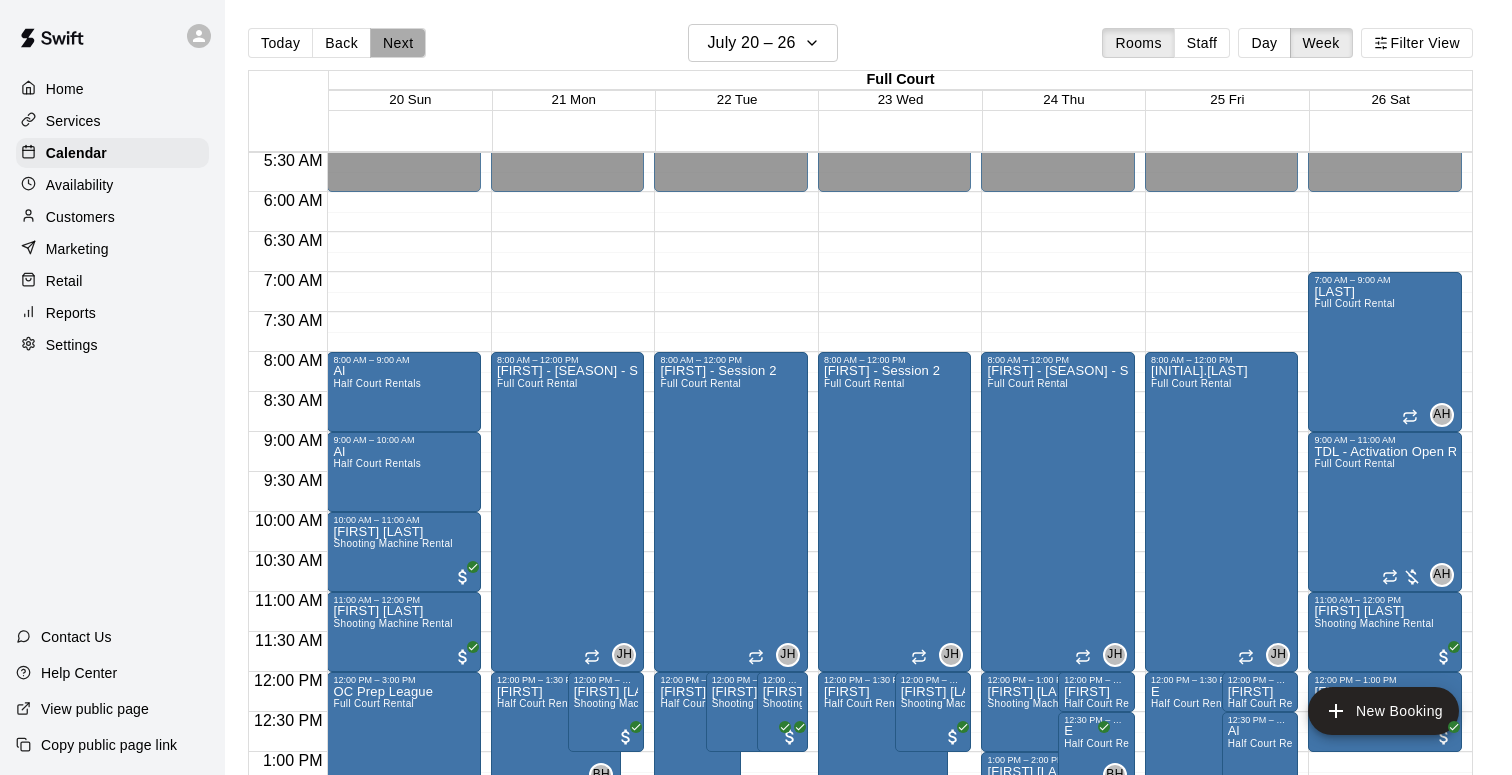 click on "Next" at bounding box center [398, 43] 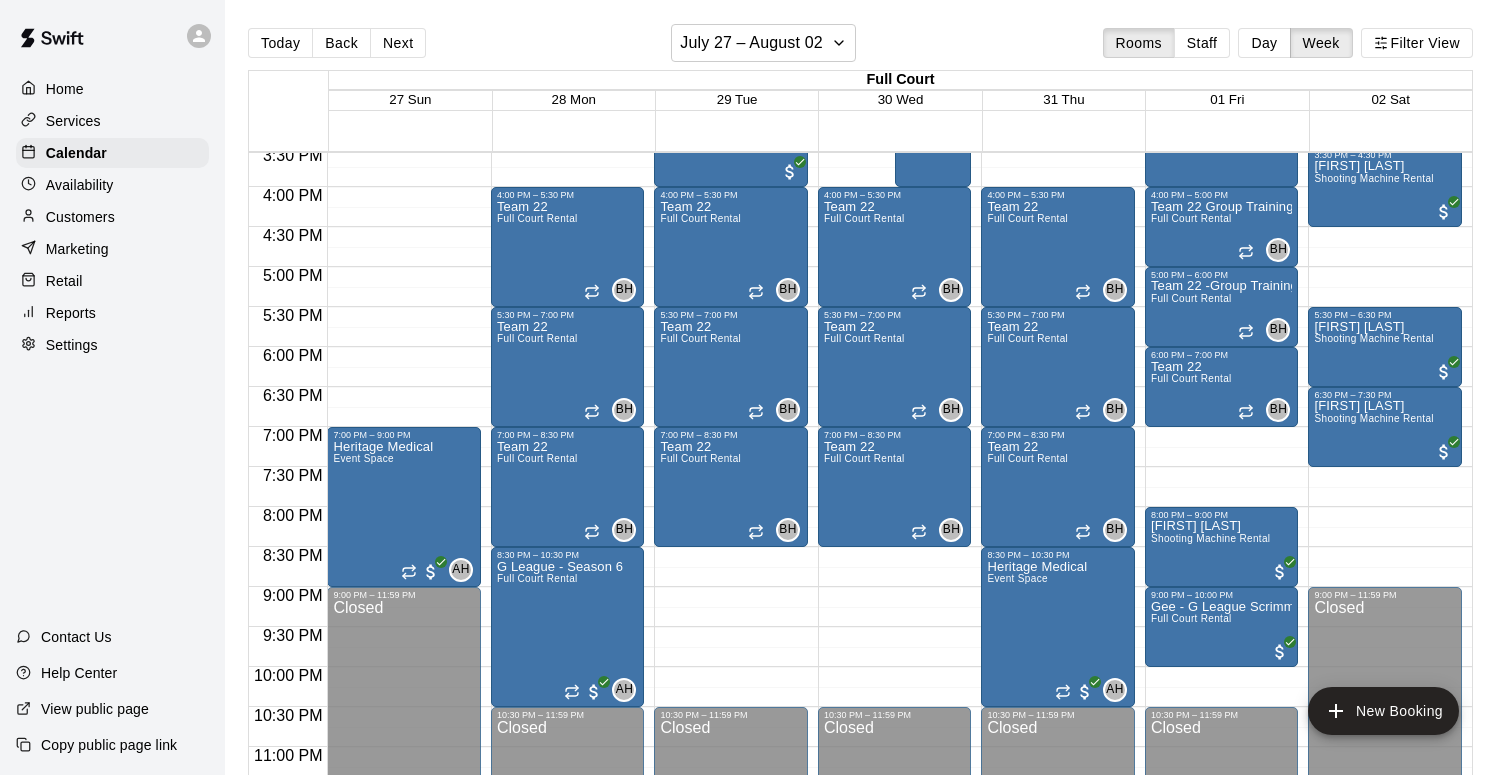 scroll, scrollTop: 1266, scrollLeft: 0, axis: vertical 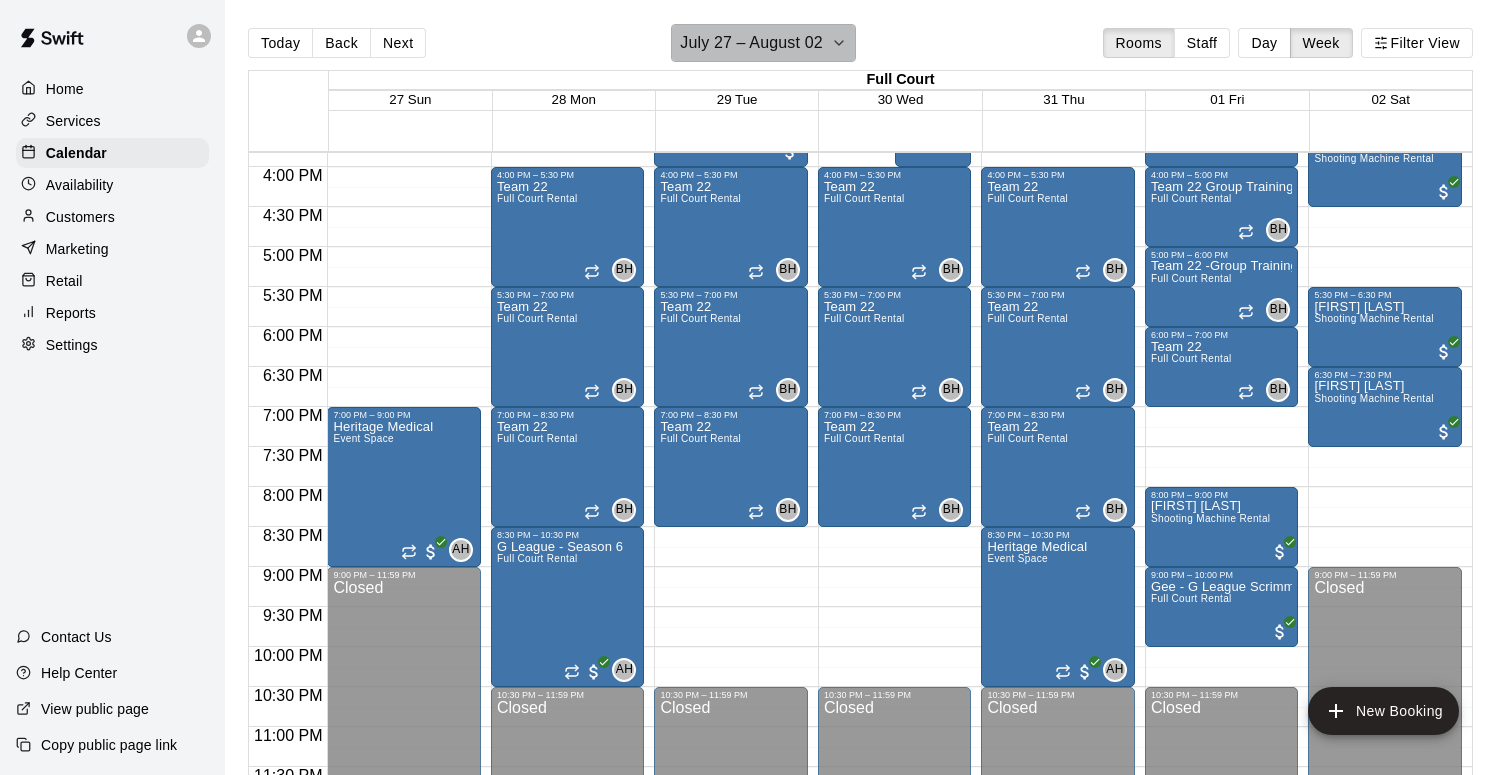 click on "July 27 – August 02" at bounding box center (763, 43) 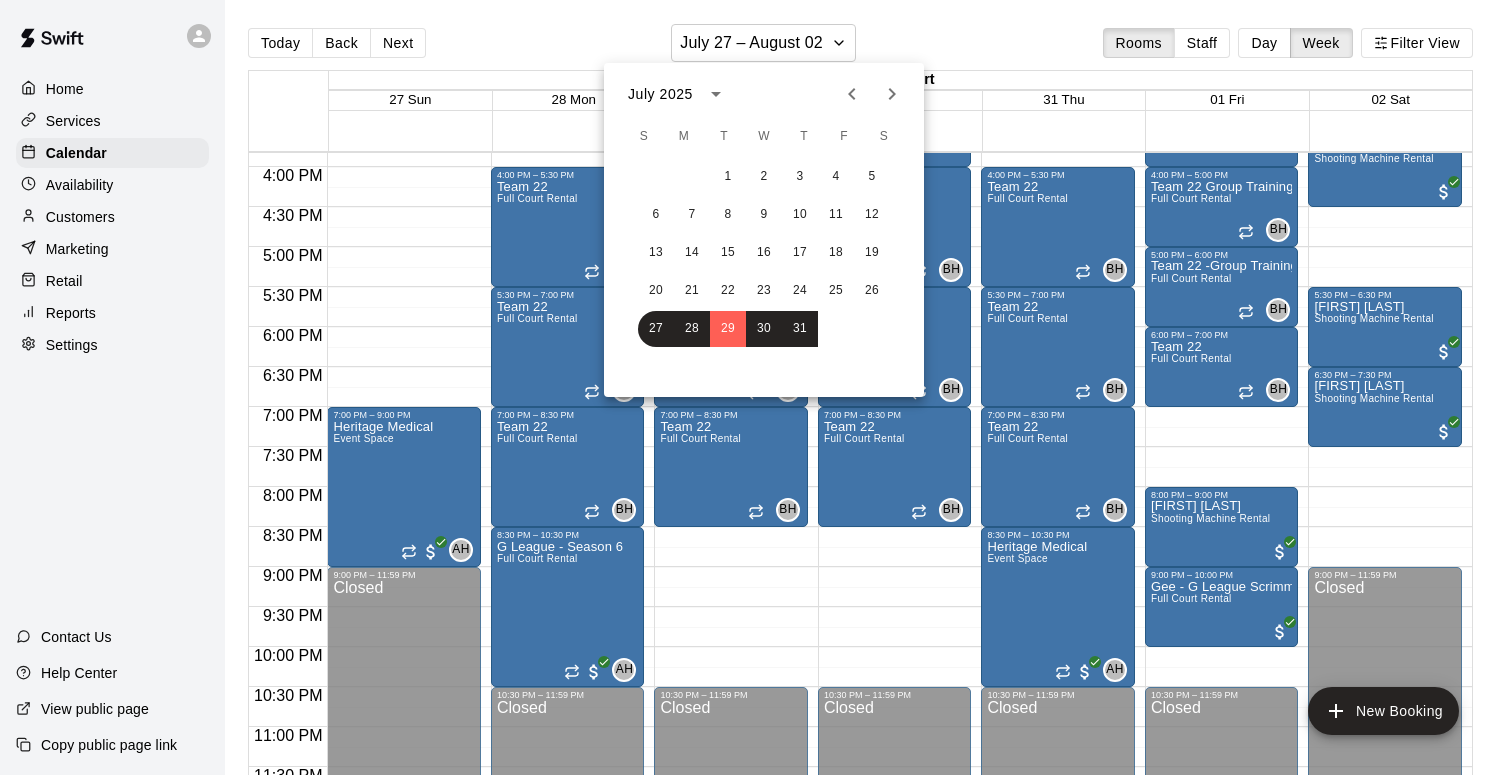 click 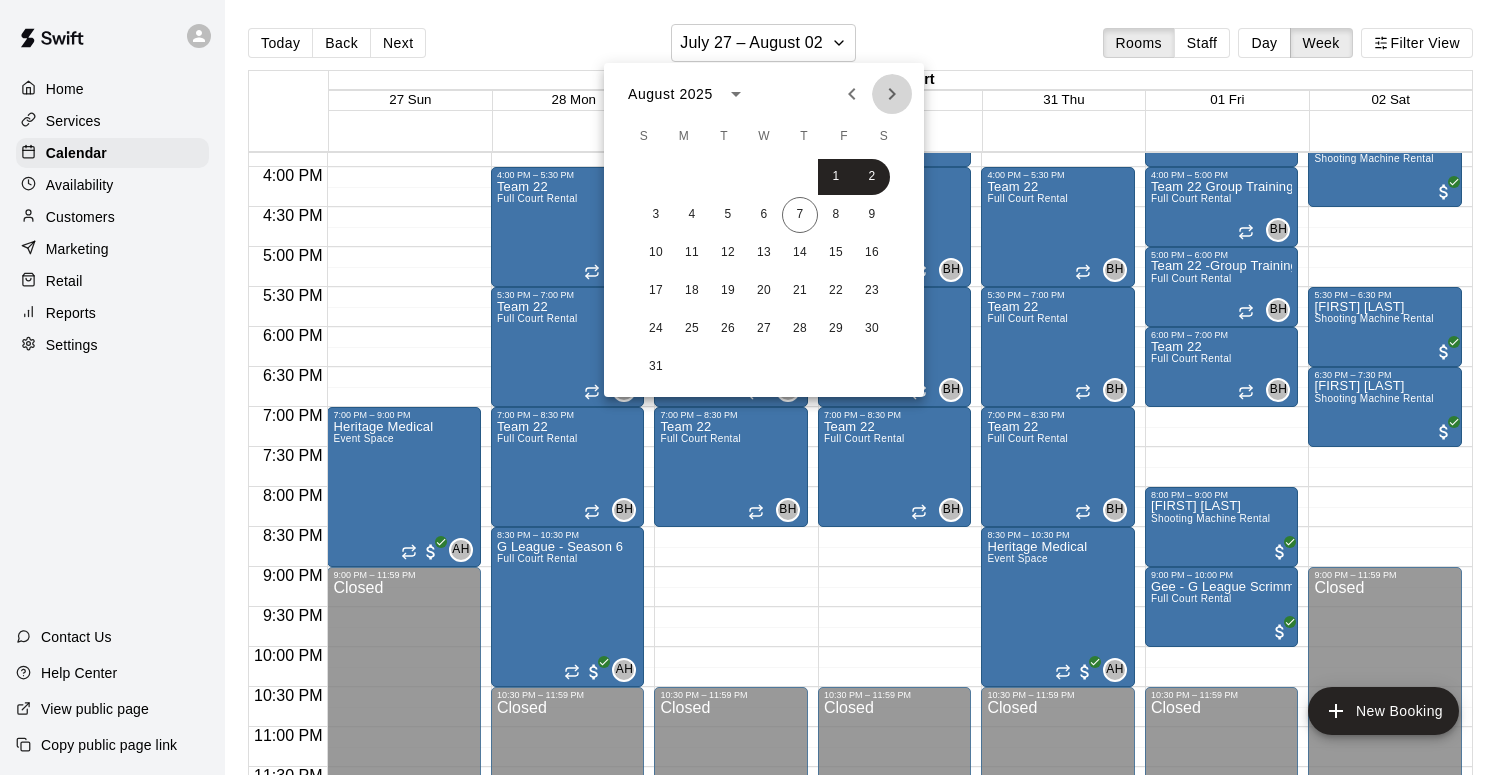 click 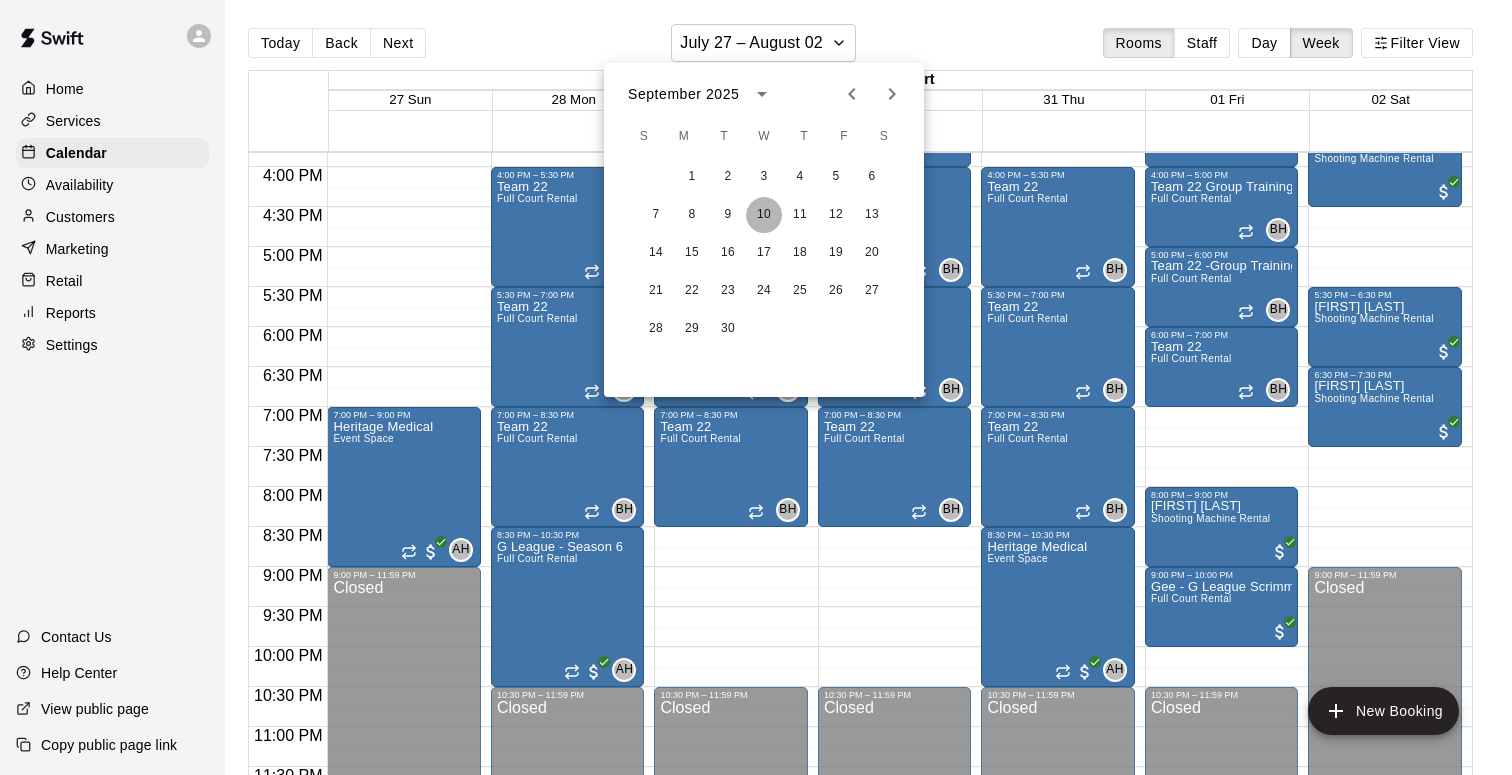 click on "10" at bounding box center (764, 215) 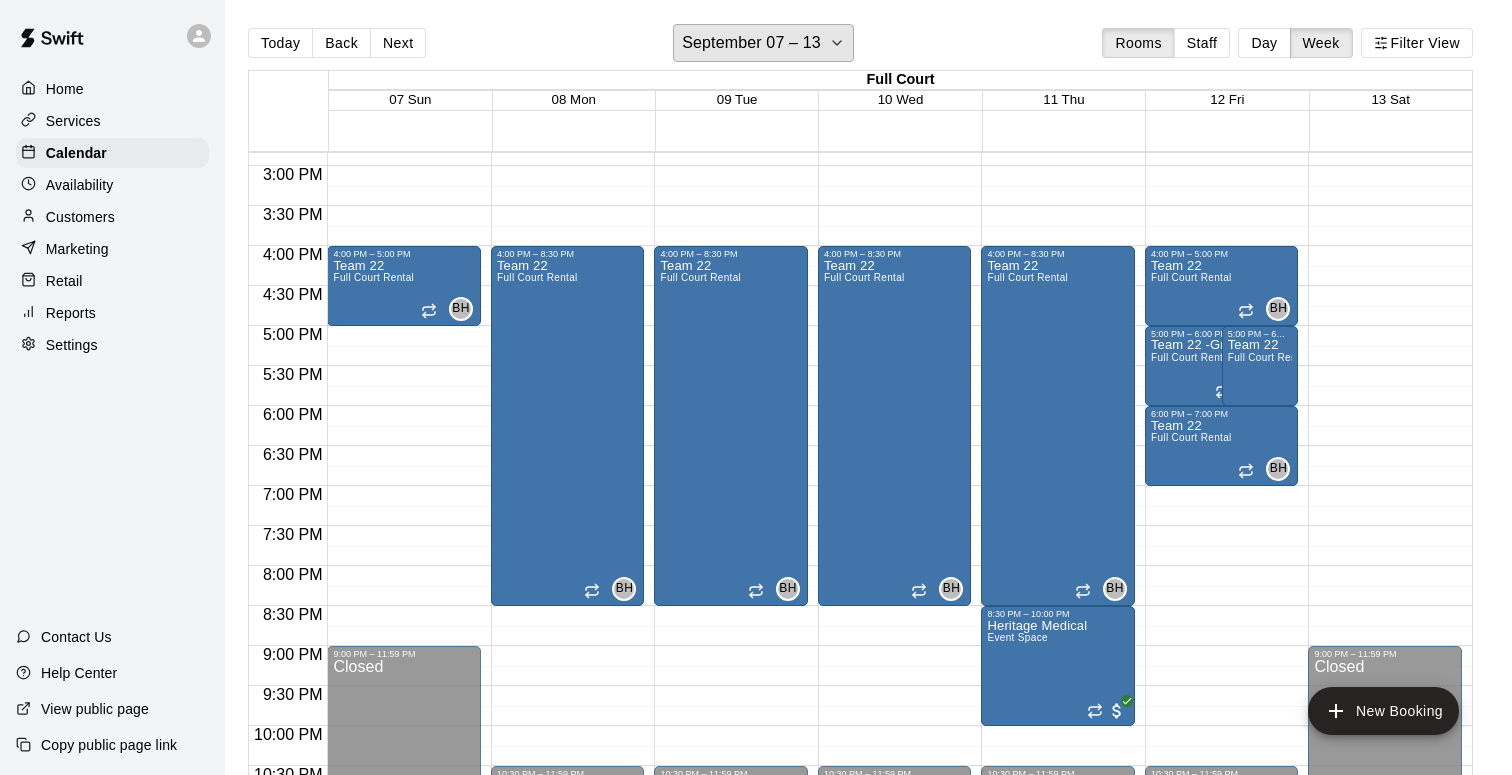 scroll, scrollTop: 1276, scrollLeft: 0, axis: vertical 